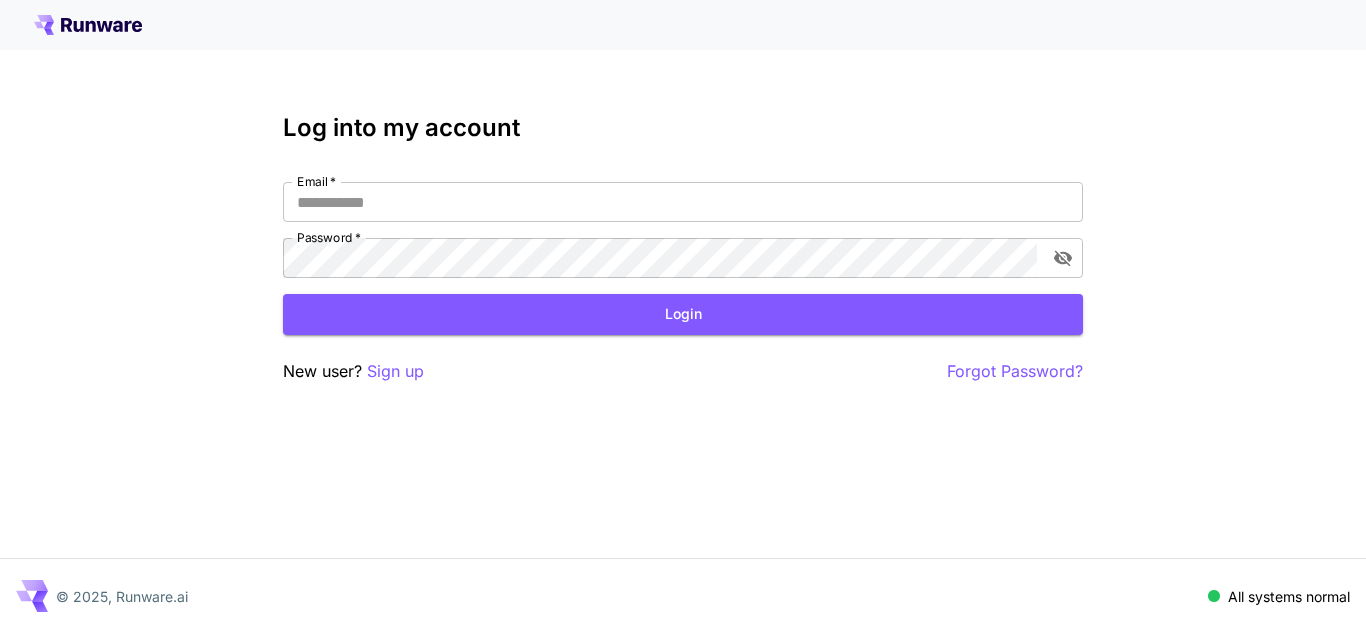 scroll, scrollTop: 0, scrollLeft: 0, axis: both 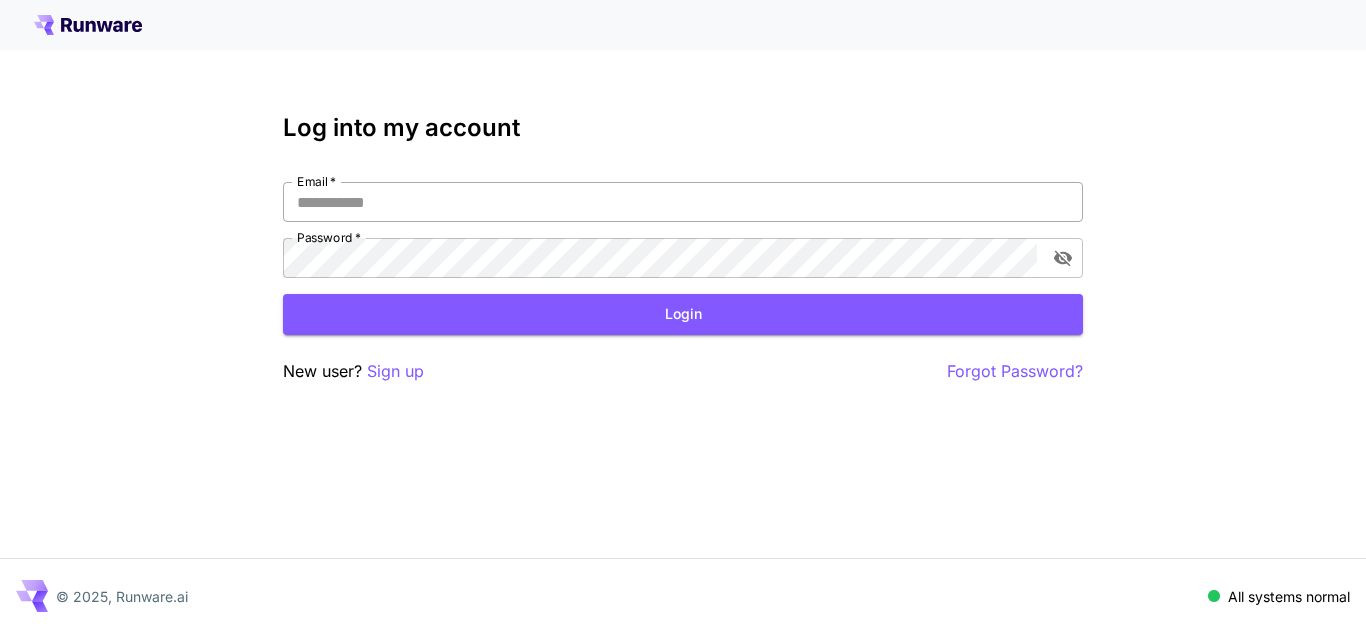 click on "Email   *" at bounding box center (683, 202) 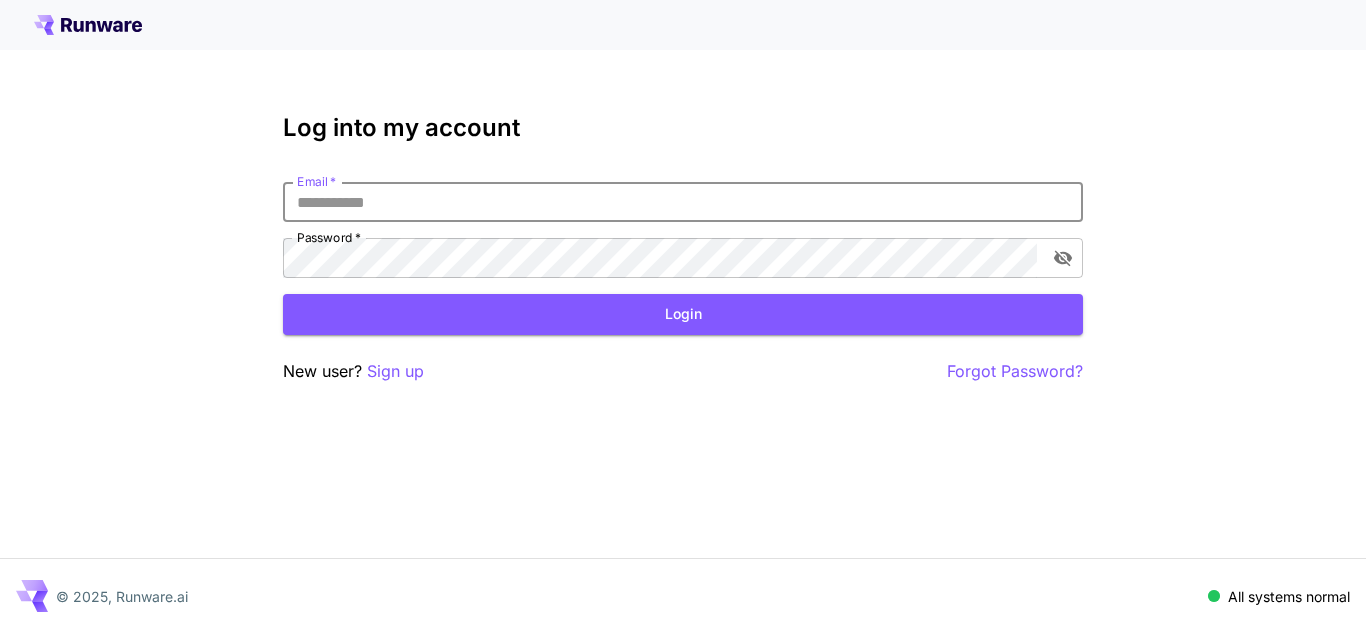 paste on "**********" 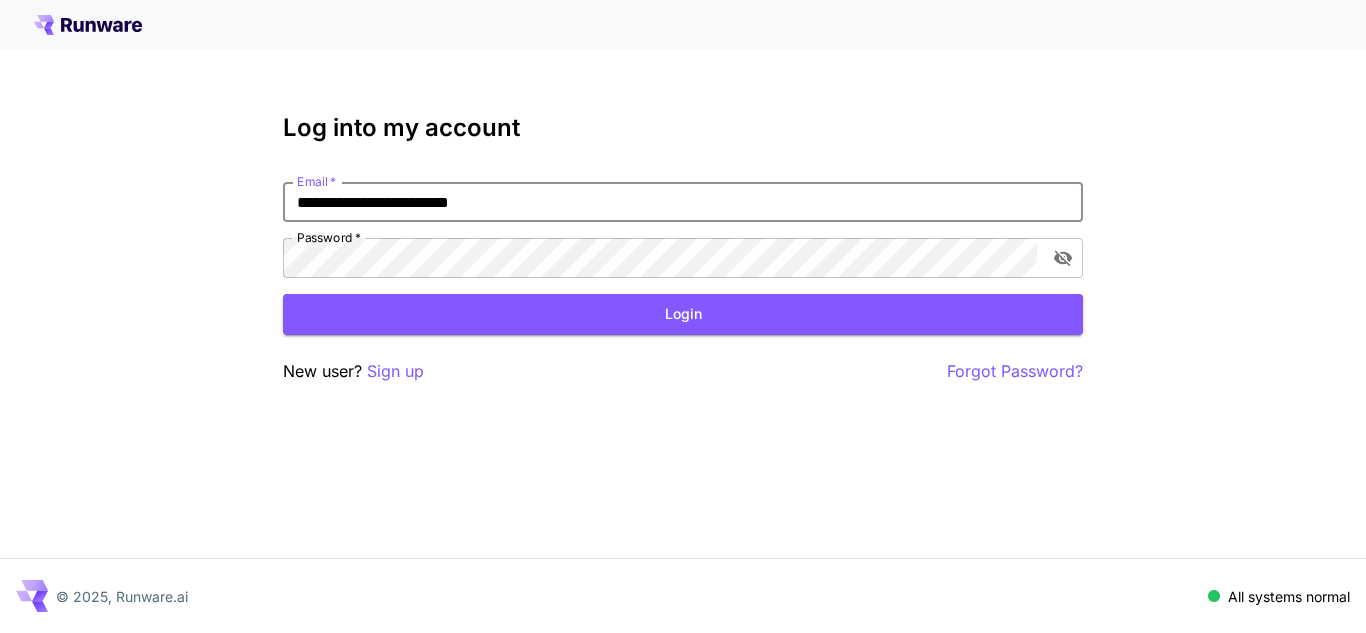 click on "**********" at bounding box center (683, 202) 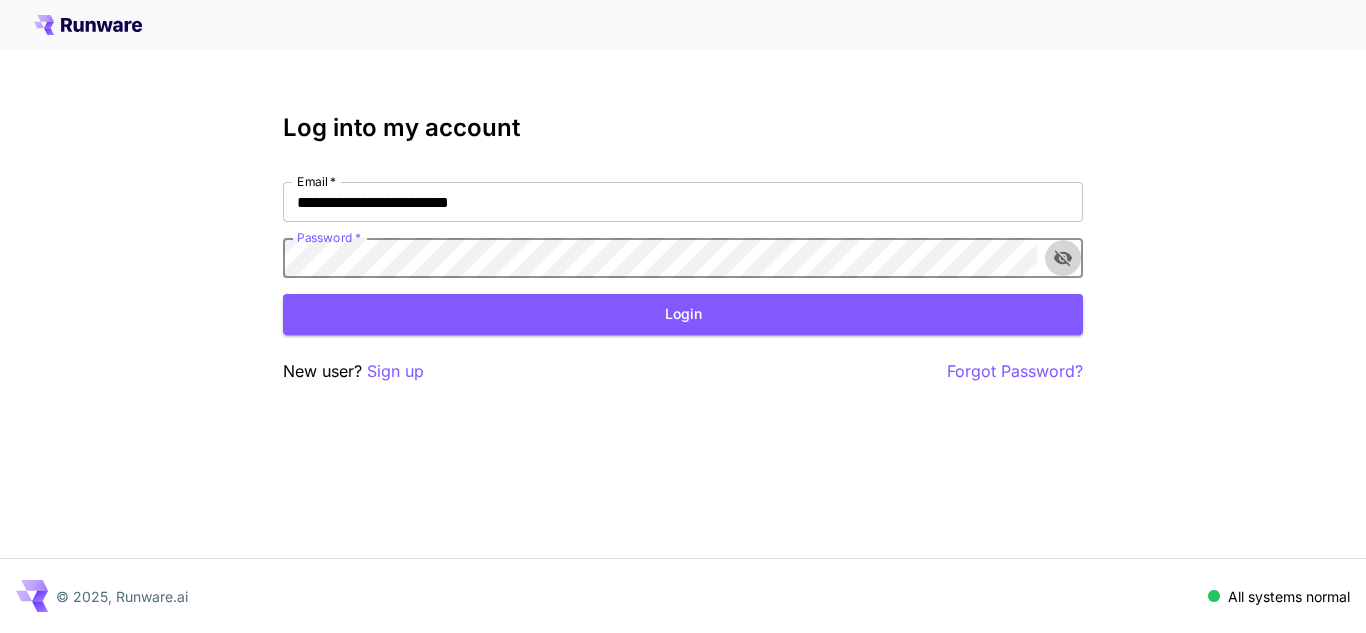 click 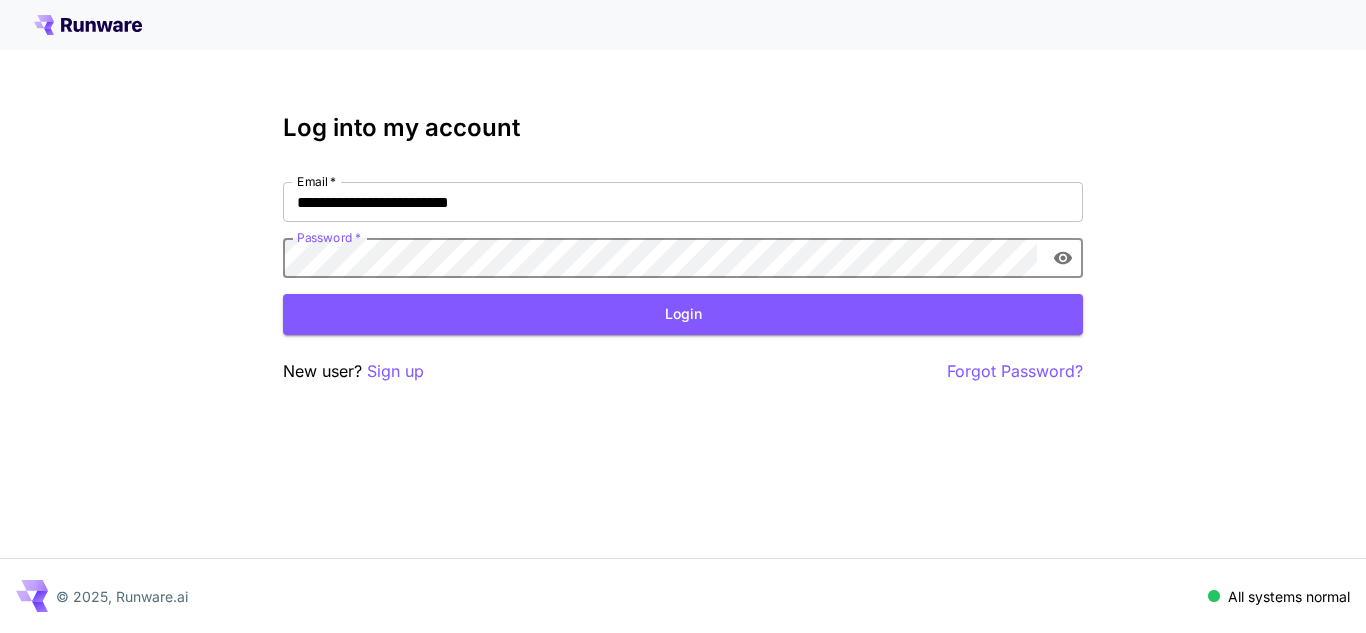 click on "Login" at bounding box center [683, 314] 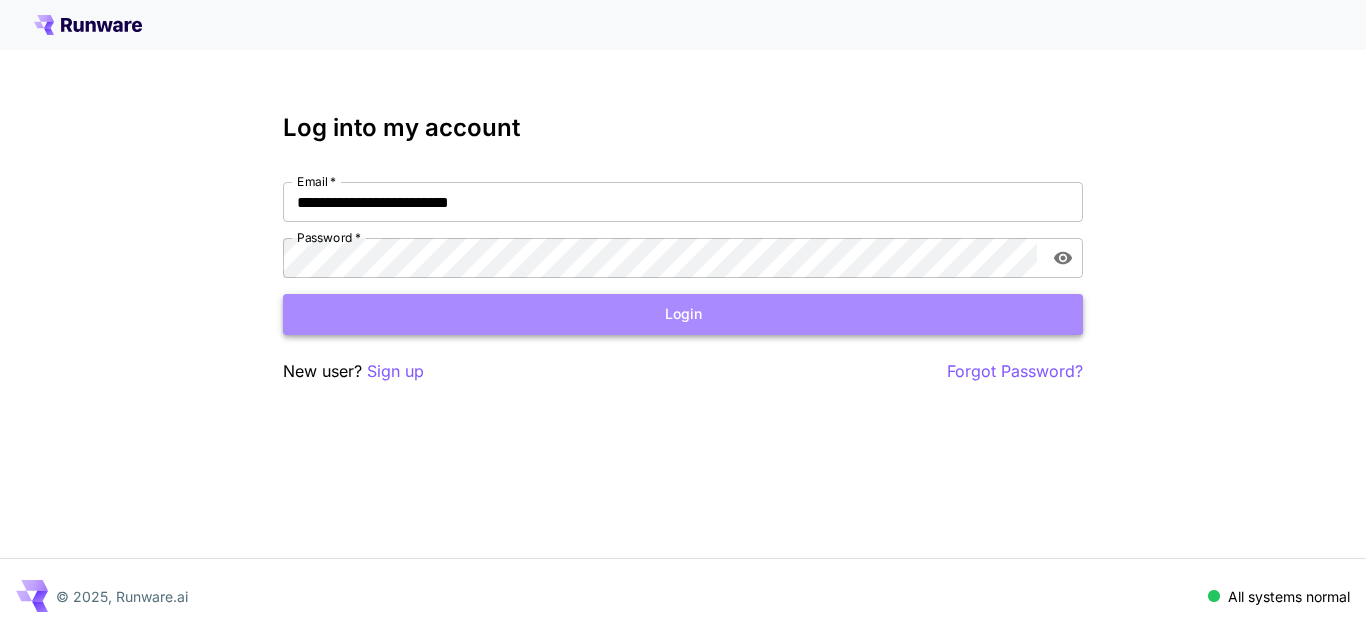 click on "Login" at bounding box center (683, 314) 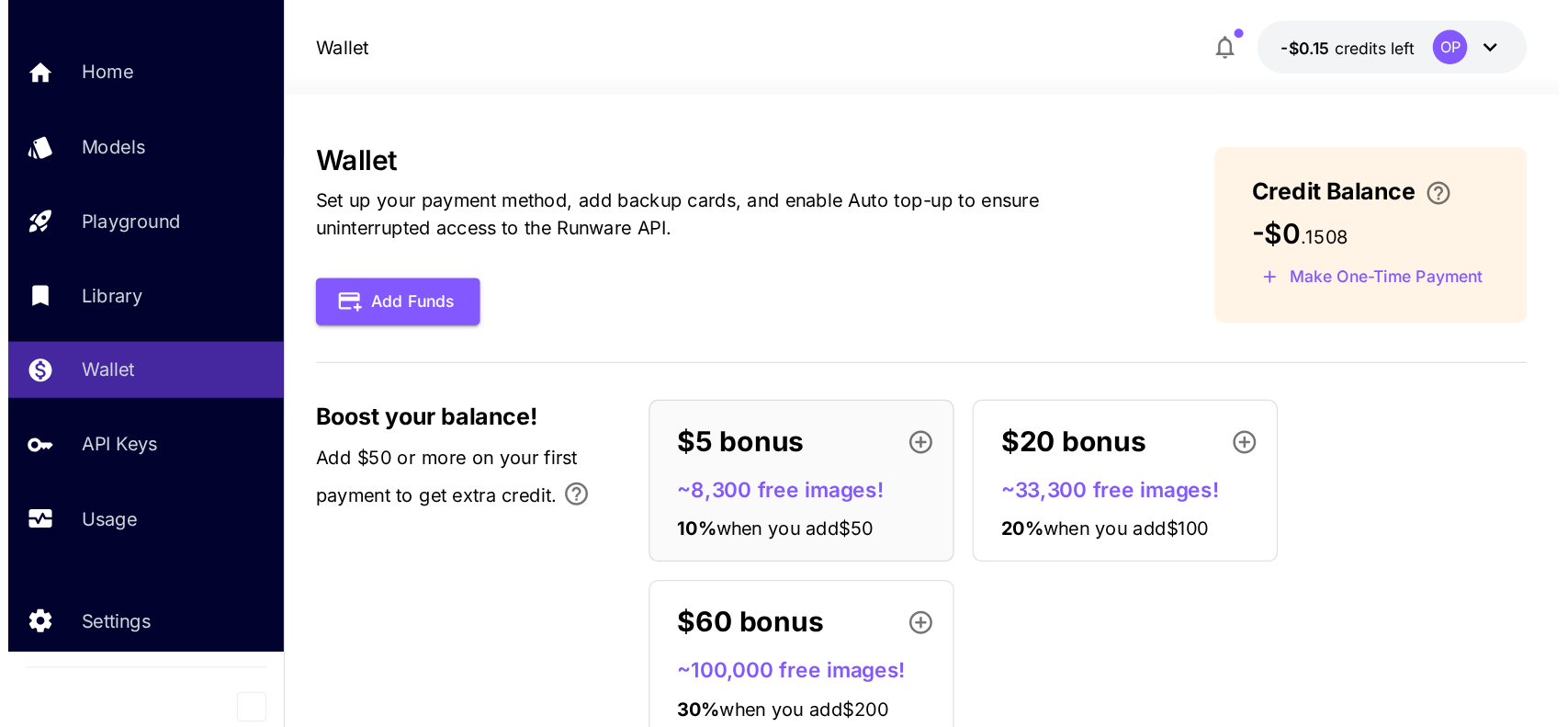 scroll, scrollTop: 0, scrollLeft: 0, axis: both 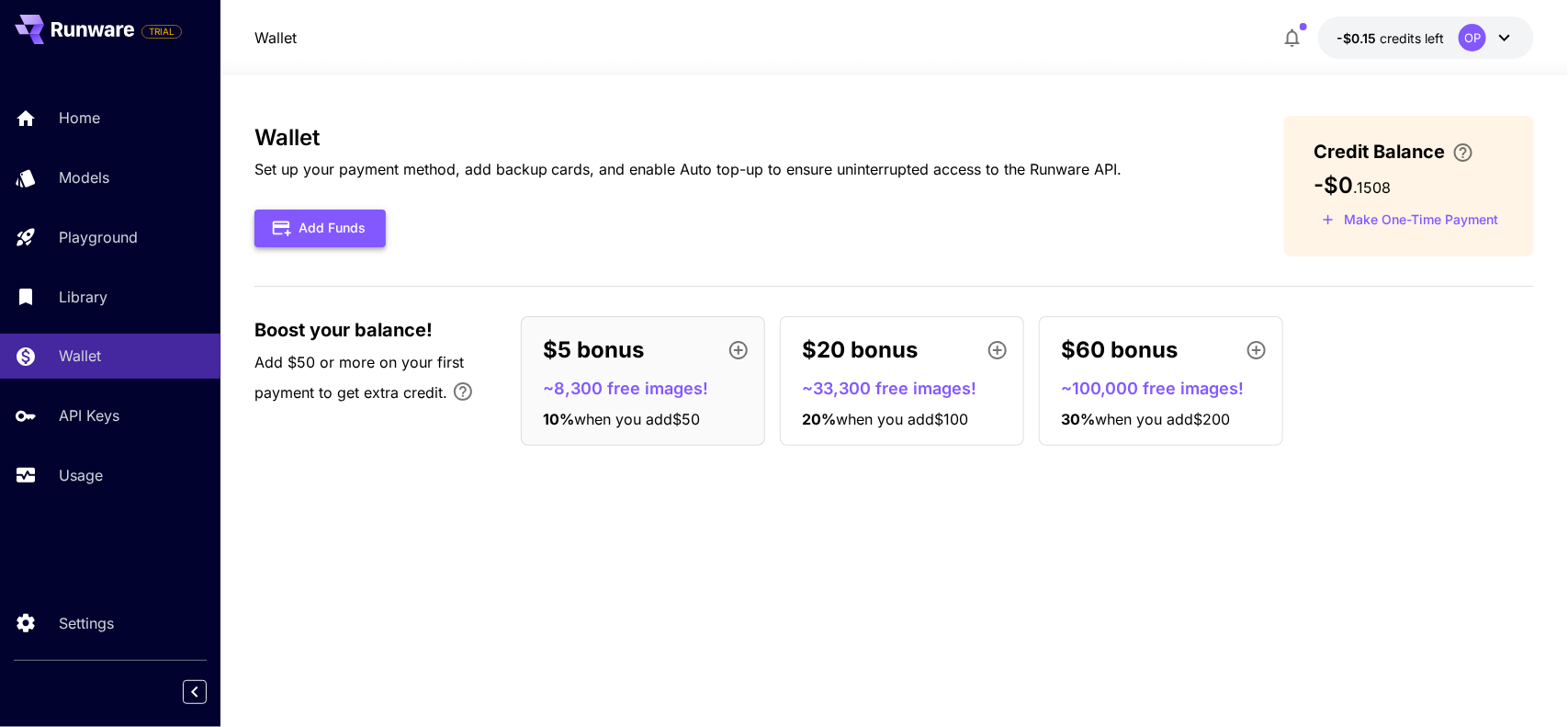 click on "Add Funds" at bounding box center [320, 228] 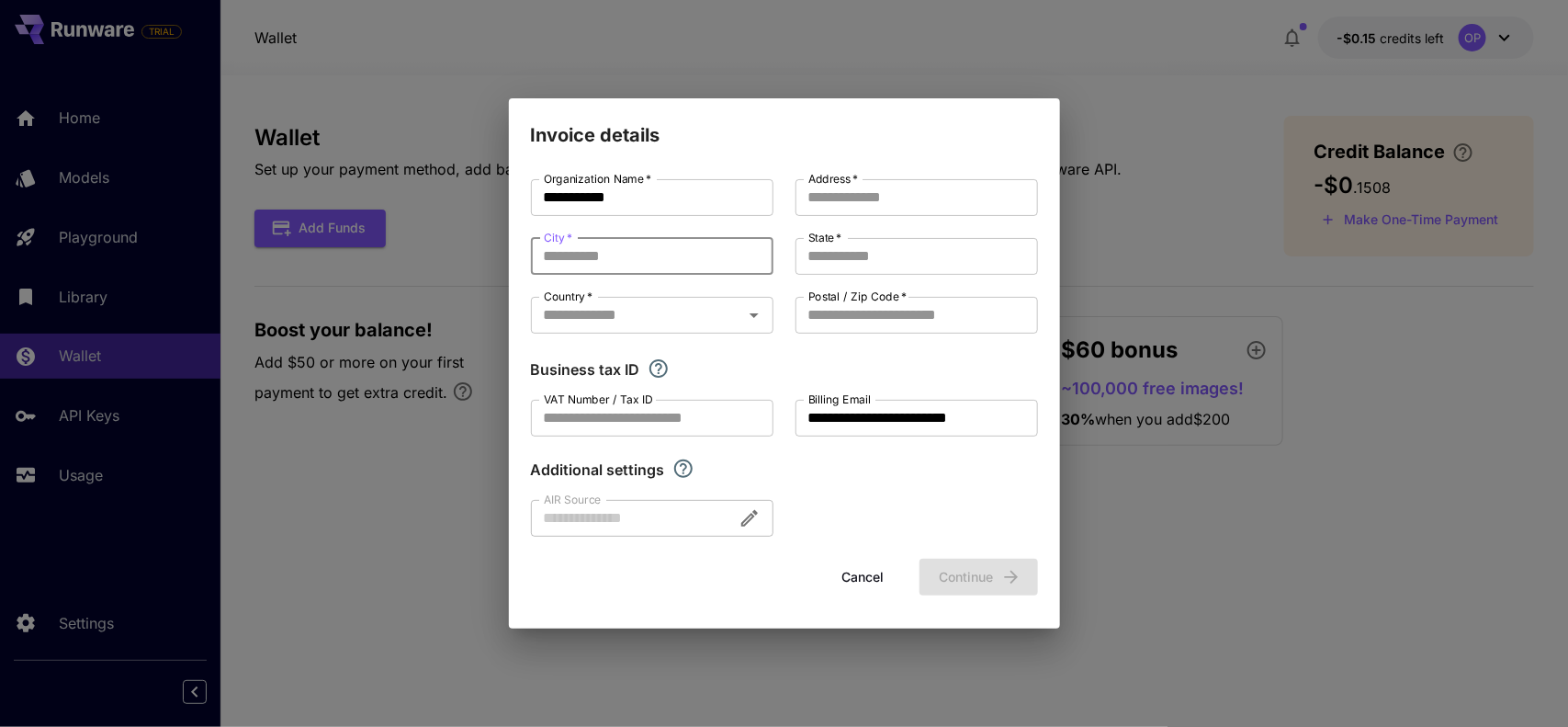 click on "City   *" at bounding box center [652, 256] 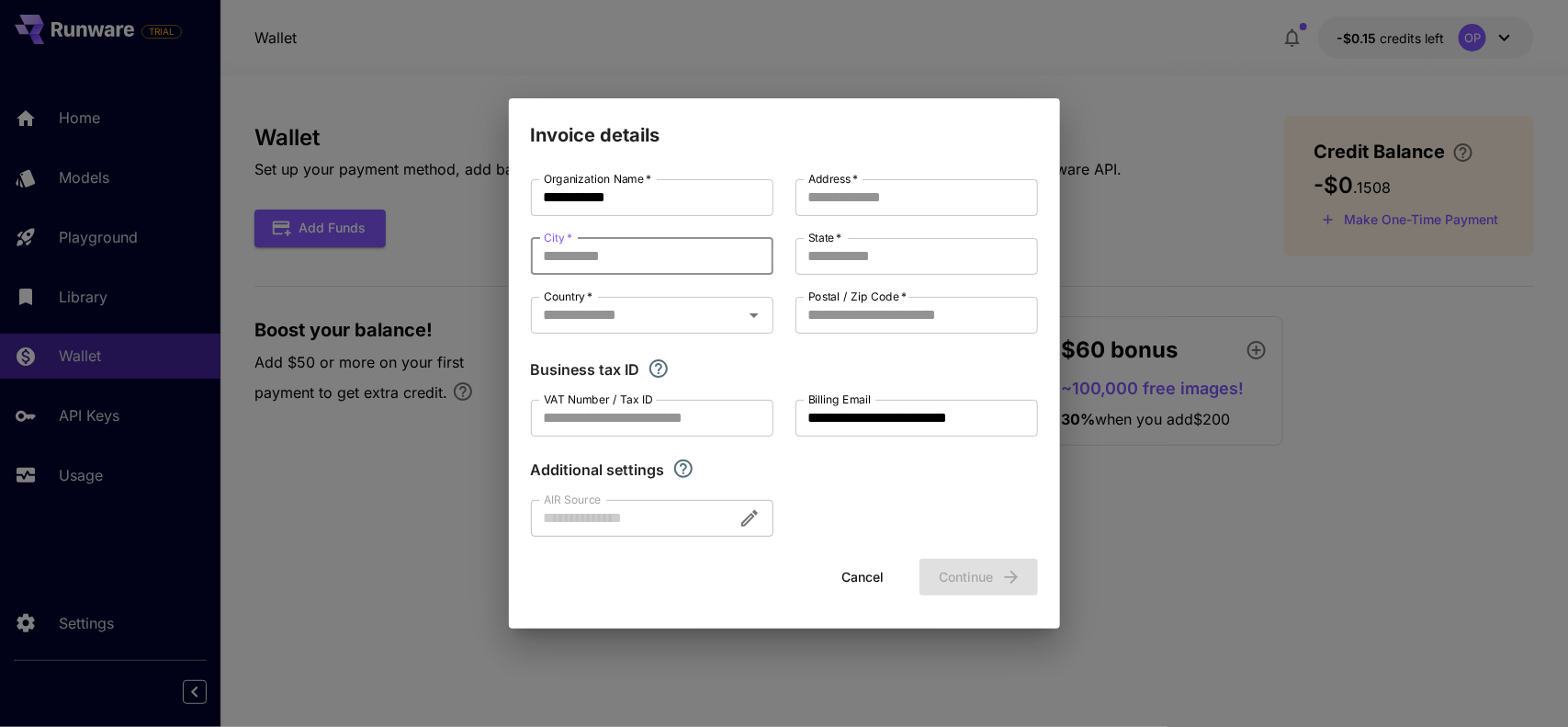 click on "City   *" at bounding box center [652, 256] 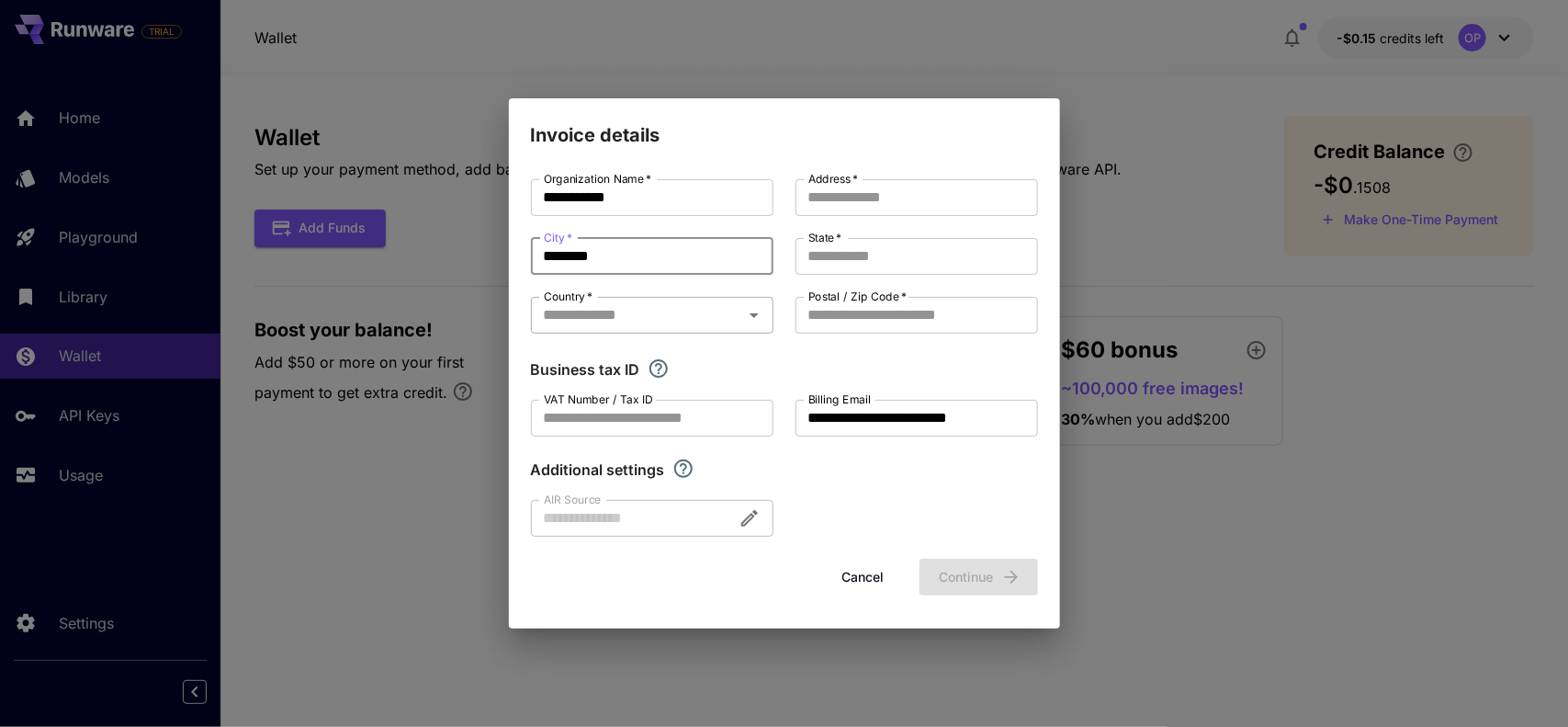 type on "*******" 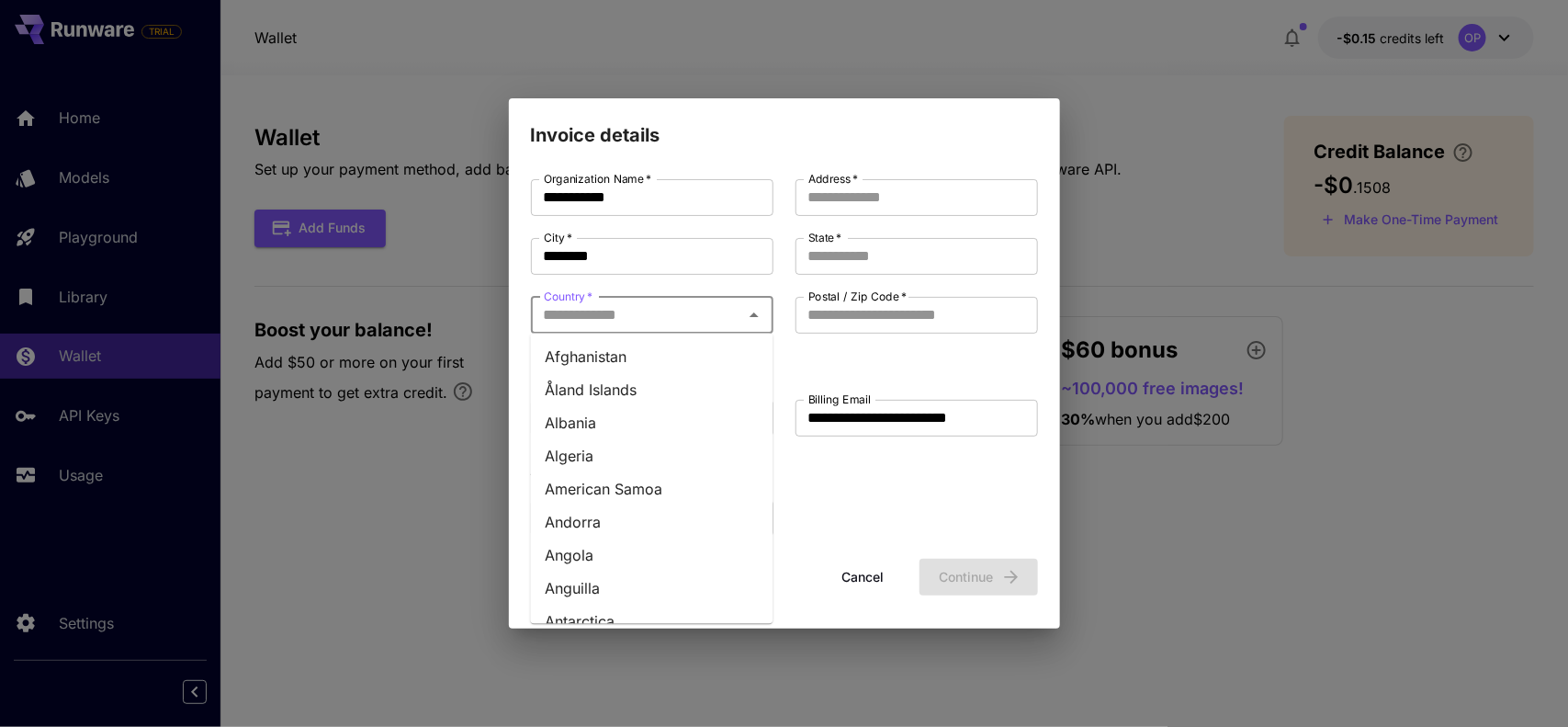 click on "Country   *" at bounding box center [637, 315] 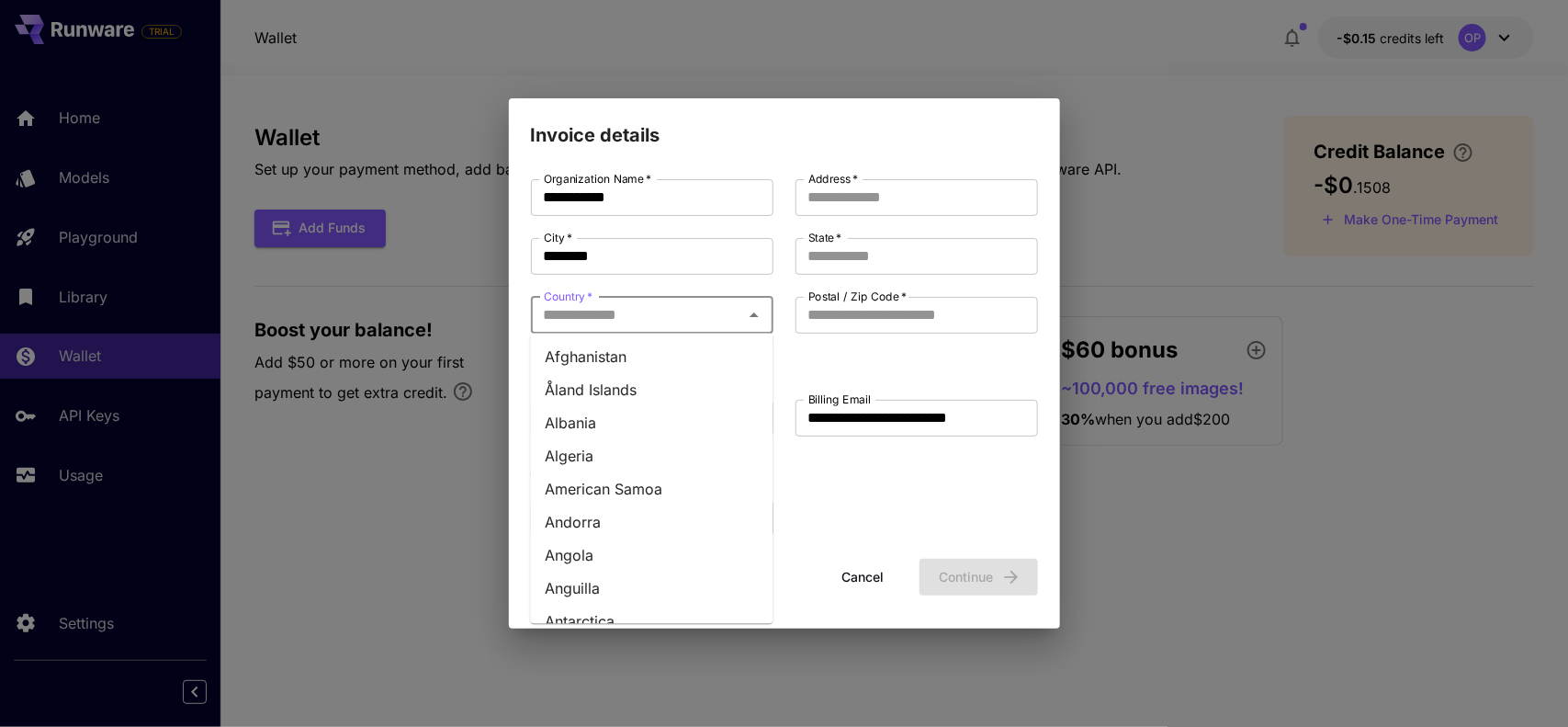 type on "*********" 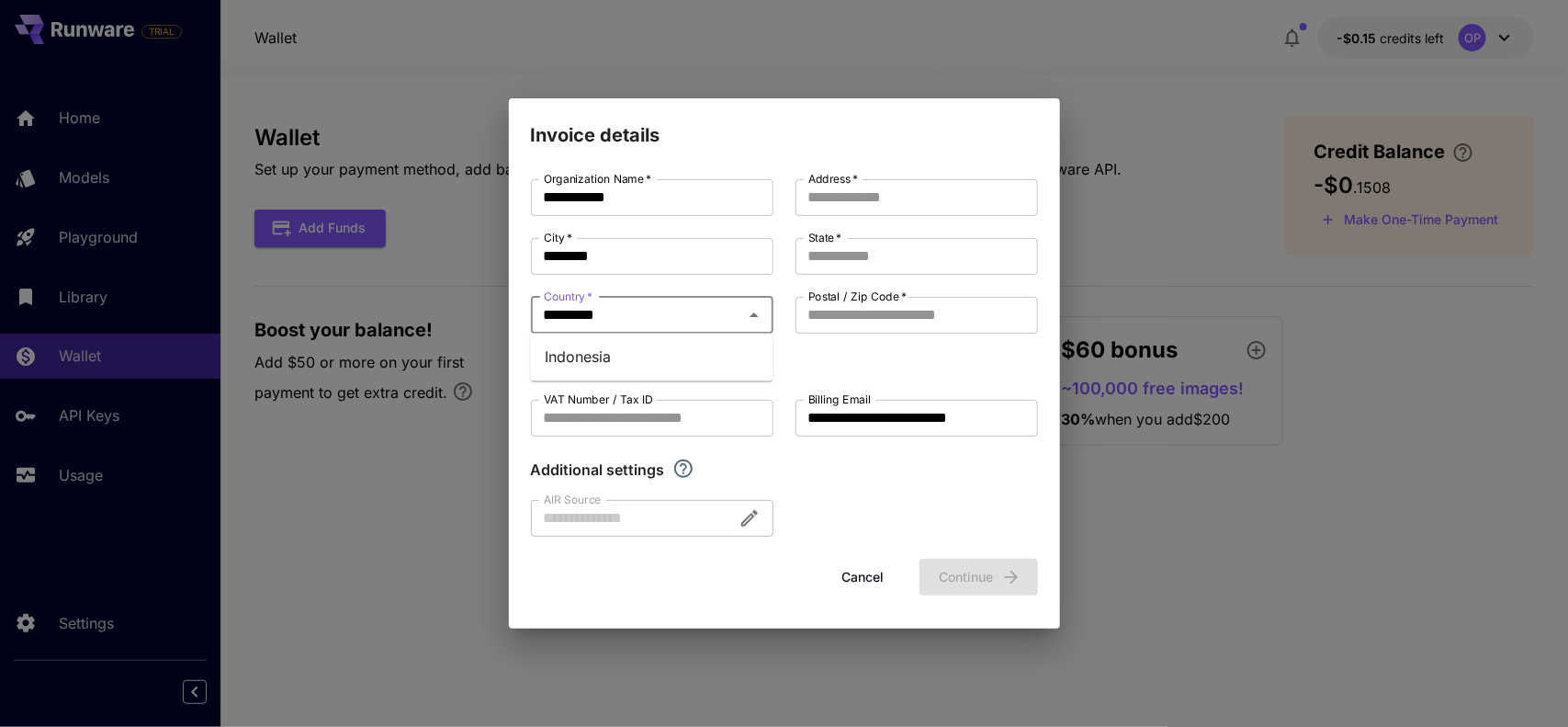 click on "Indonesia" at bounding box center [652, 358] 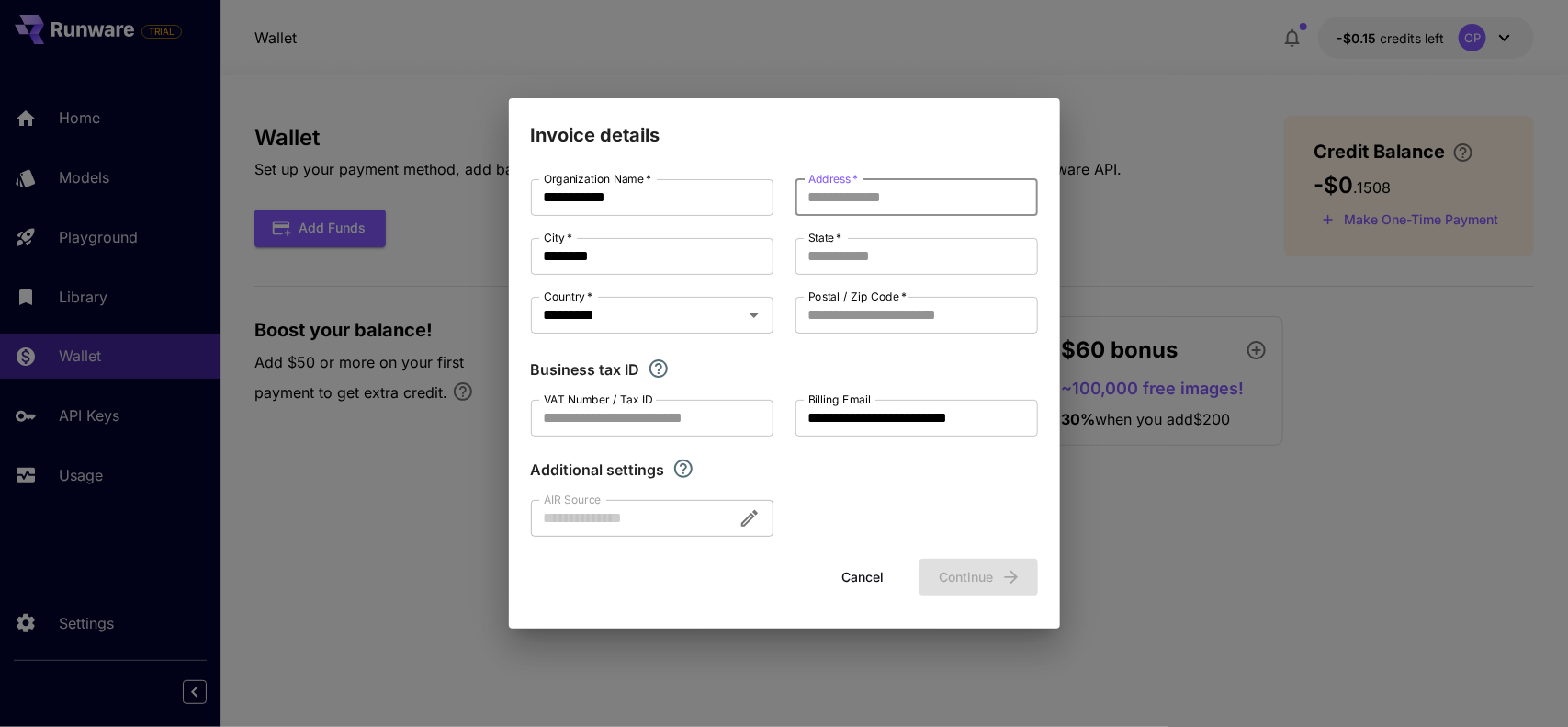 click on "Address   *" at bounding box center [917, 198] 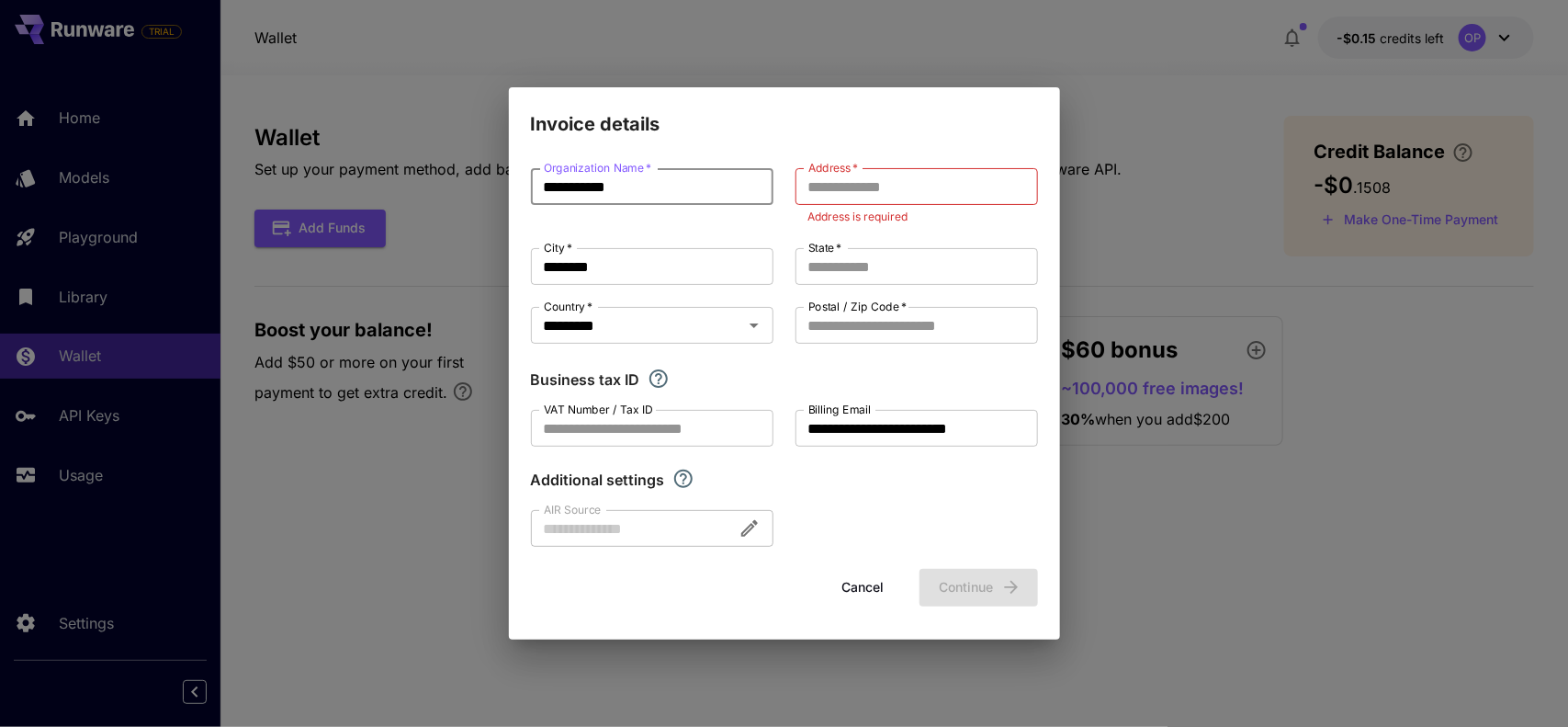 drag, startPoint x: 650, startPoint y: 198, endPoint x: 428, endPoint y: 171, distance: 223.63586 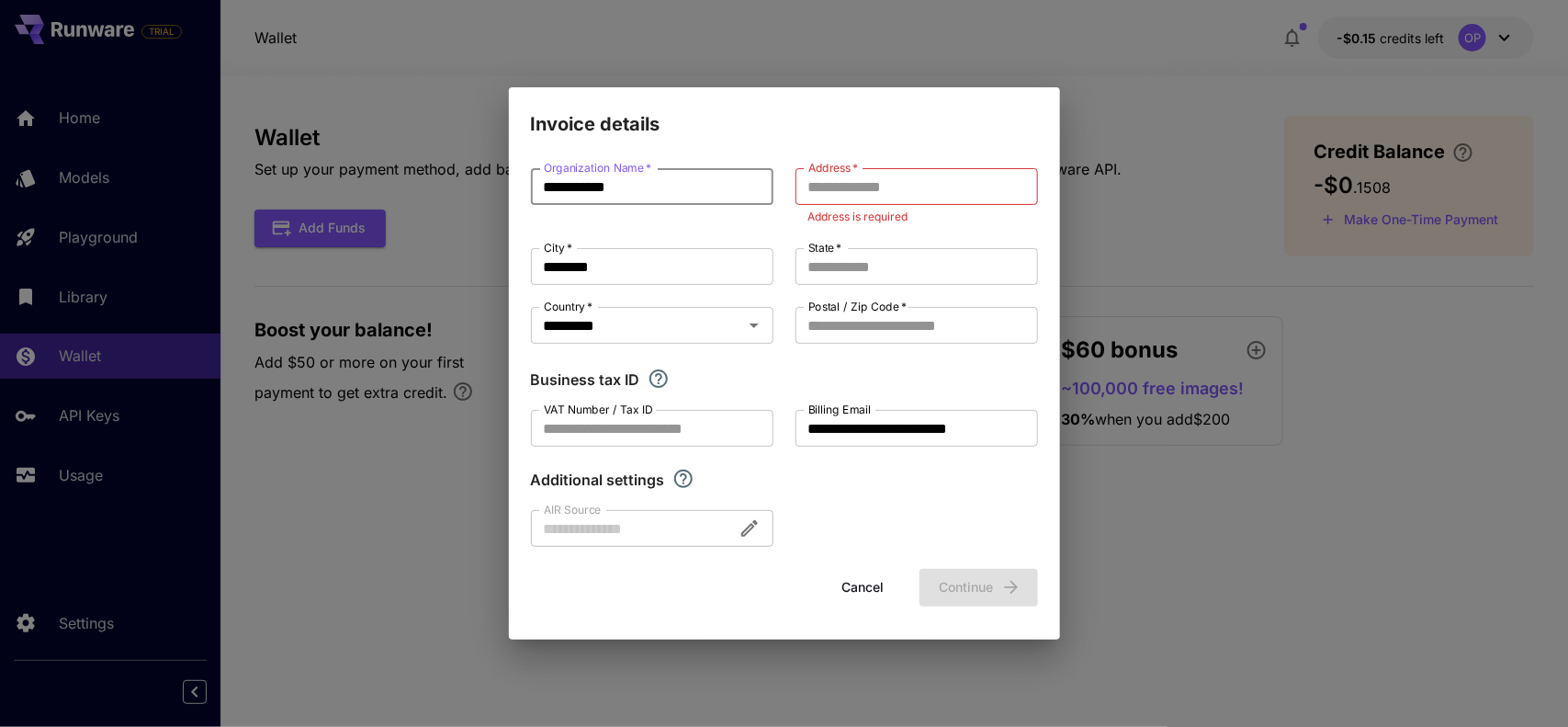click on "**********" at bounding box center (784, 363) 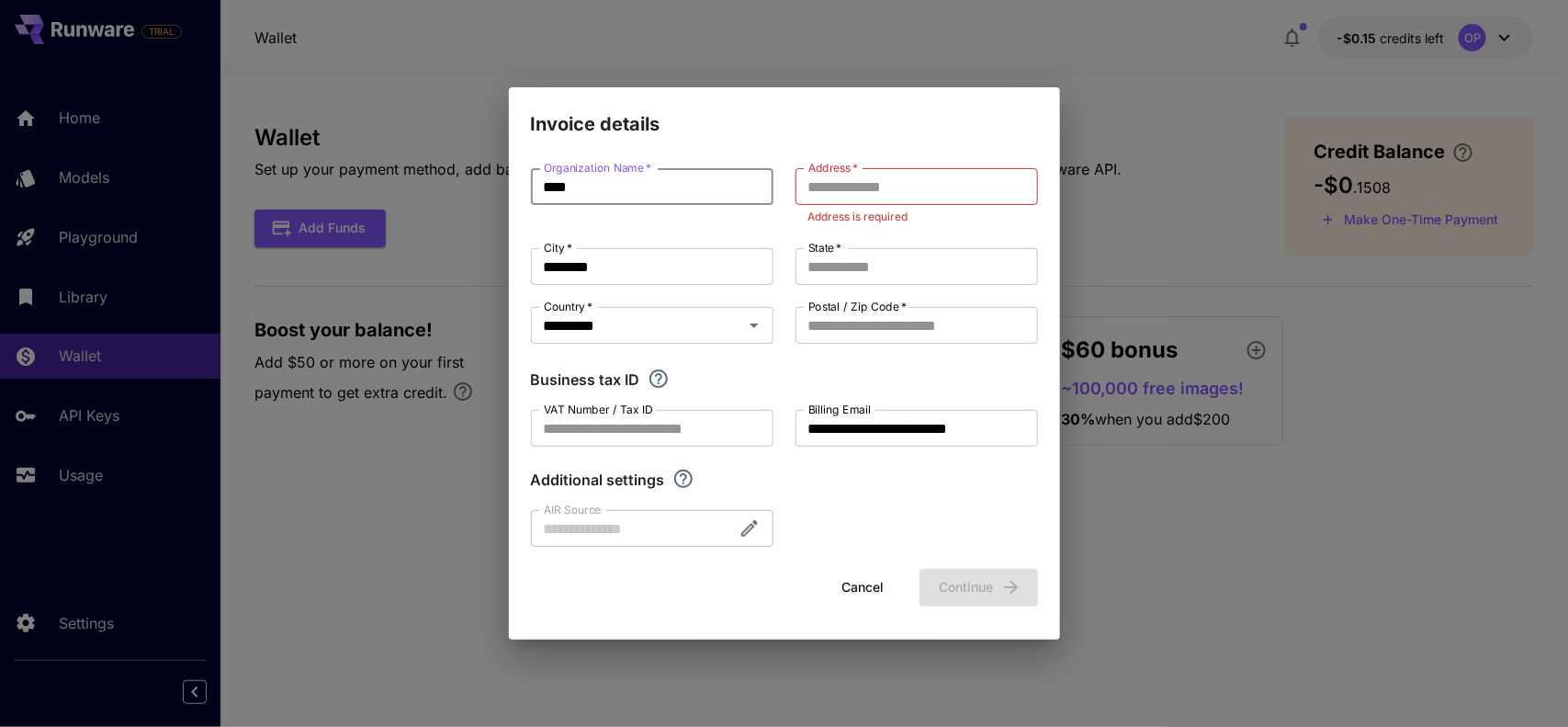 type on "****" 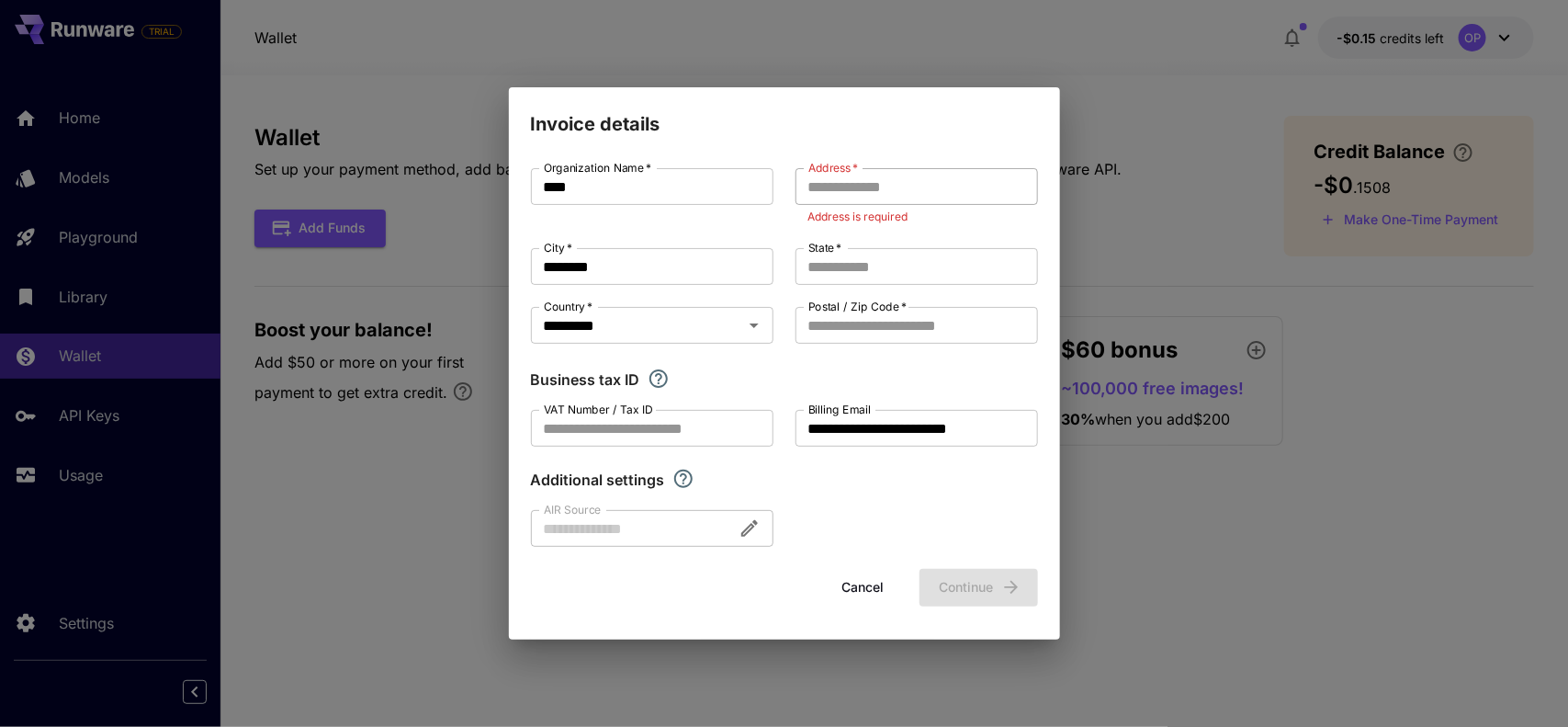 click on "Address   *" at bounding box center [917, 187] 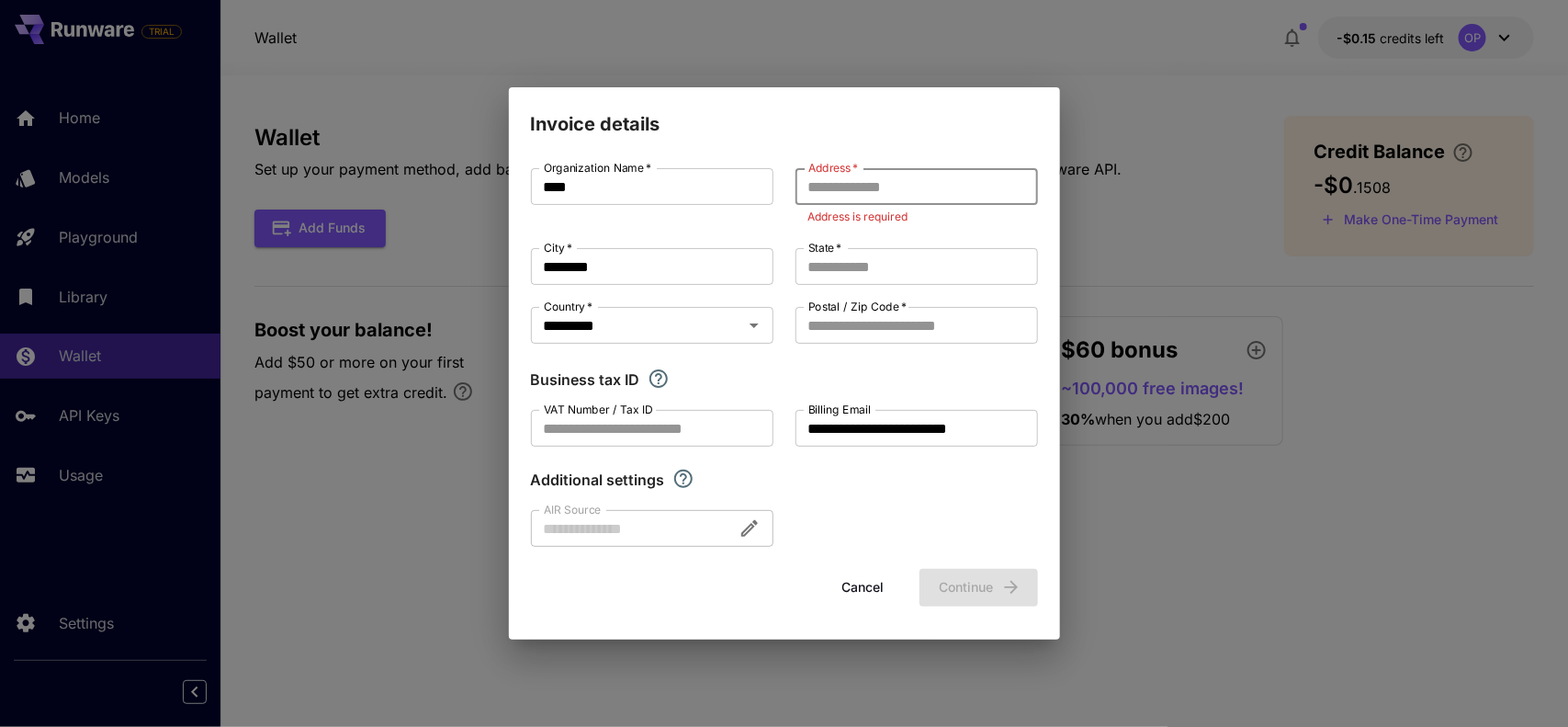 click on "Address   *" at bounding box center [917, 187] 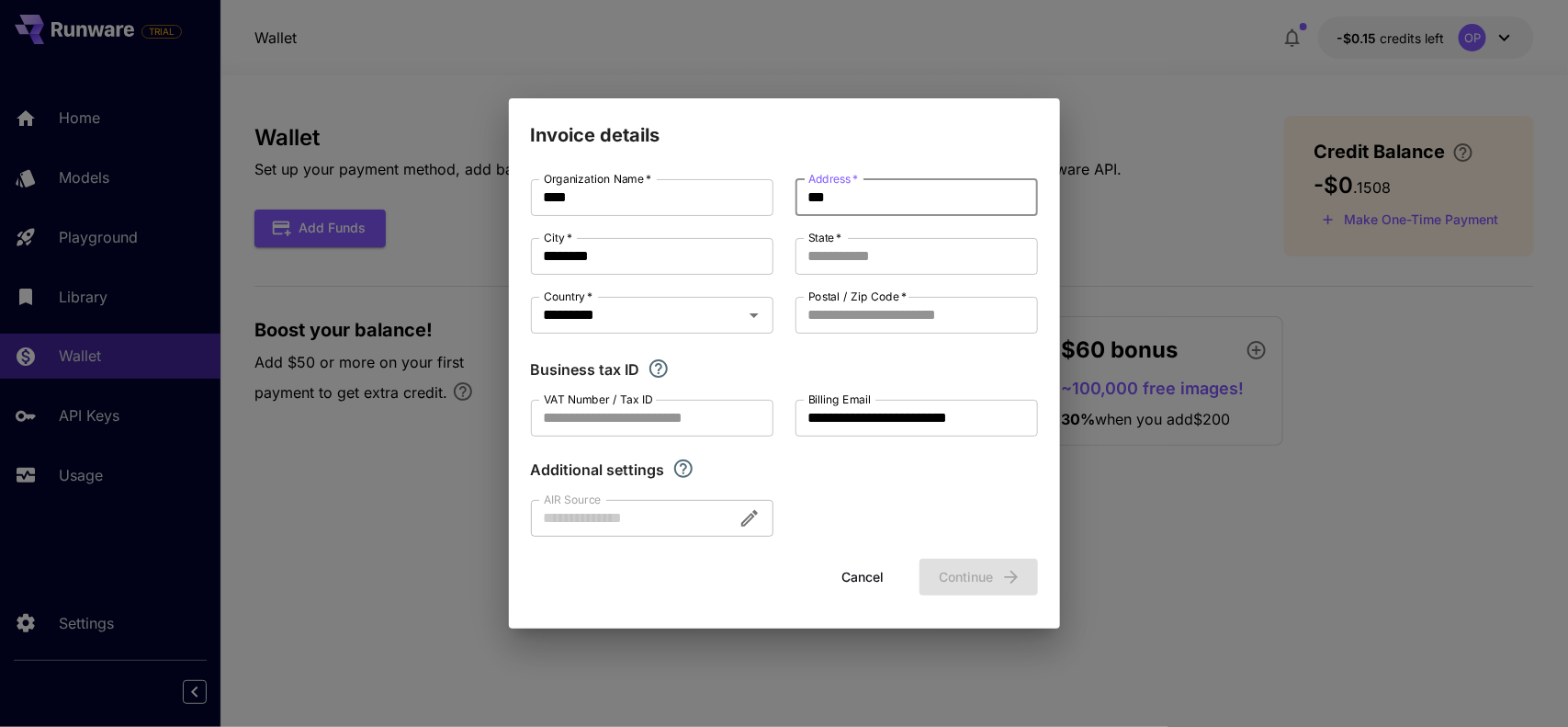 type on "*" 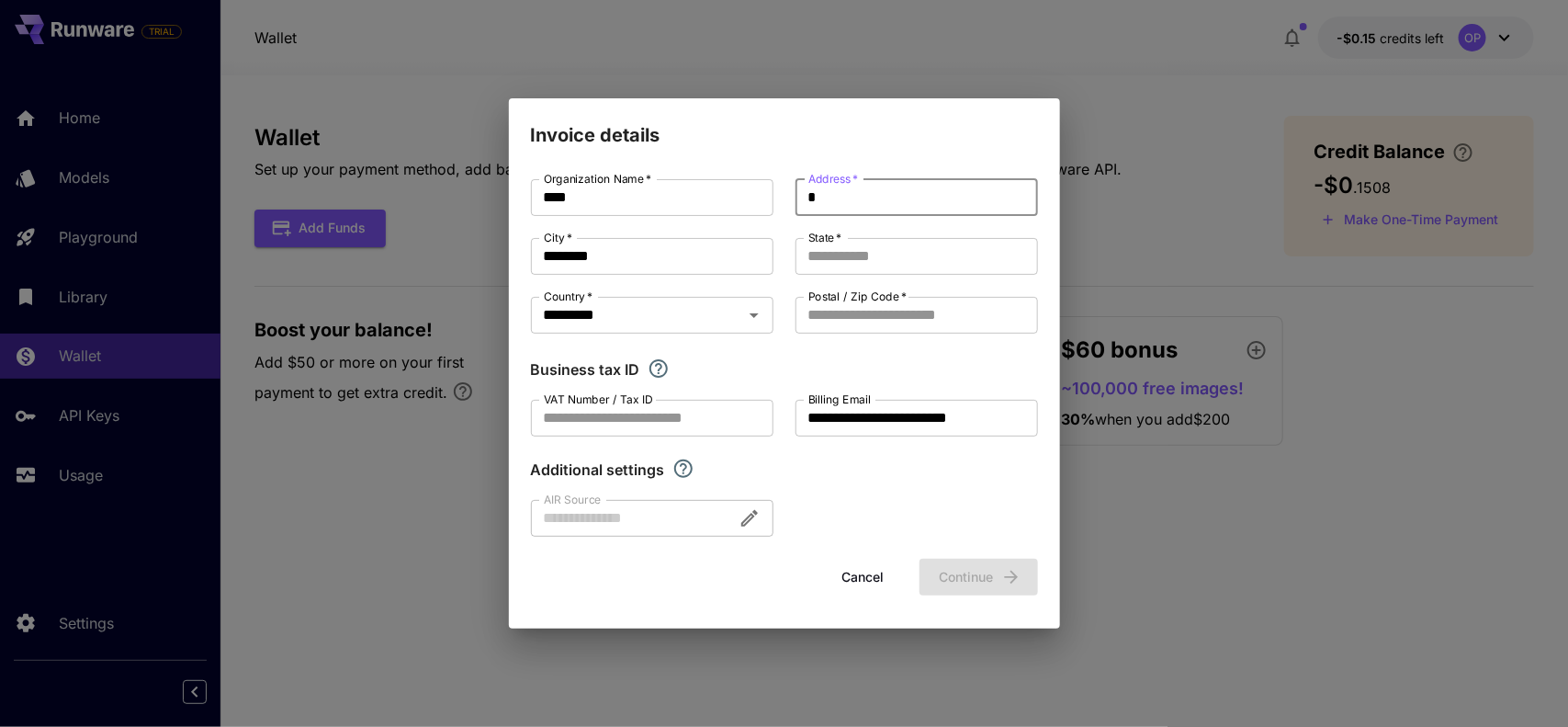 click on "**********" at bounding box center [784, 389] 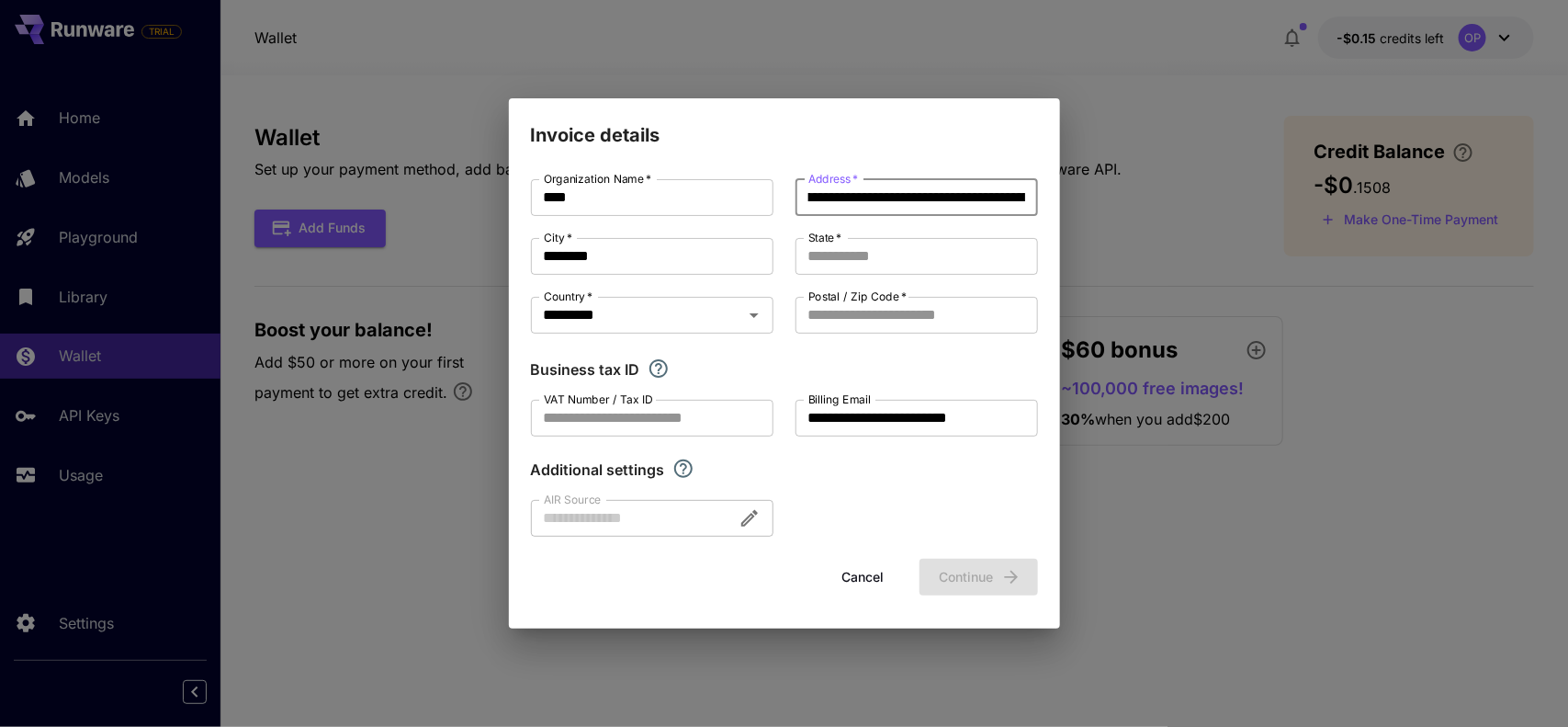 scroll, scrollTop: 0, scrollLeft: 0, axis: both 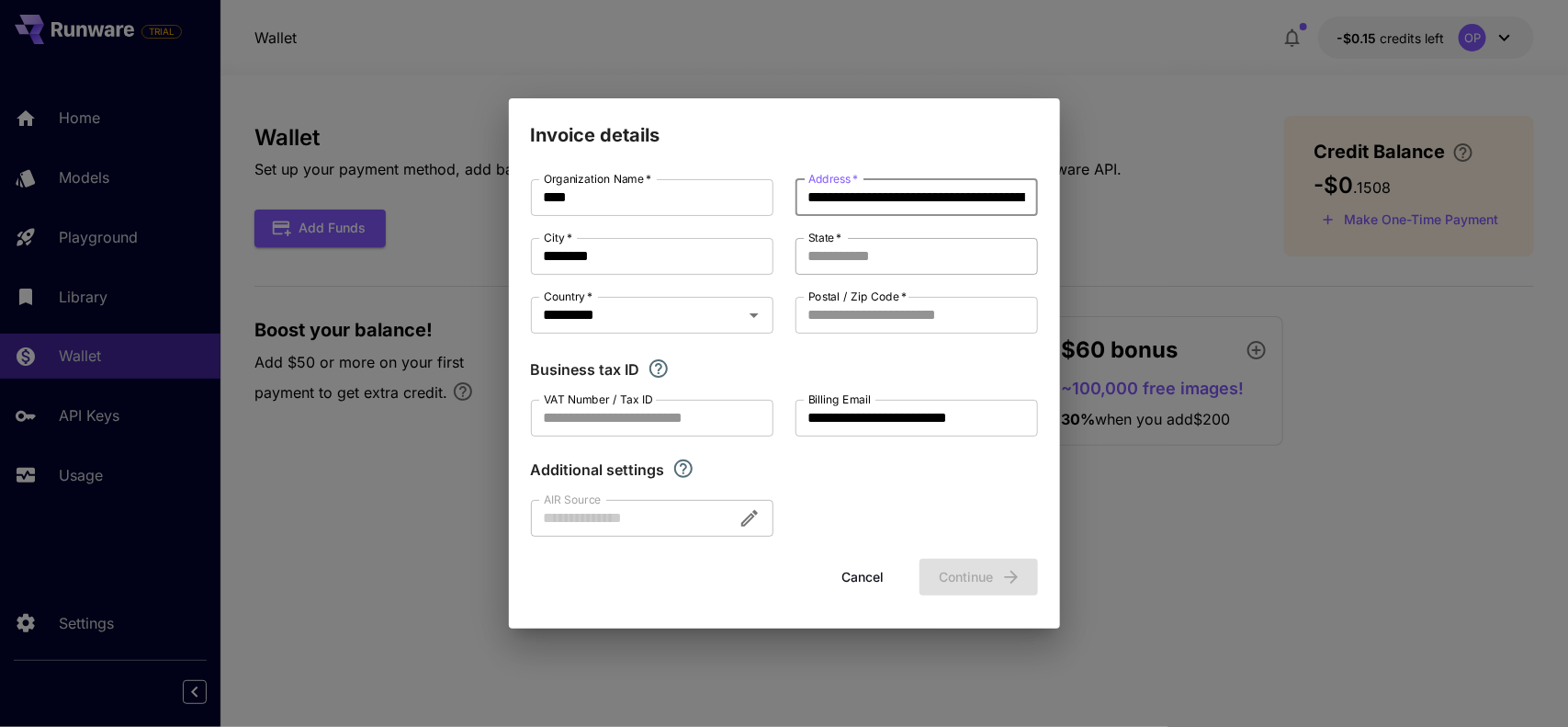 type on "**********" 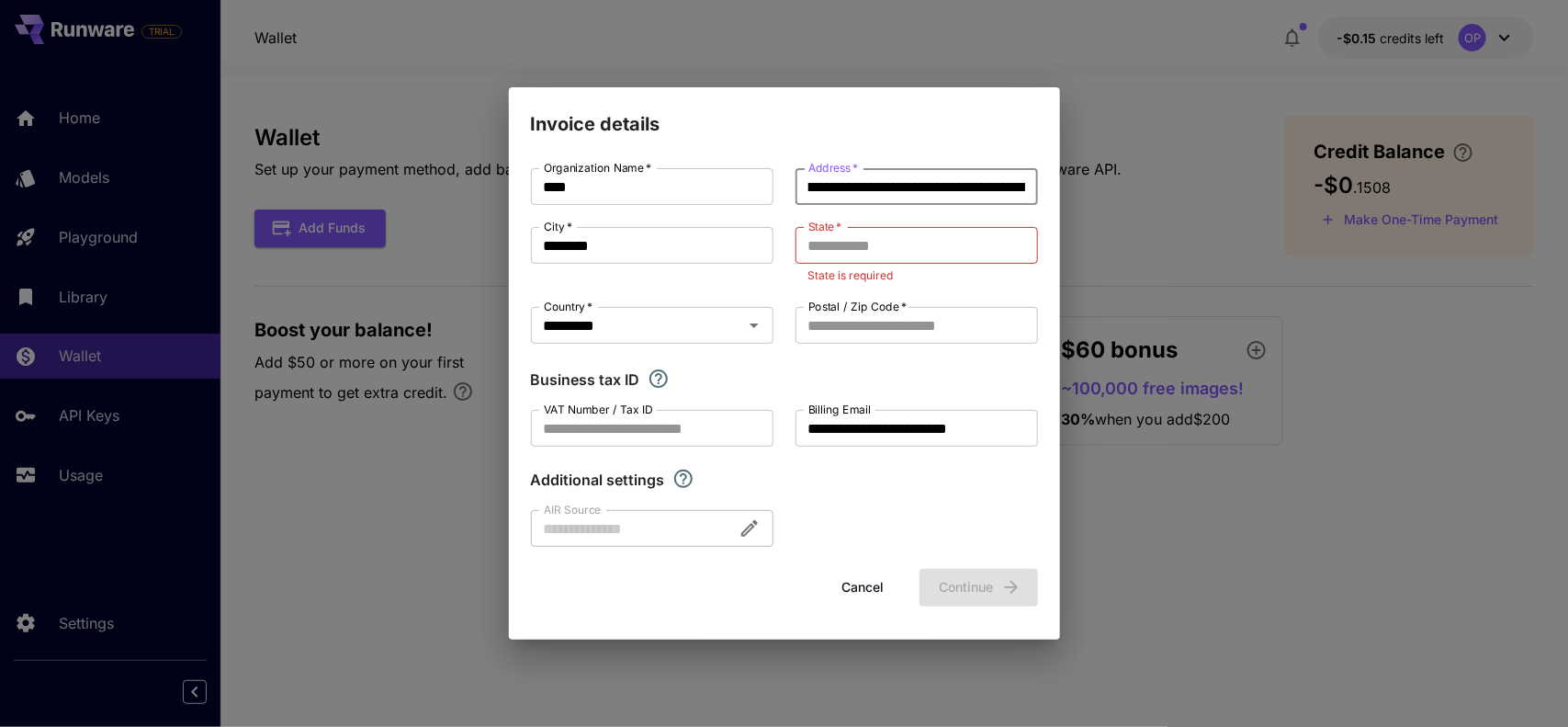 scroll, scrollTop: 0, scrollLeft: 0, axis: both 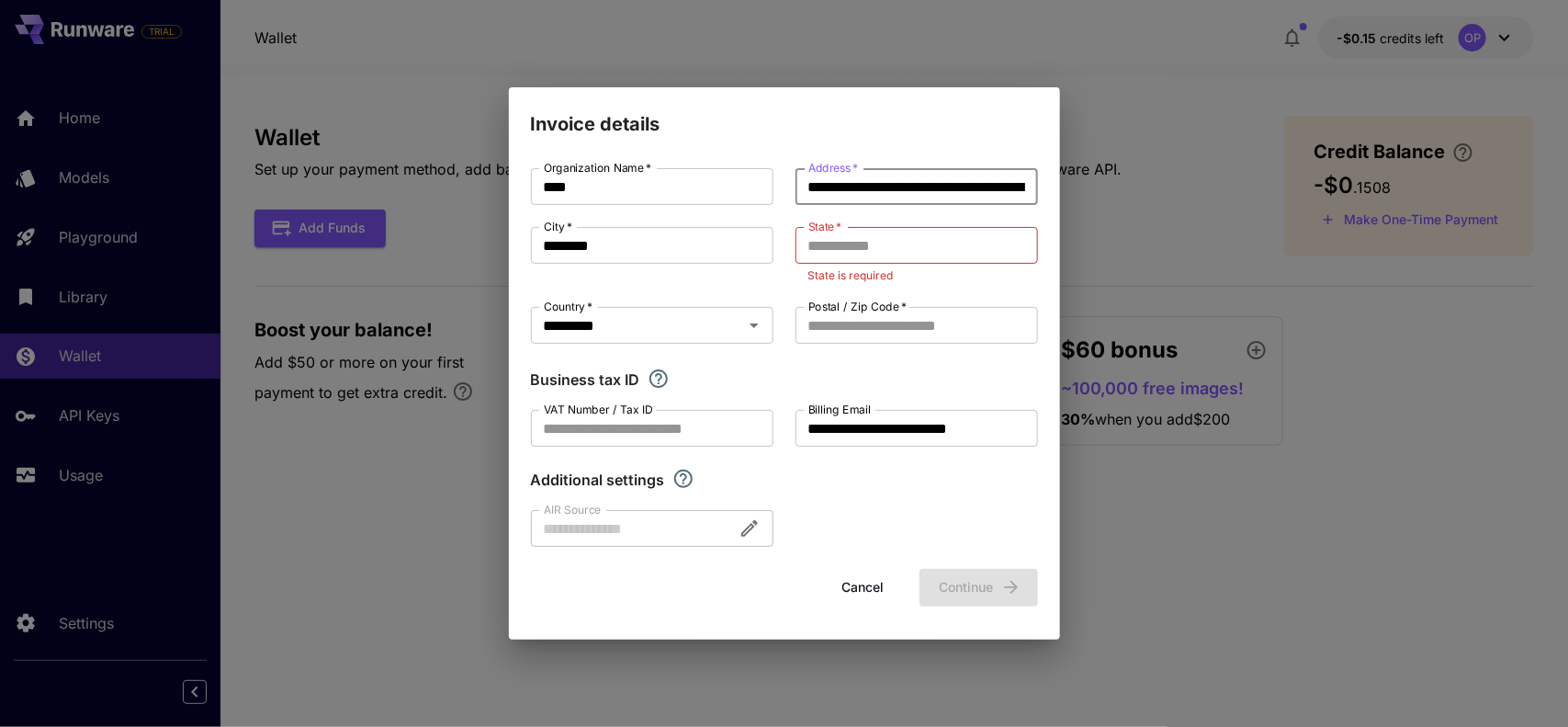 click on "**********" at bounding box center [917, 187] 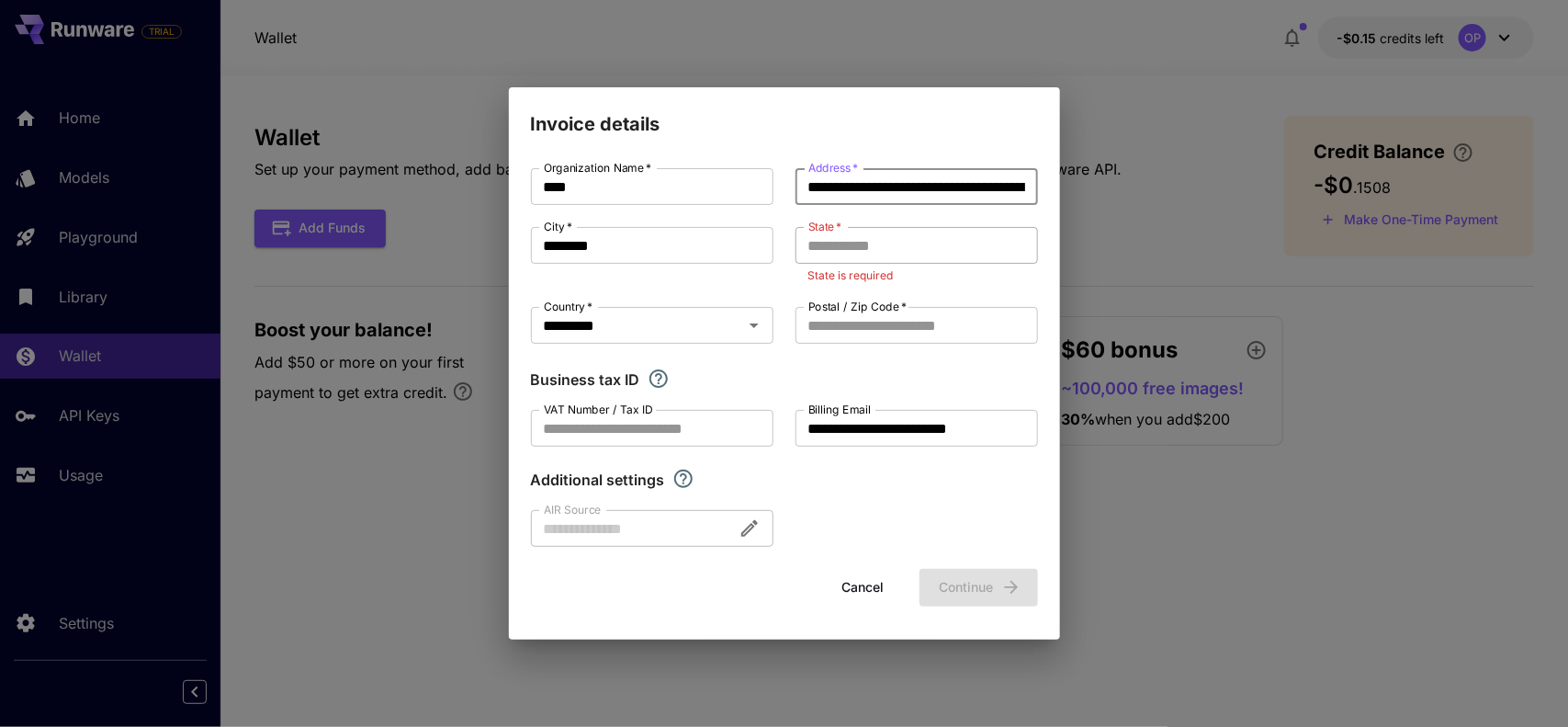 click on "State   *" at bounding box center [917, 245] 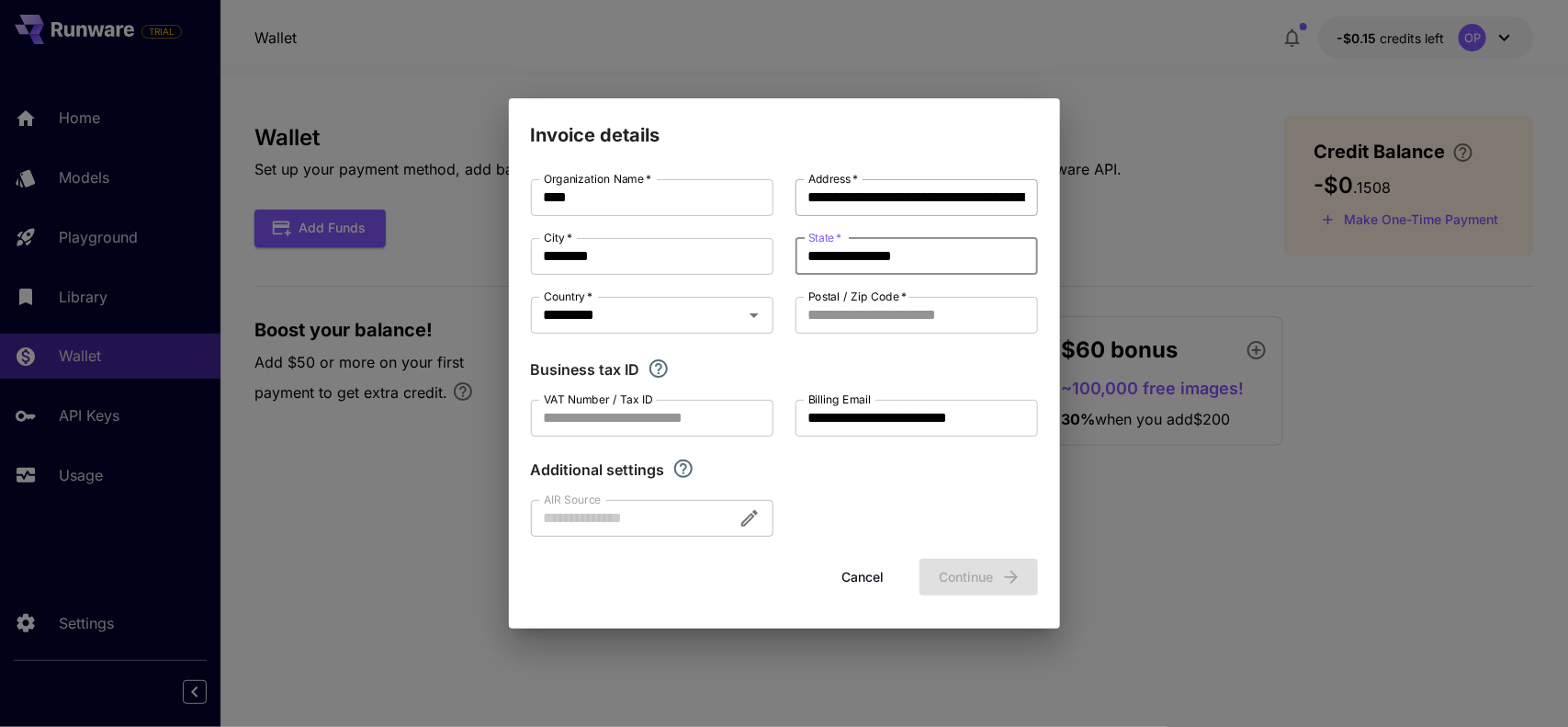 type on "**********" 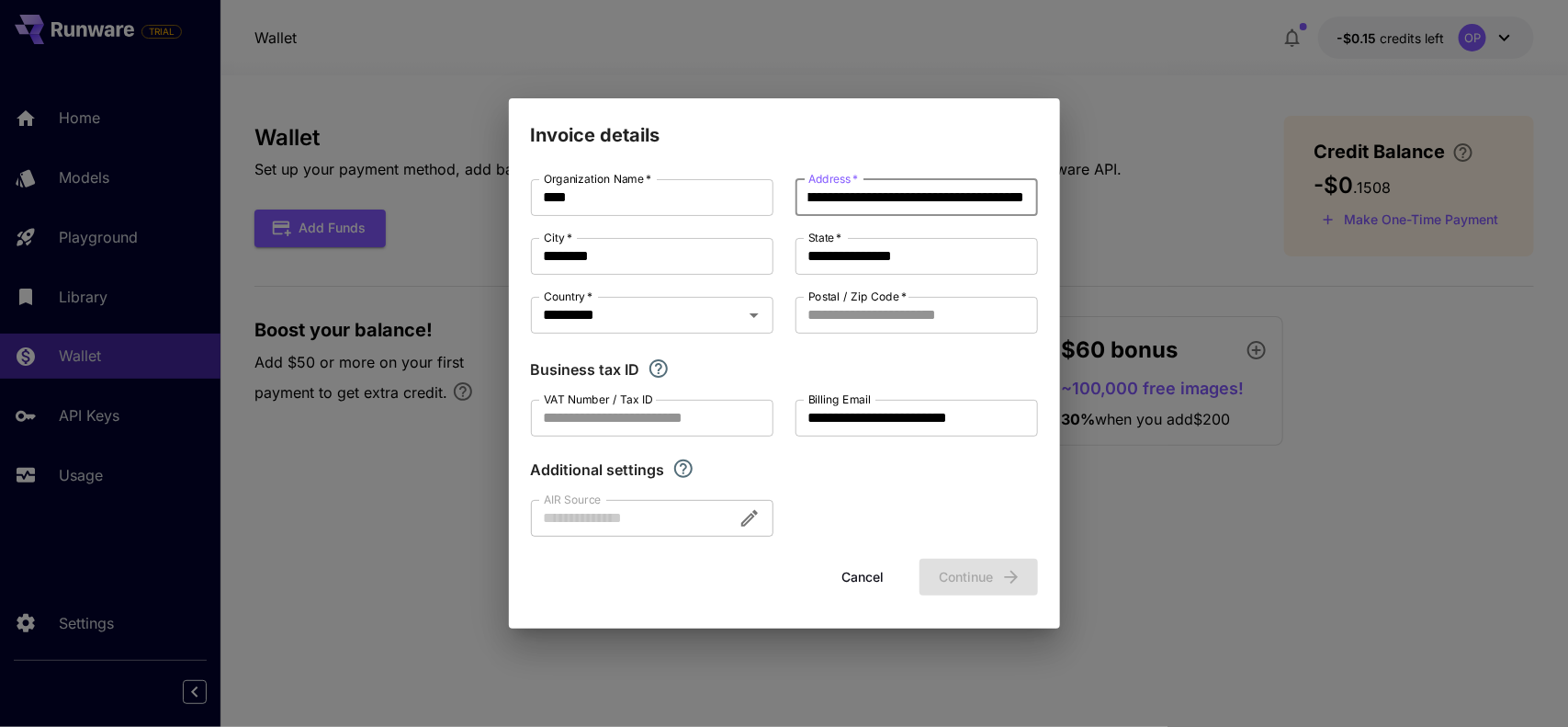 scroll, scrollTop: 0, scrollLeft: 193, axis: horizontal 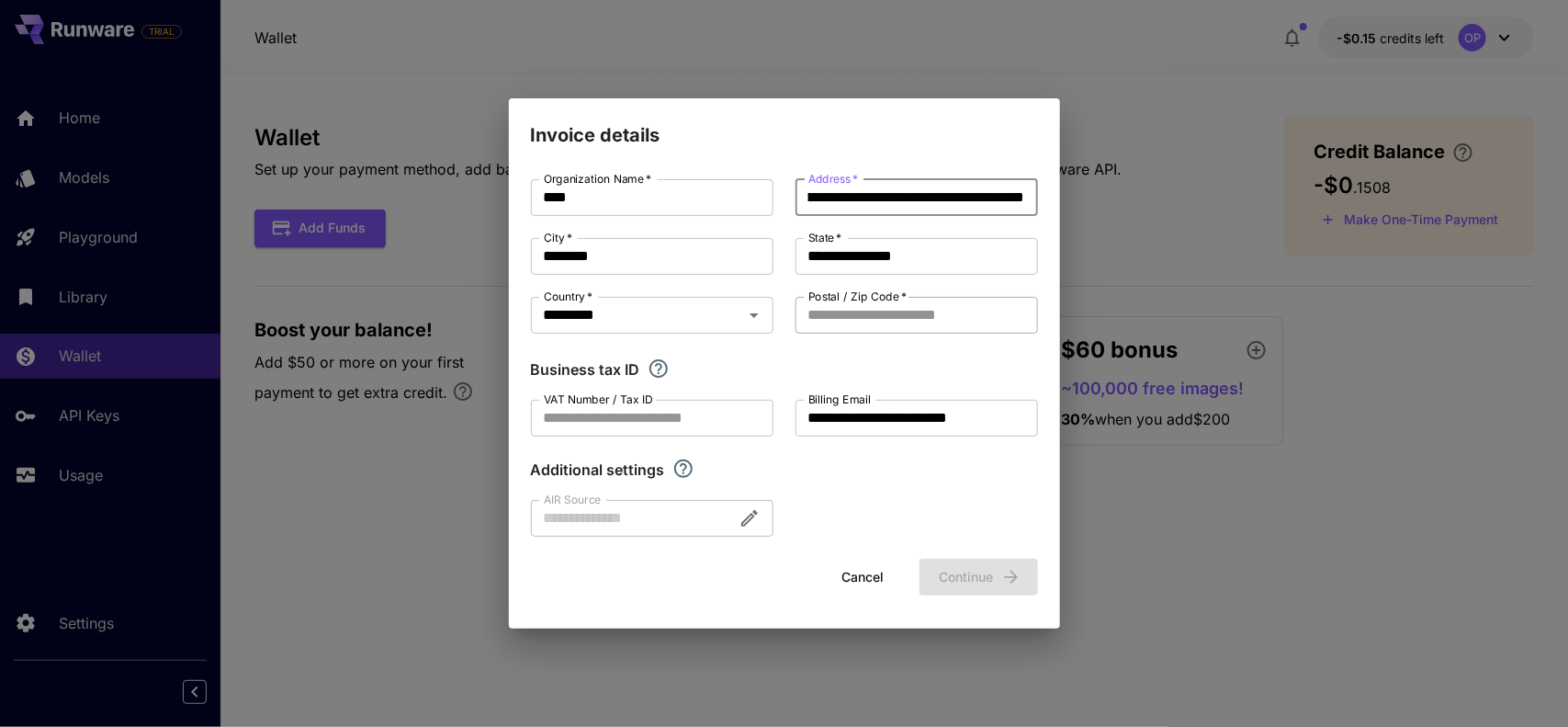 type on "**********" 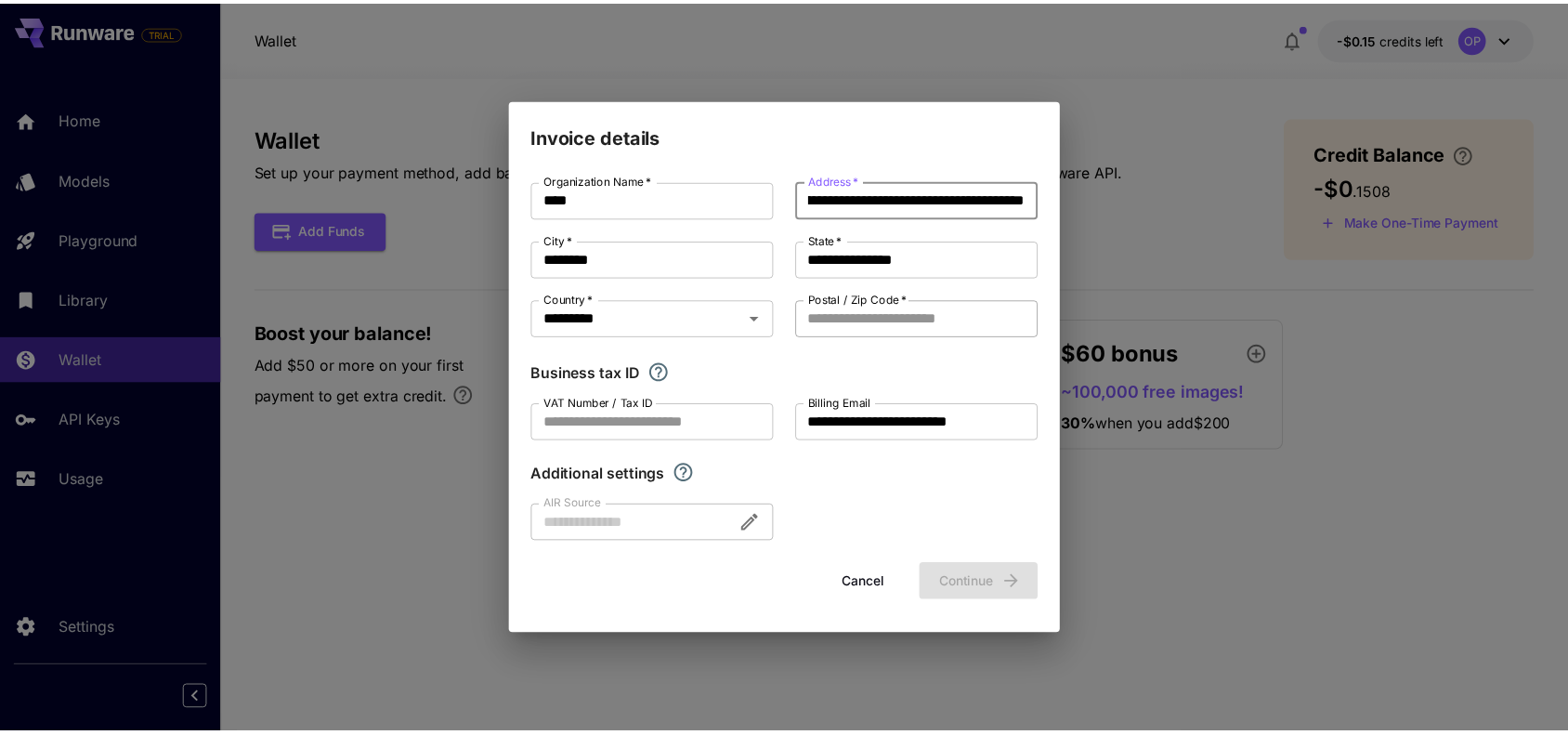 scroll, scrollTop: 0, scrollLeft: 0, axis: both 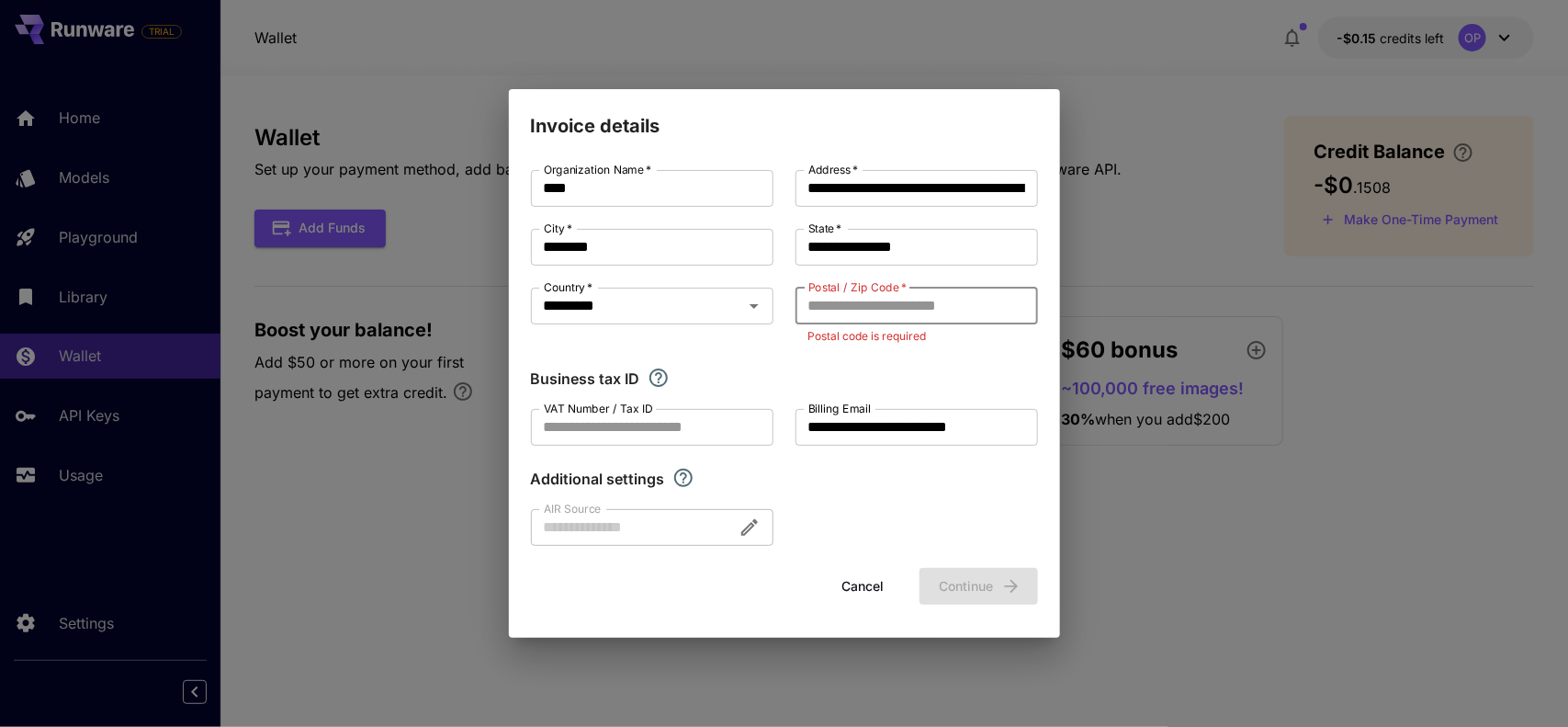 click on "Postal / Zip Code   *" at bounding box center (917, 306) 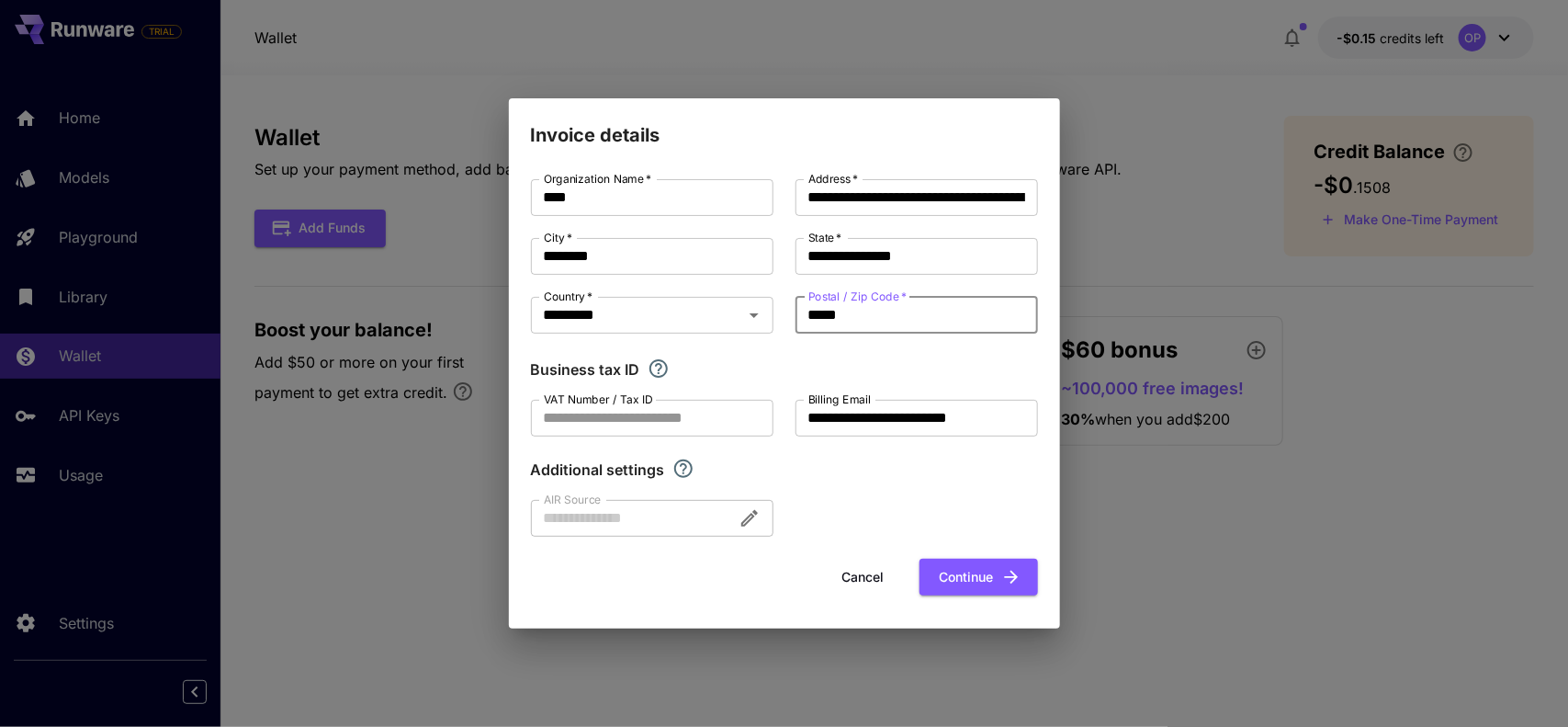 type on "*****" 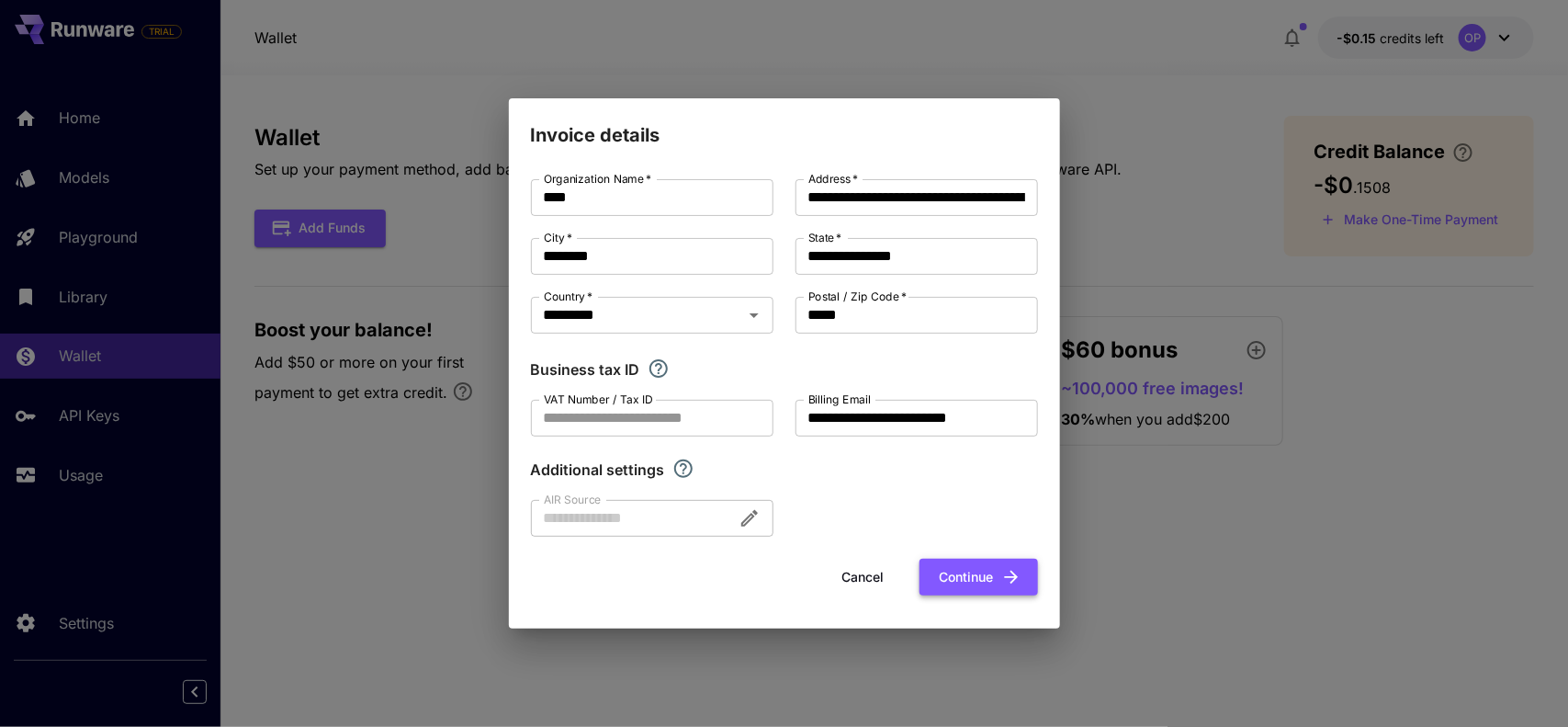 click on "Continue" at bounding box center [978, 577] 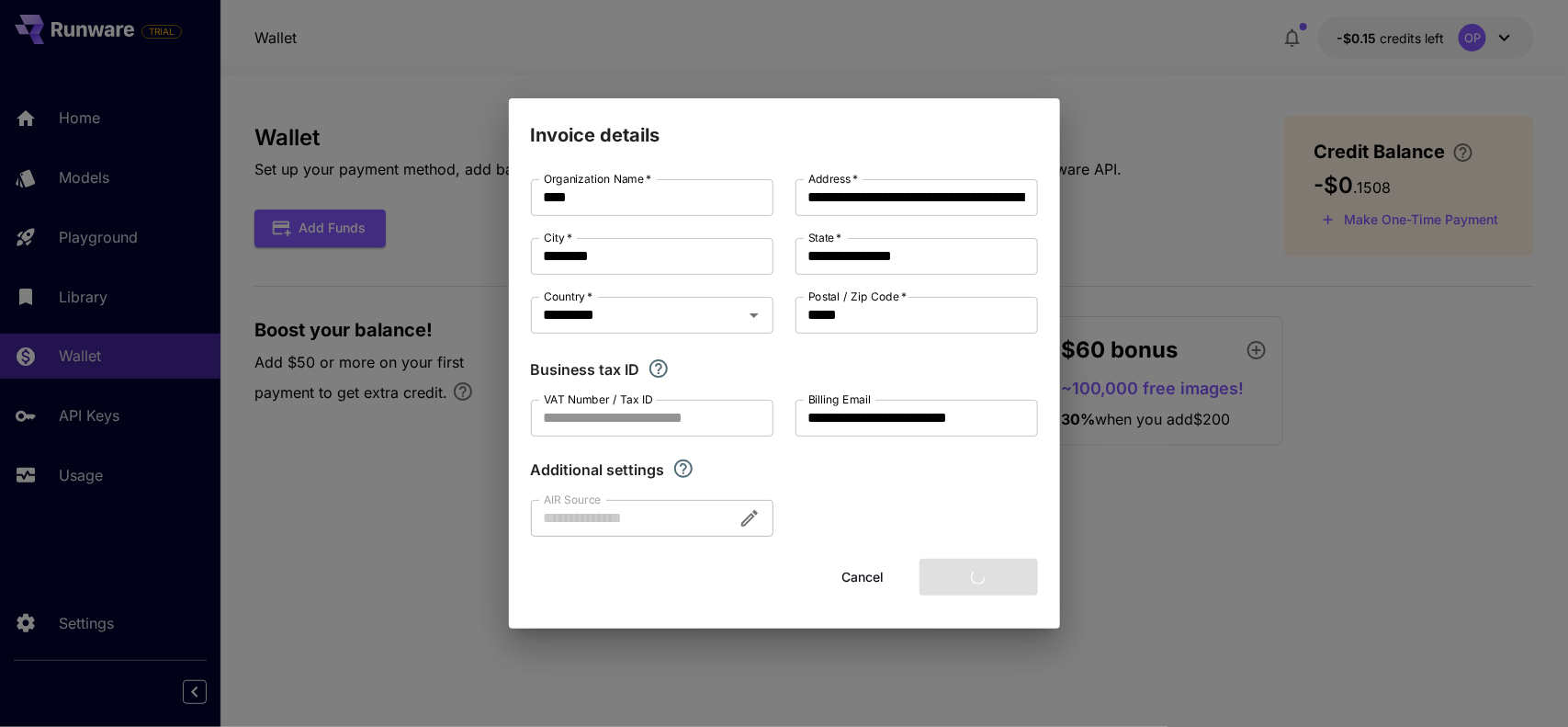 type on "**********" 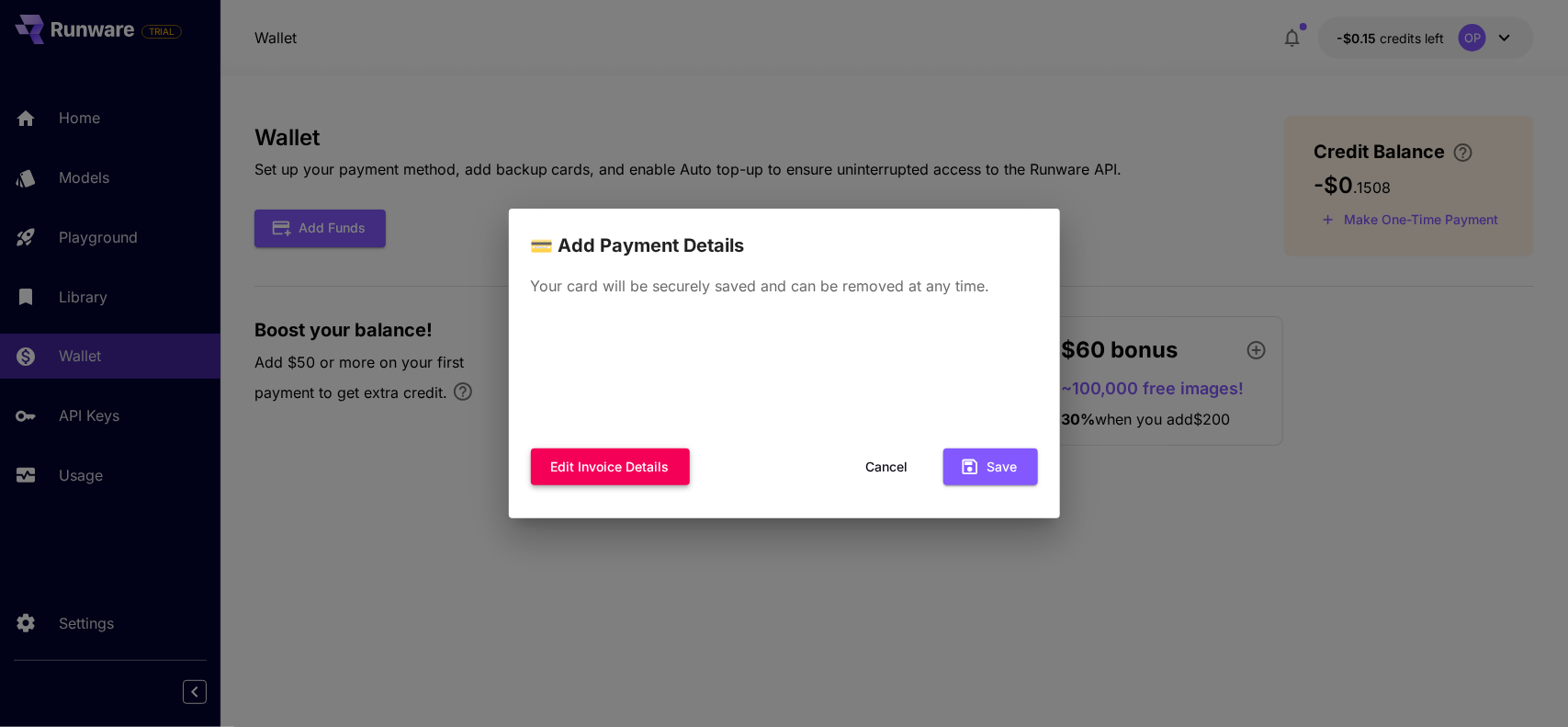 click on "Edit invoice details" at bounding box center (610, 467) 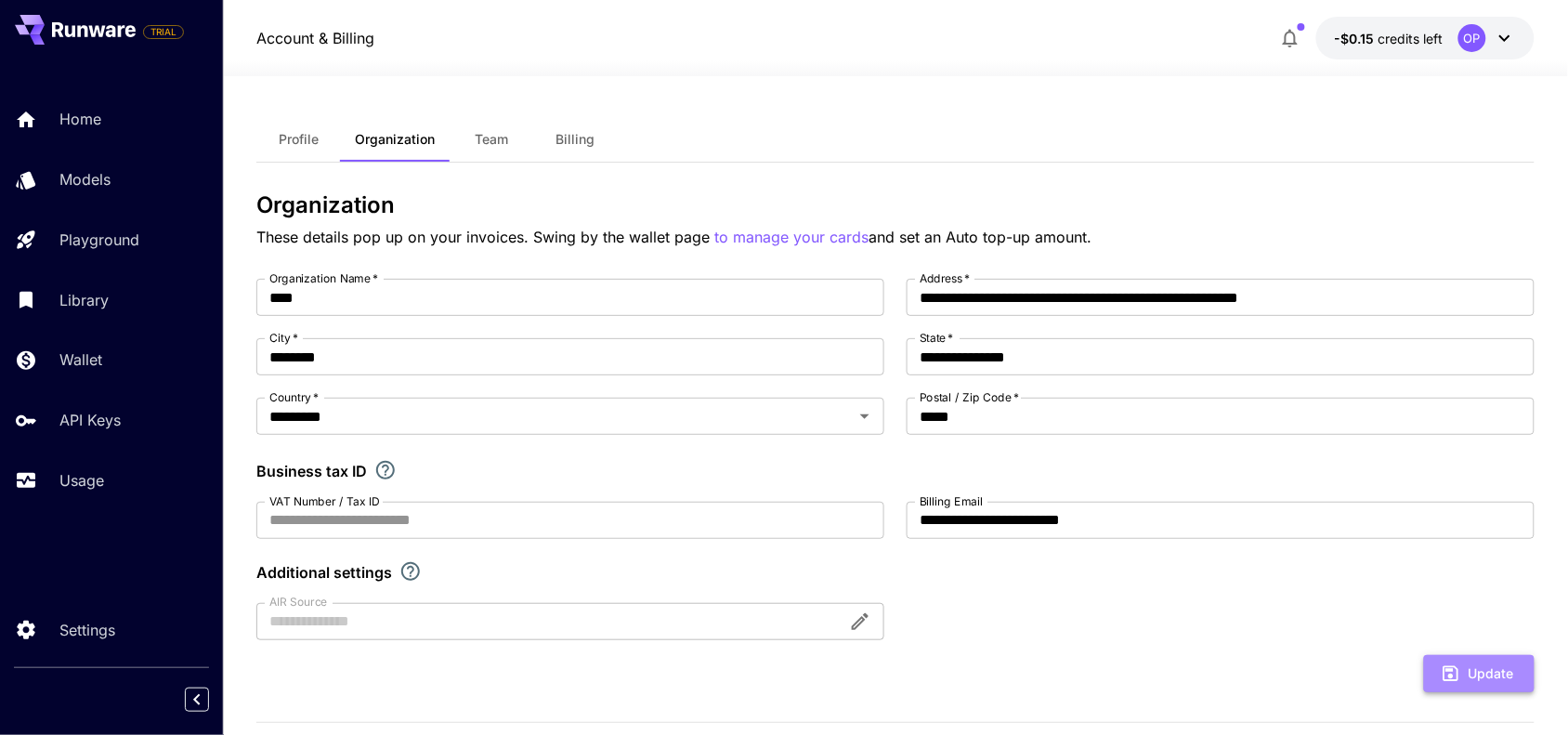 click on "Update" at bounding box center [1479, 674] 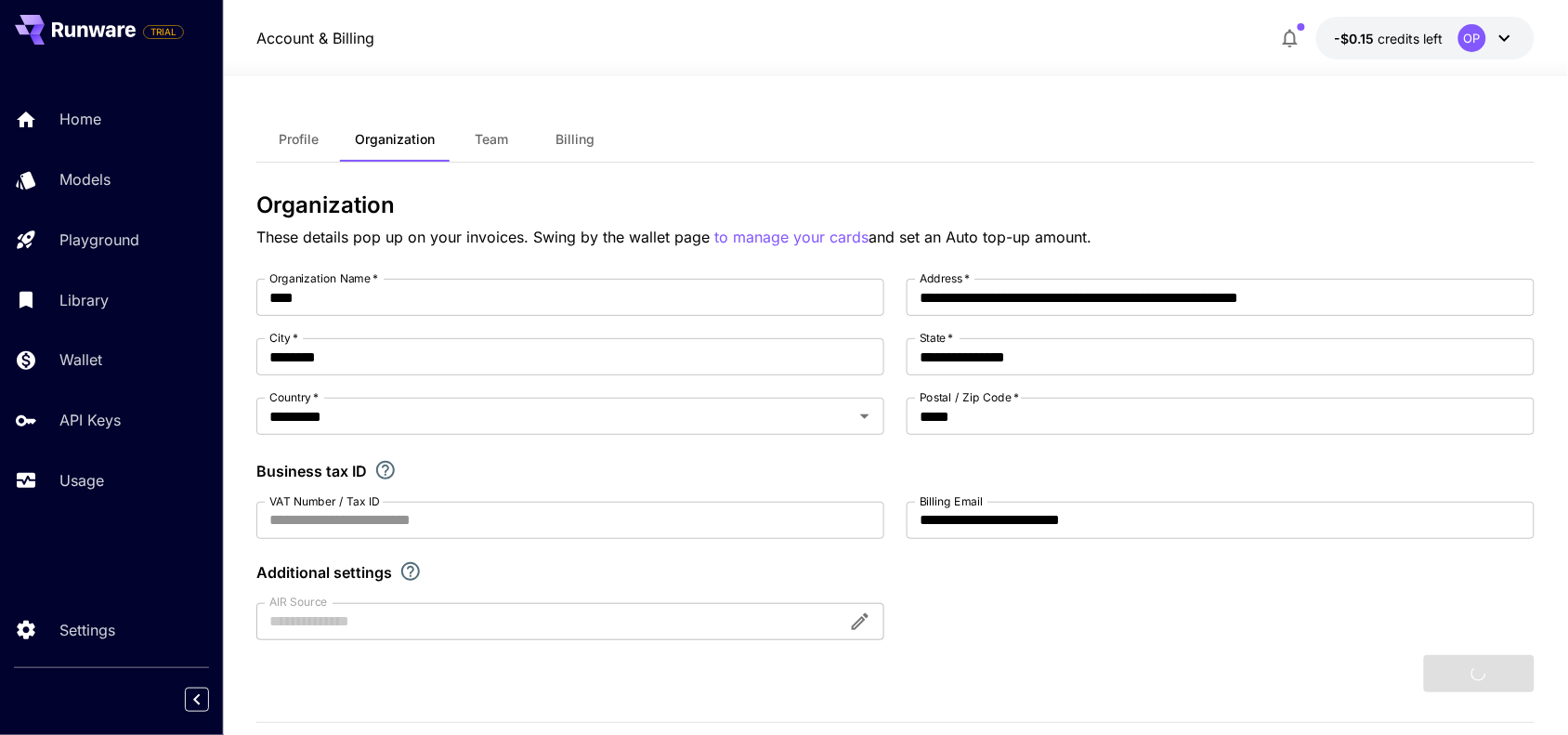 type on "*******" 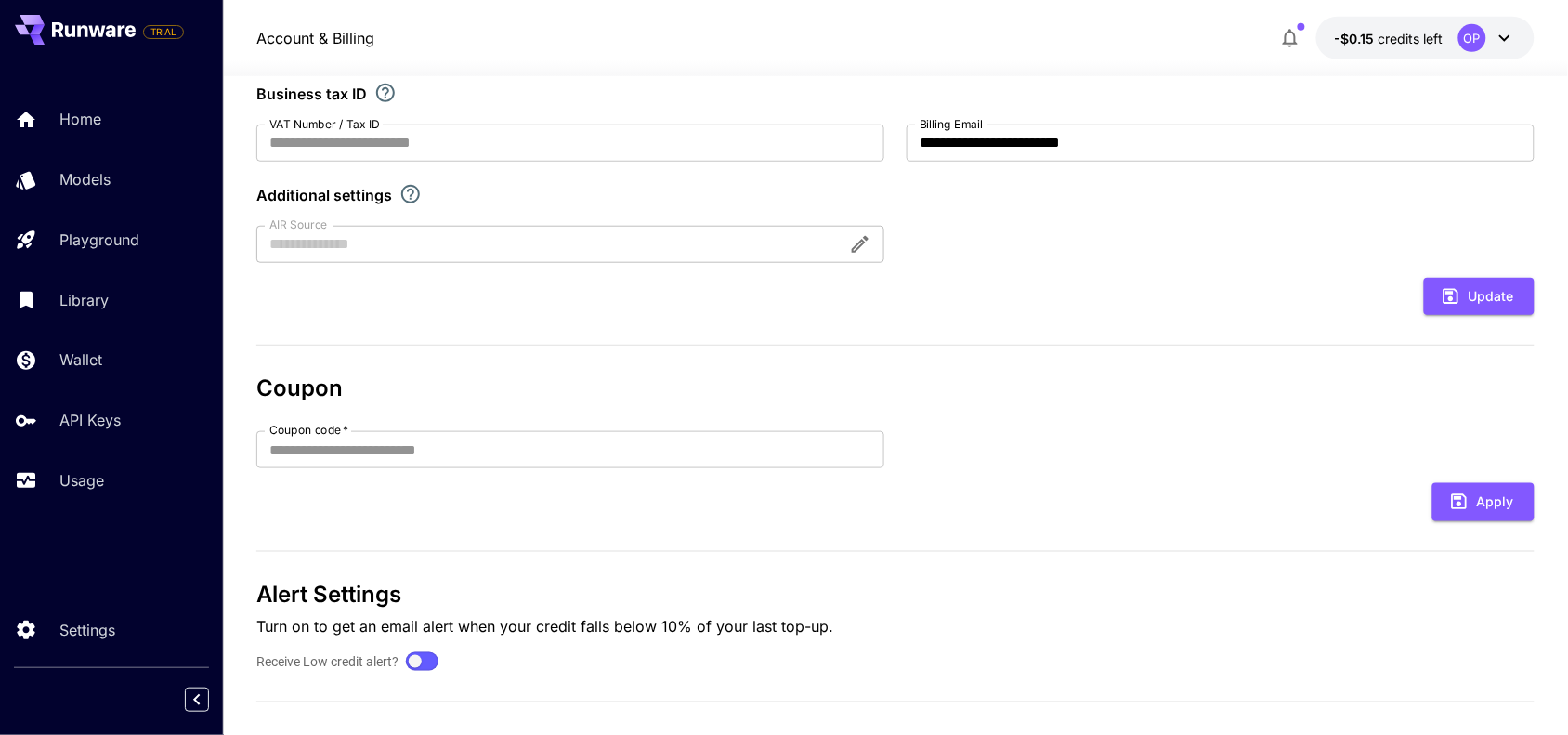 scroll, scrollTop: 400, scrollLeft: 0, axis: vertical 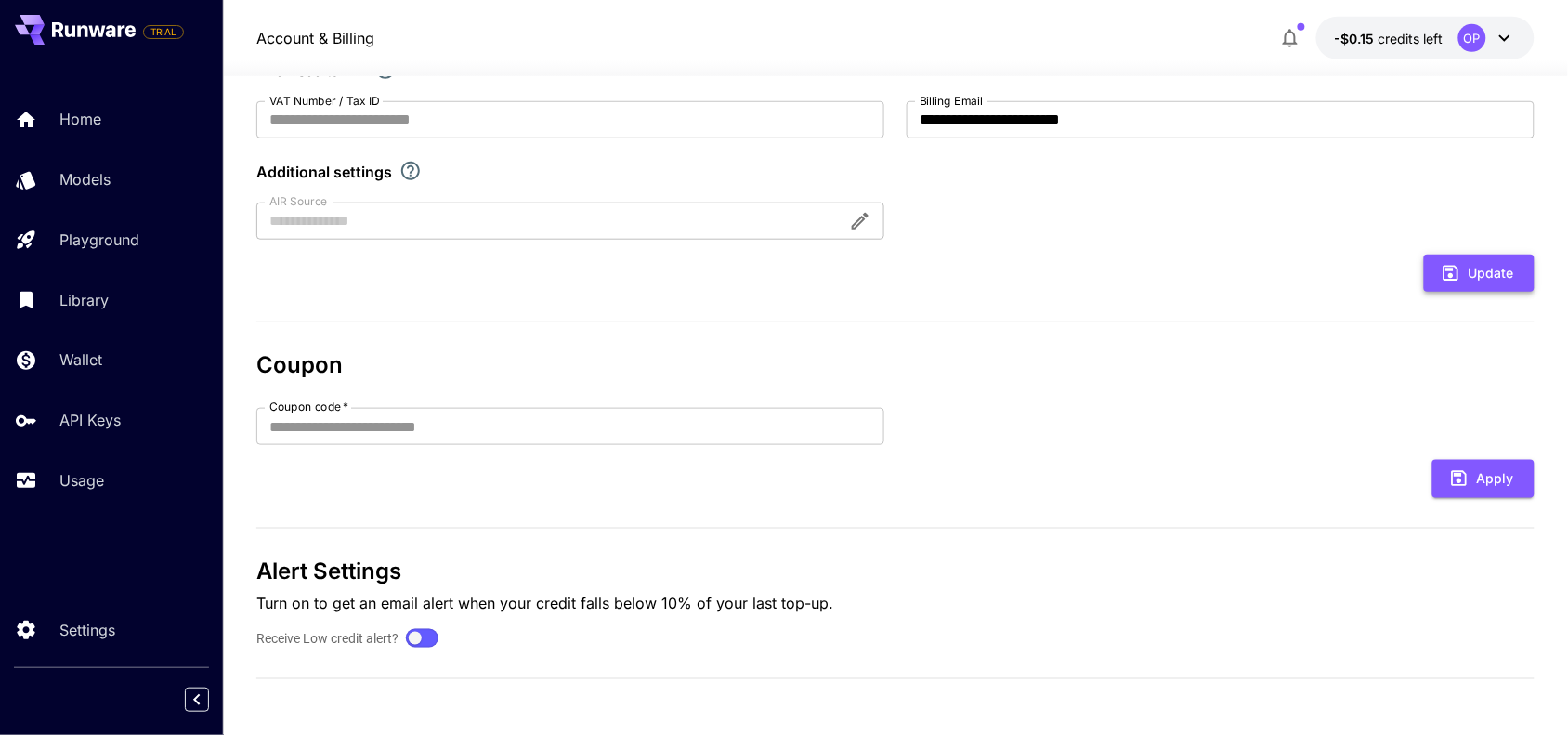 click on "Update" at bounding box center (1479, 273) 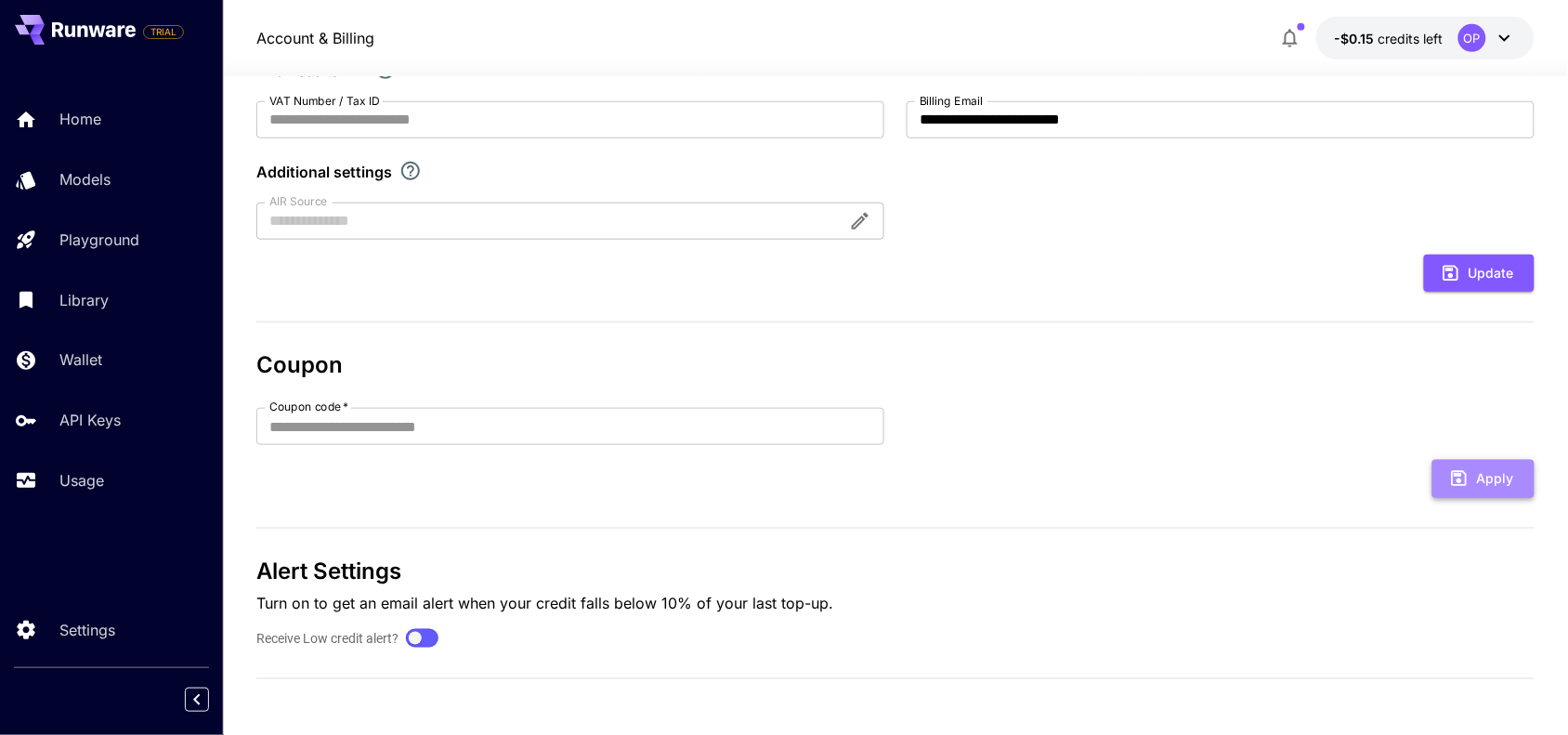 click on "Apply" at bounding box center (1483, 479) 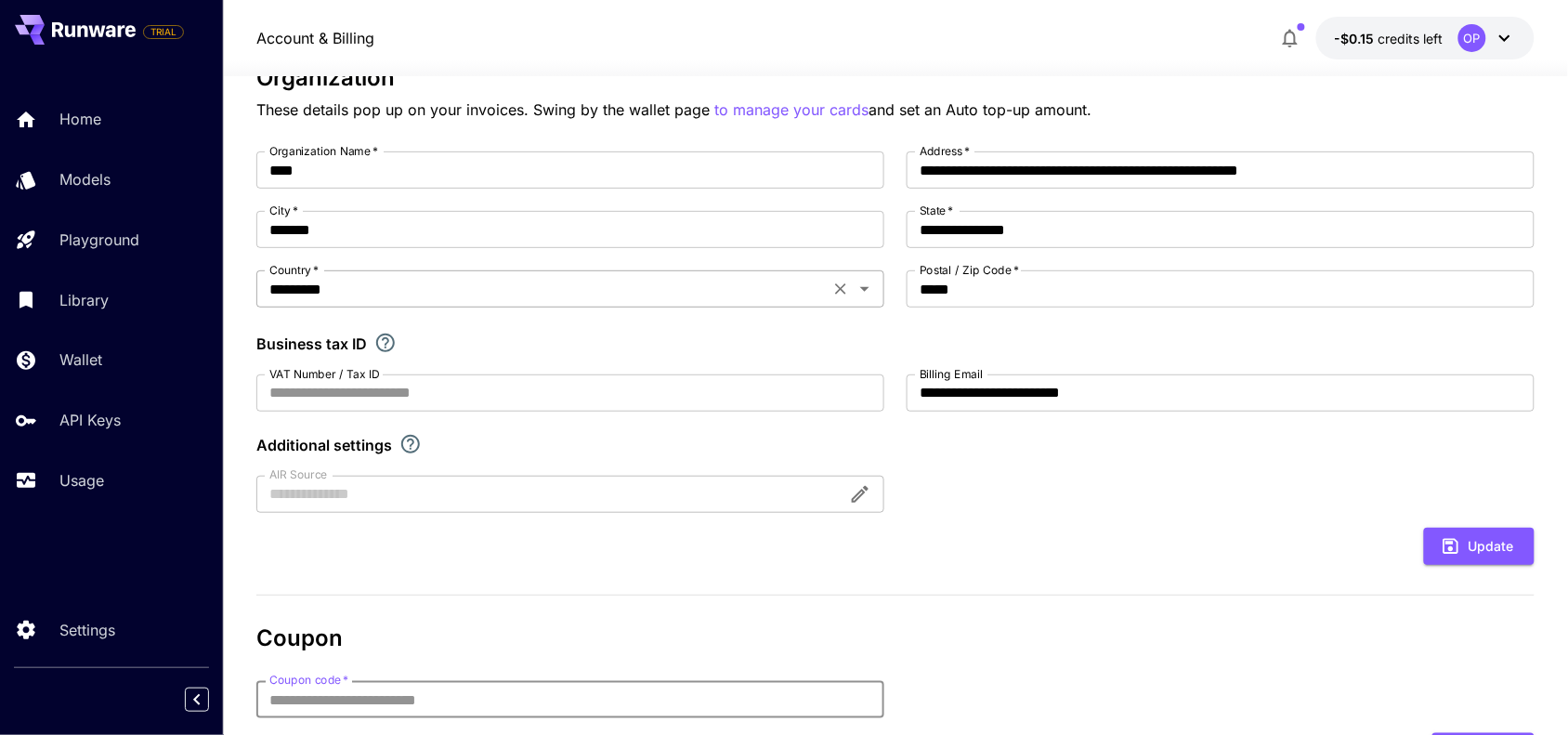 scroll, scrollTop: 0, scrollLeft: 0, axis: both 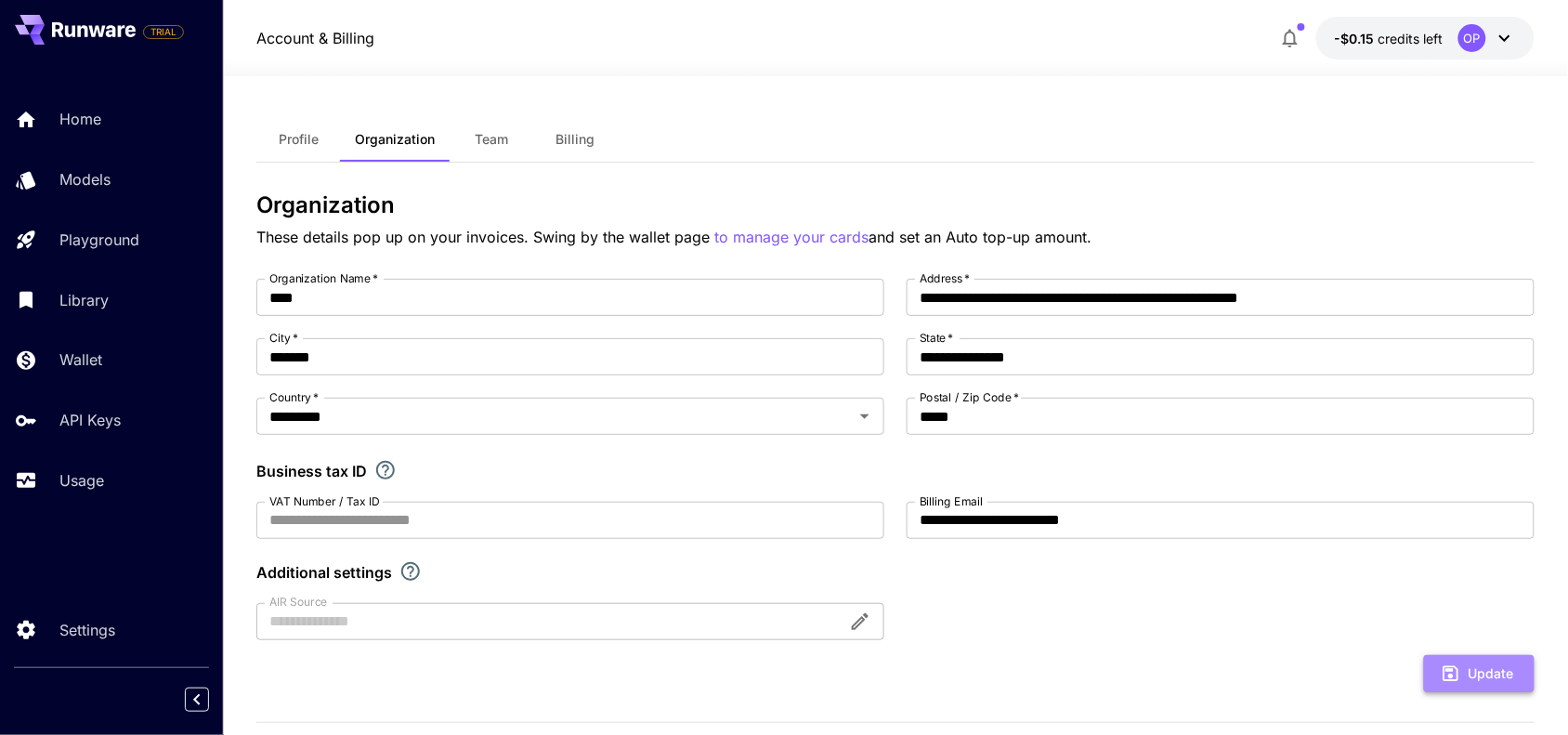 click 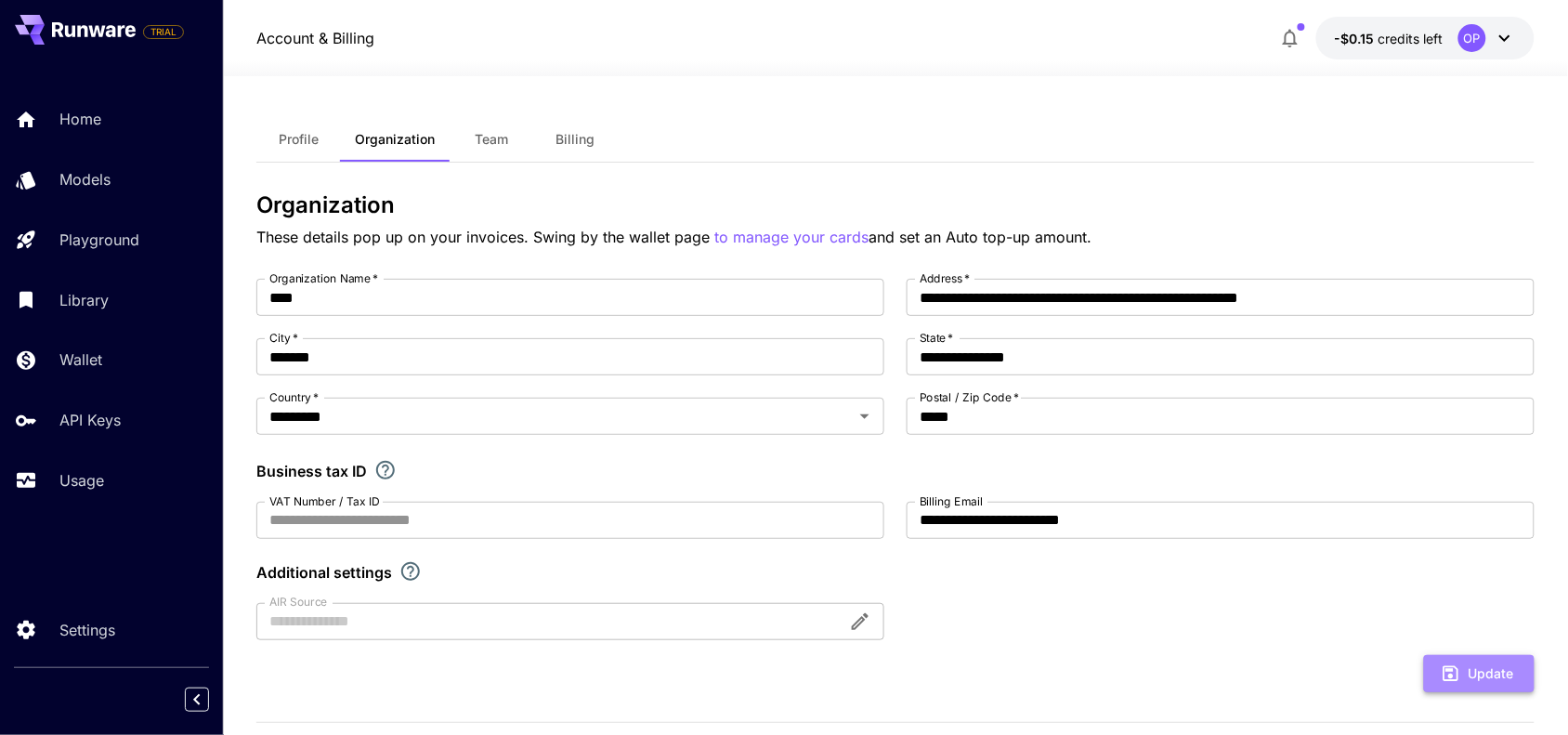 click 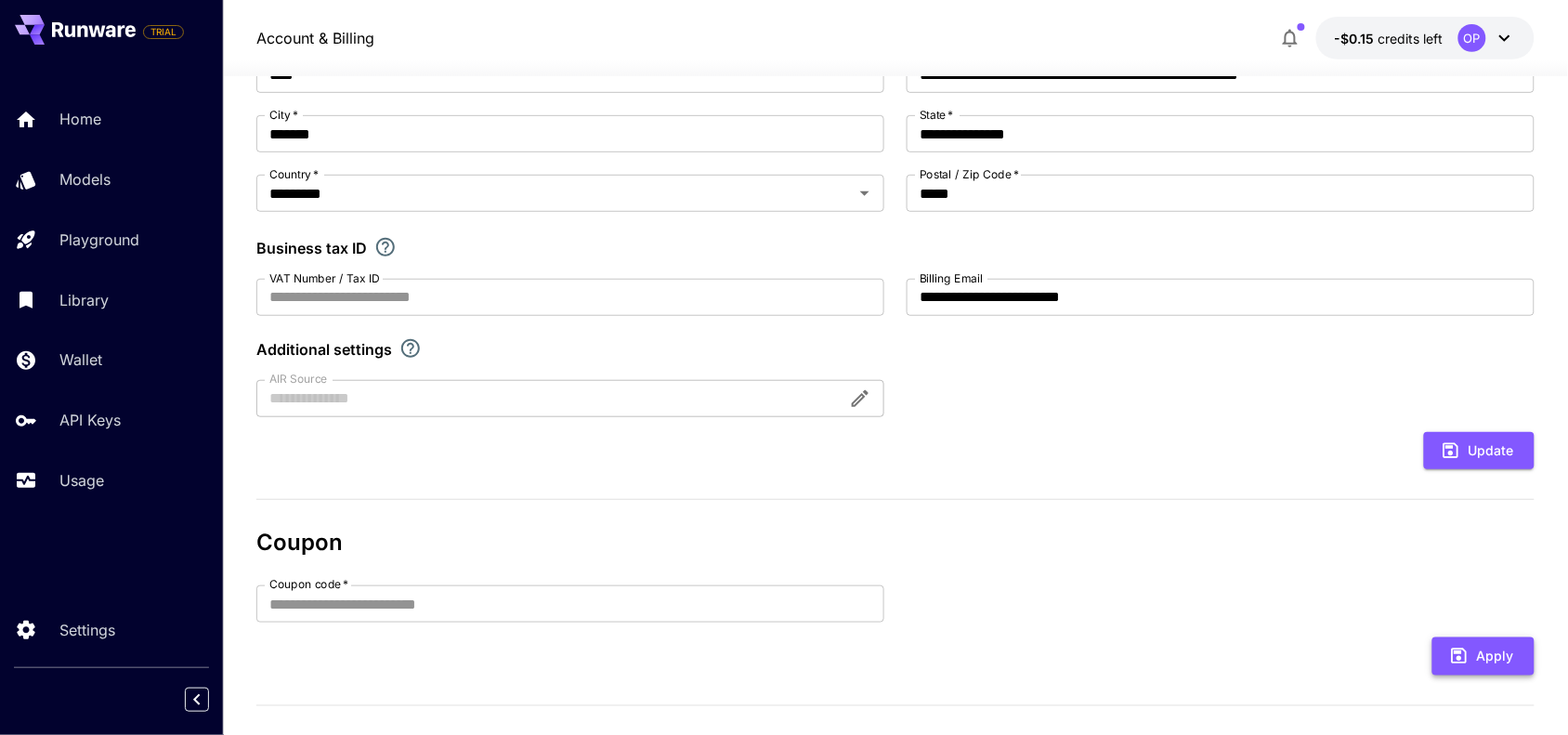 scroll, scrollTop: 348, scrollLeft: 0, axis: vertical 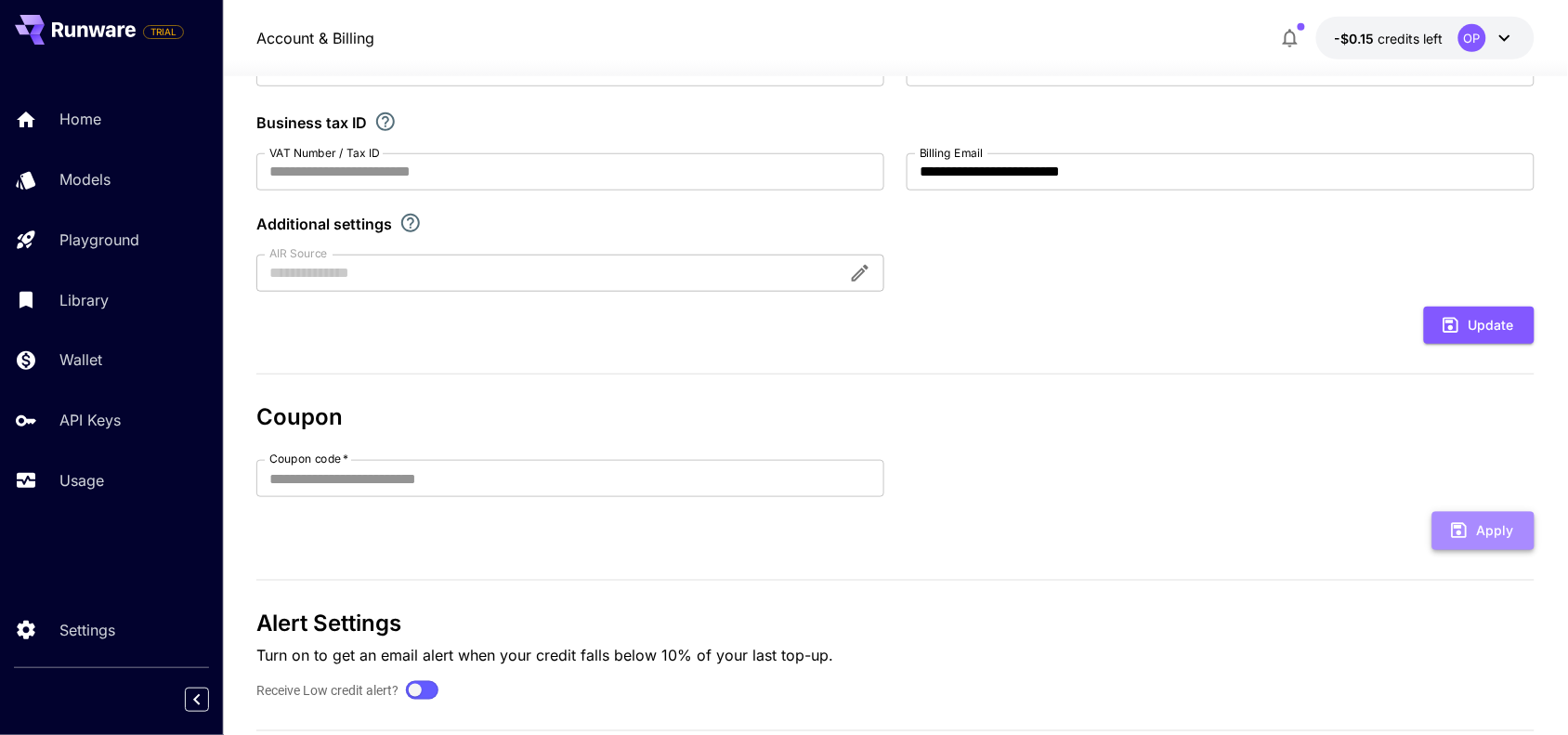 click 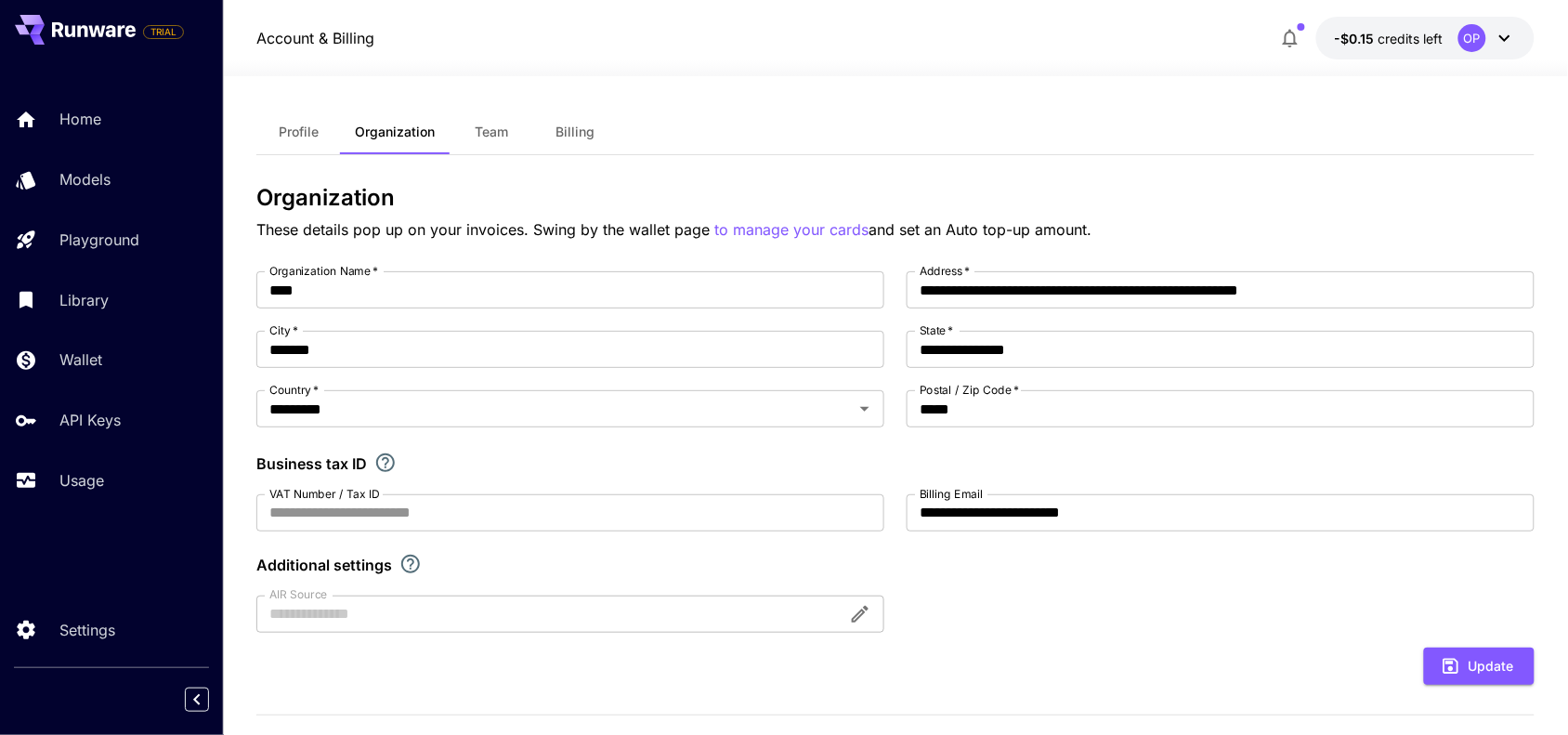 scroll, scrollTop: 0, scrollLeft: 0, axis: both 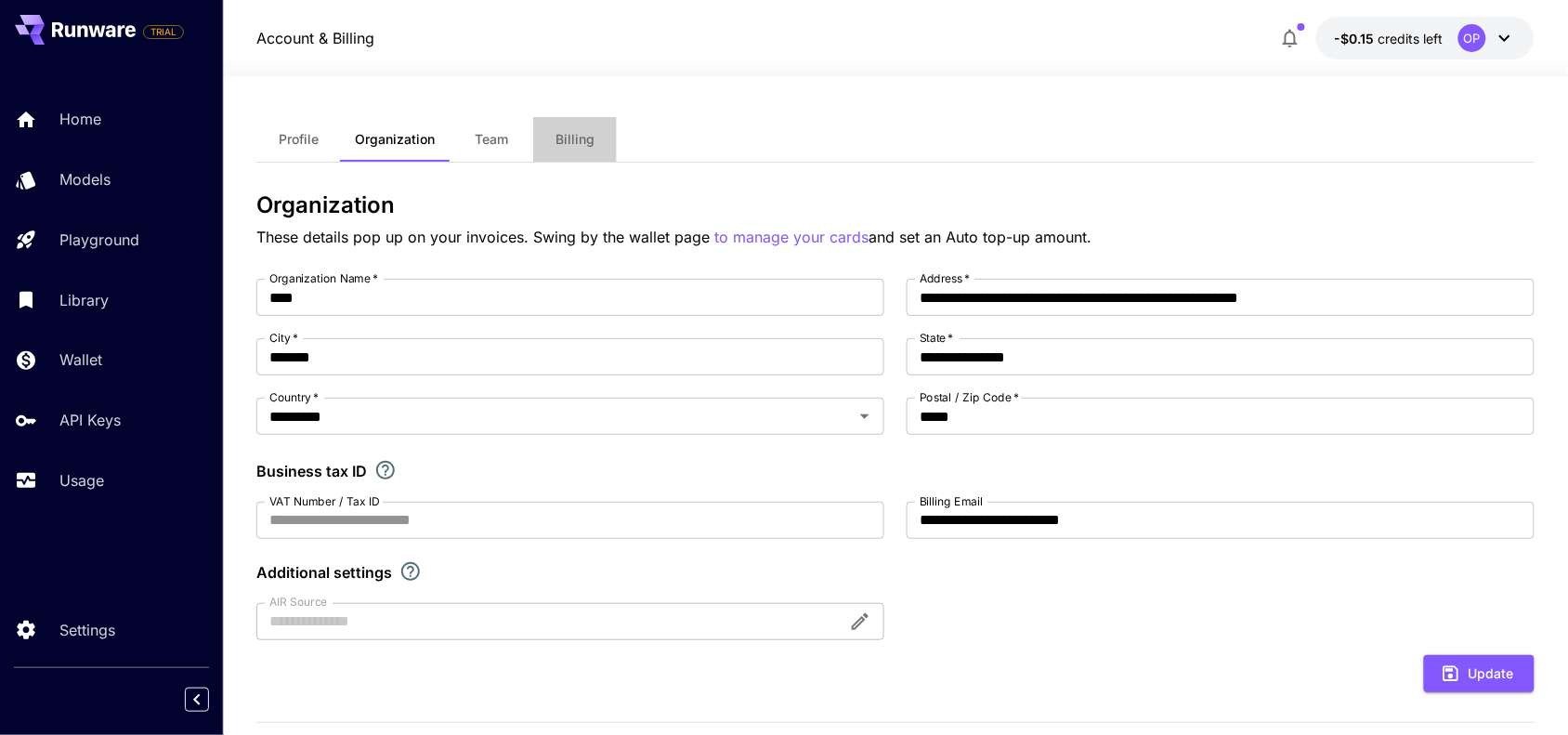 click on "Billing" at bounding box center [575, 139] 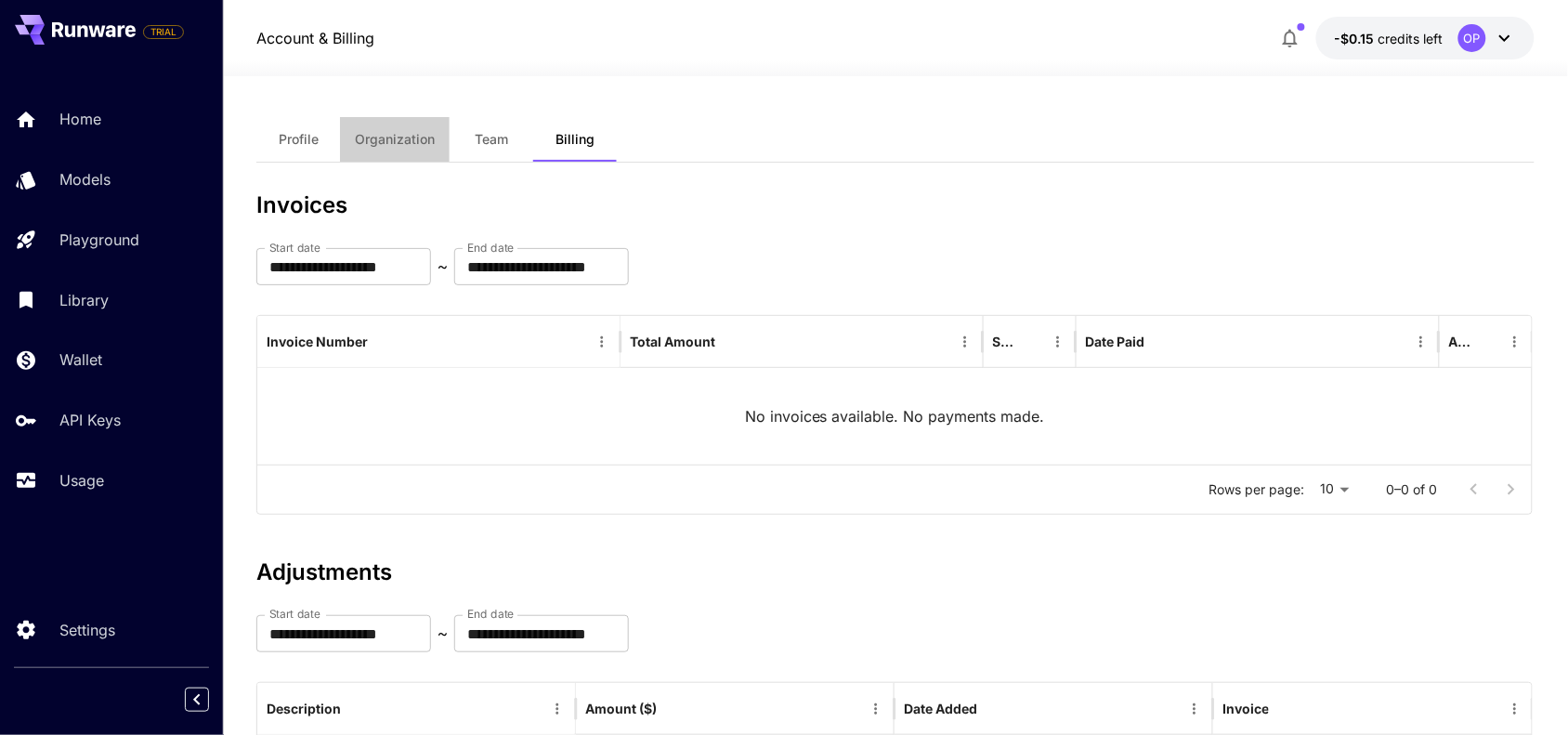 click on "Organization" at bounding box center (395, 139) 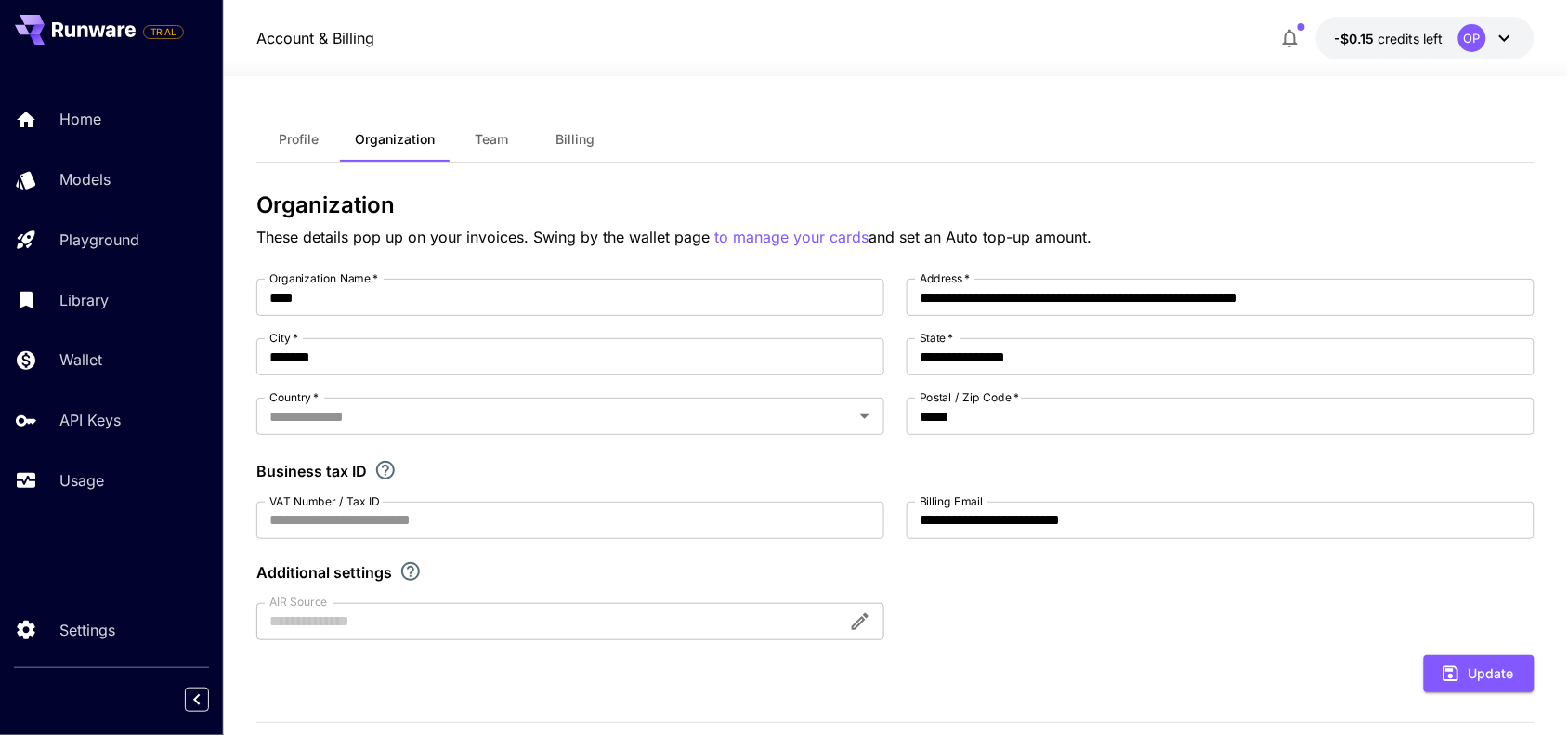 type on "*********" 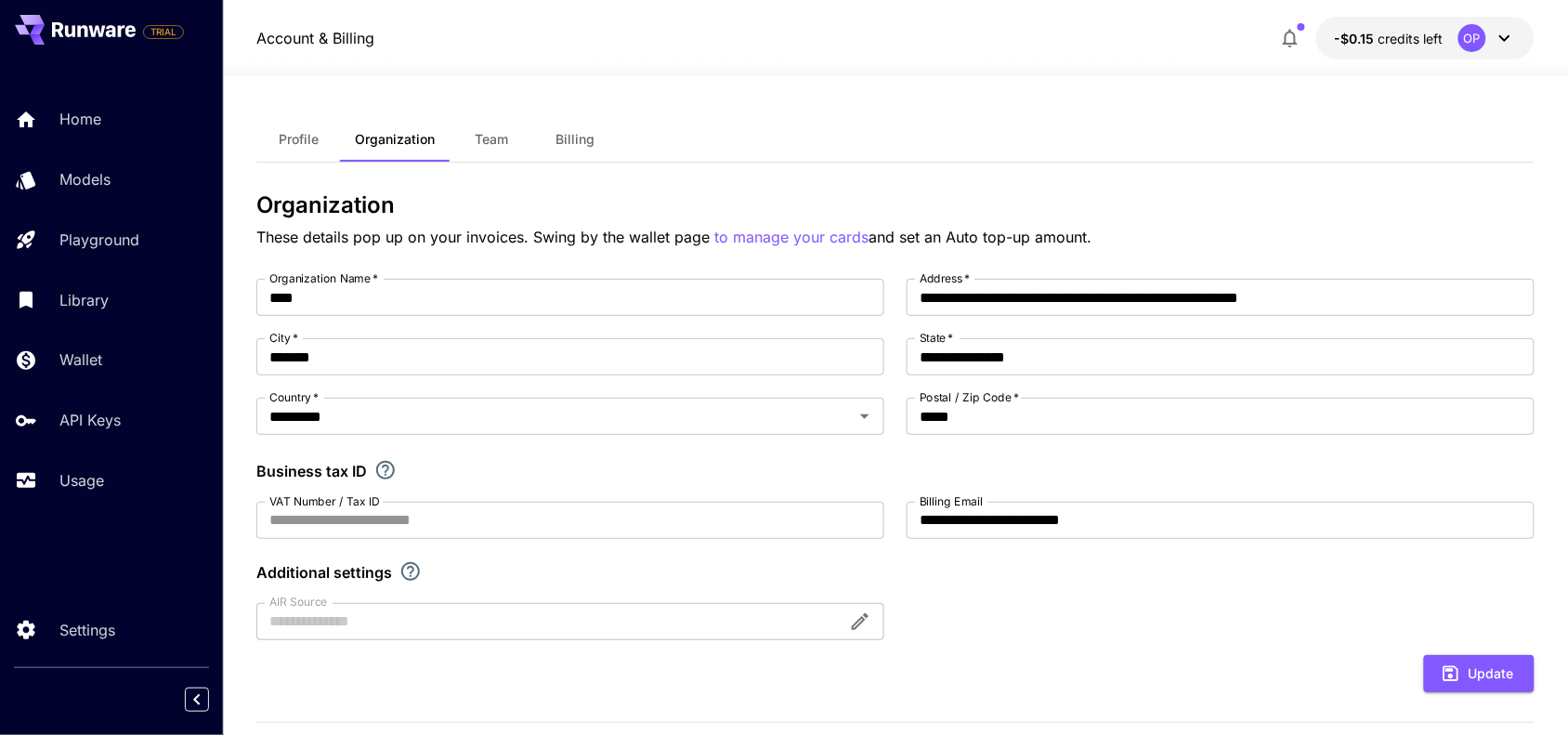 click on "Profile" at bounding box center [298, 139] 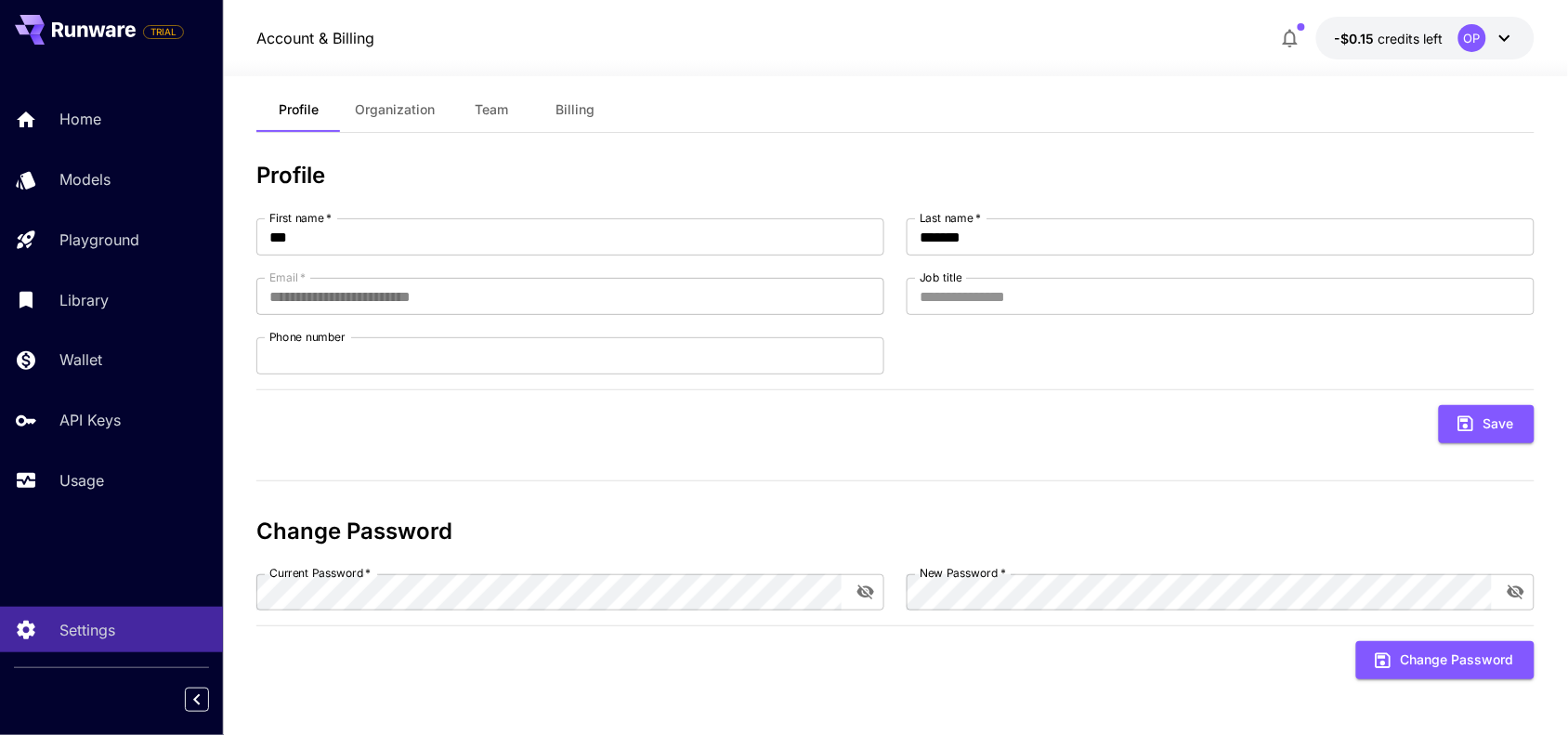 scroll, scrollTop: 0, scrollLeft: 0, axis: both 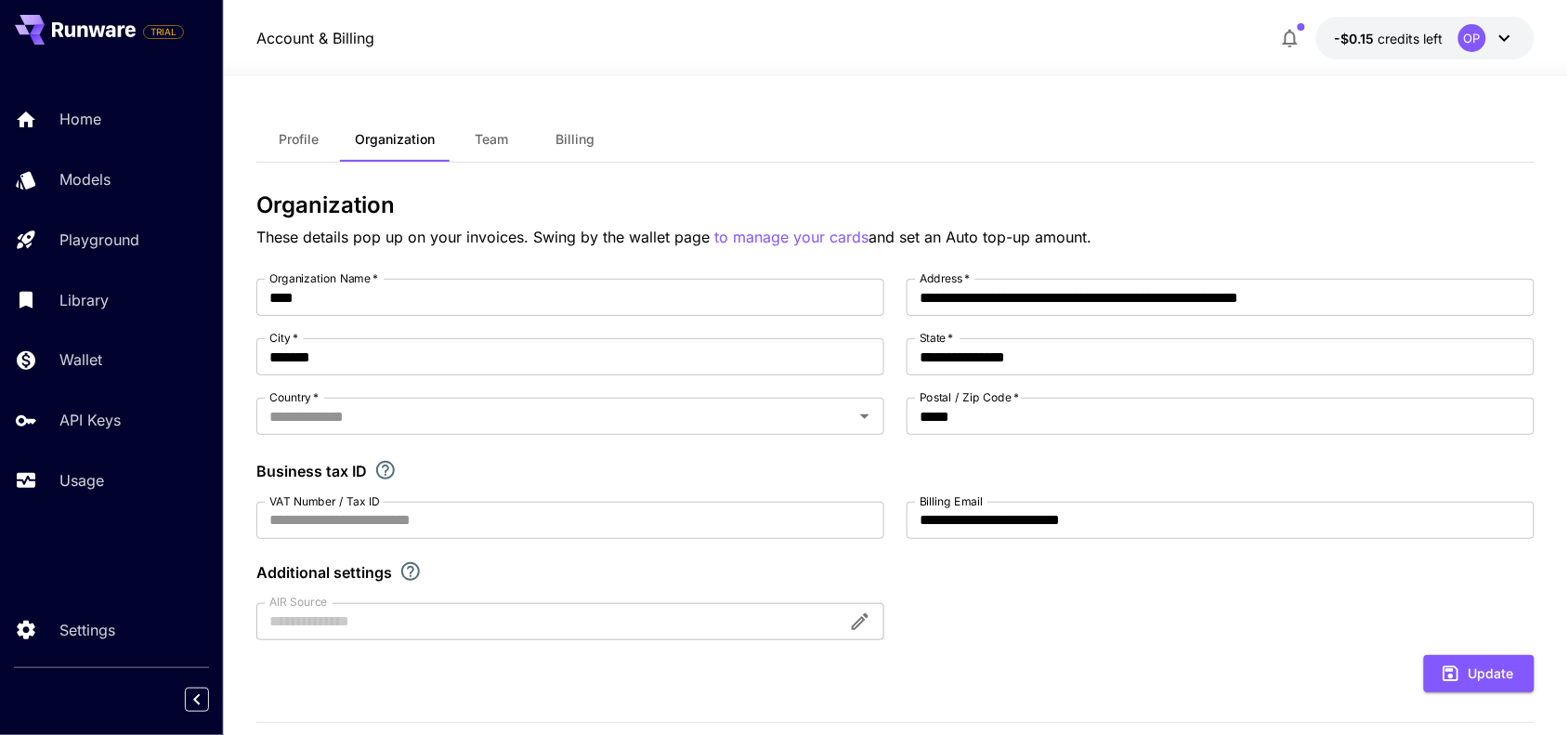 type on "*********" 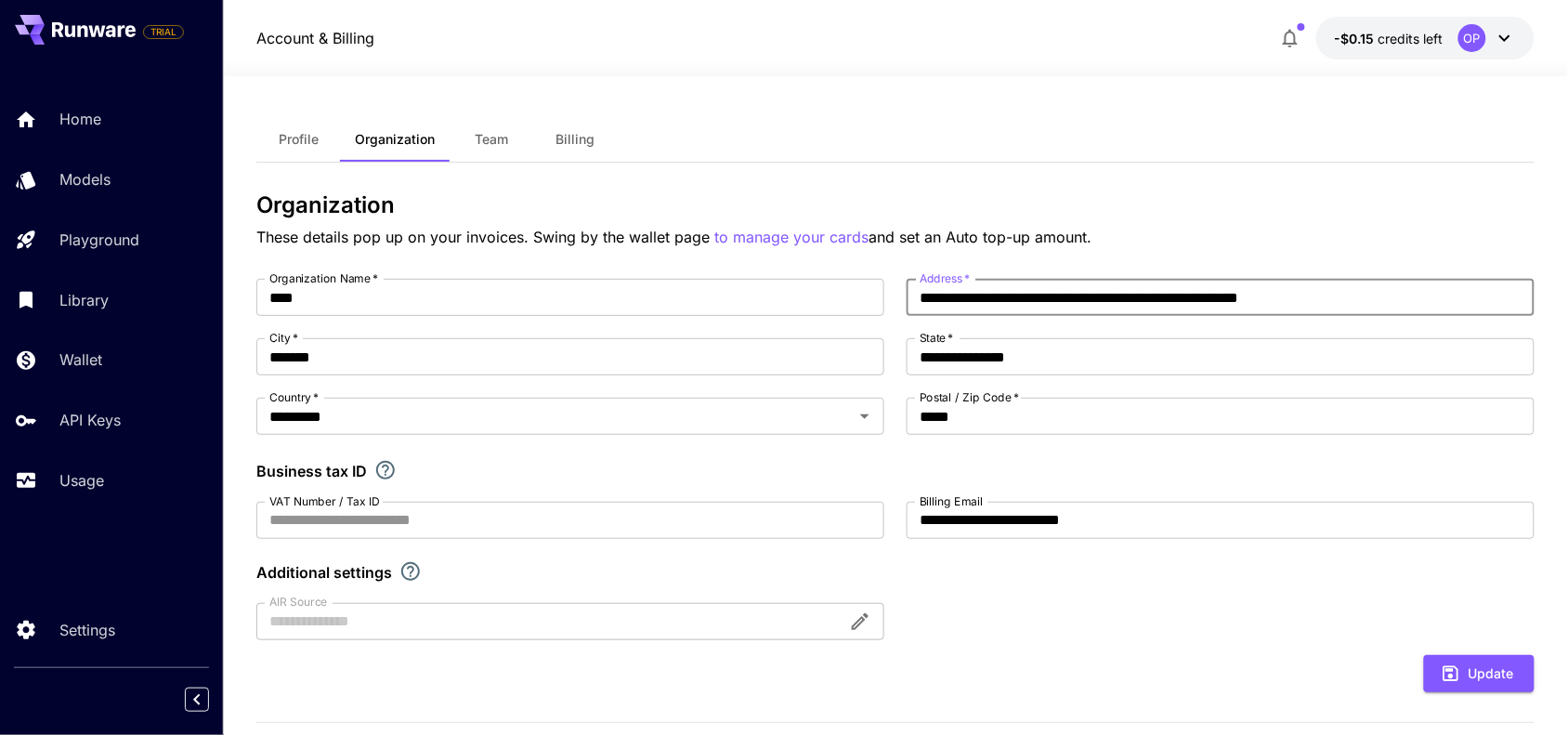 drag, startPoint x: 922, startPoint y: 295, endPoint x: 1381, endPoint y: 336, distance: 460.82752 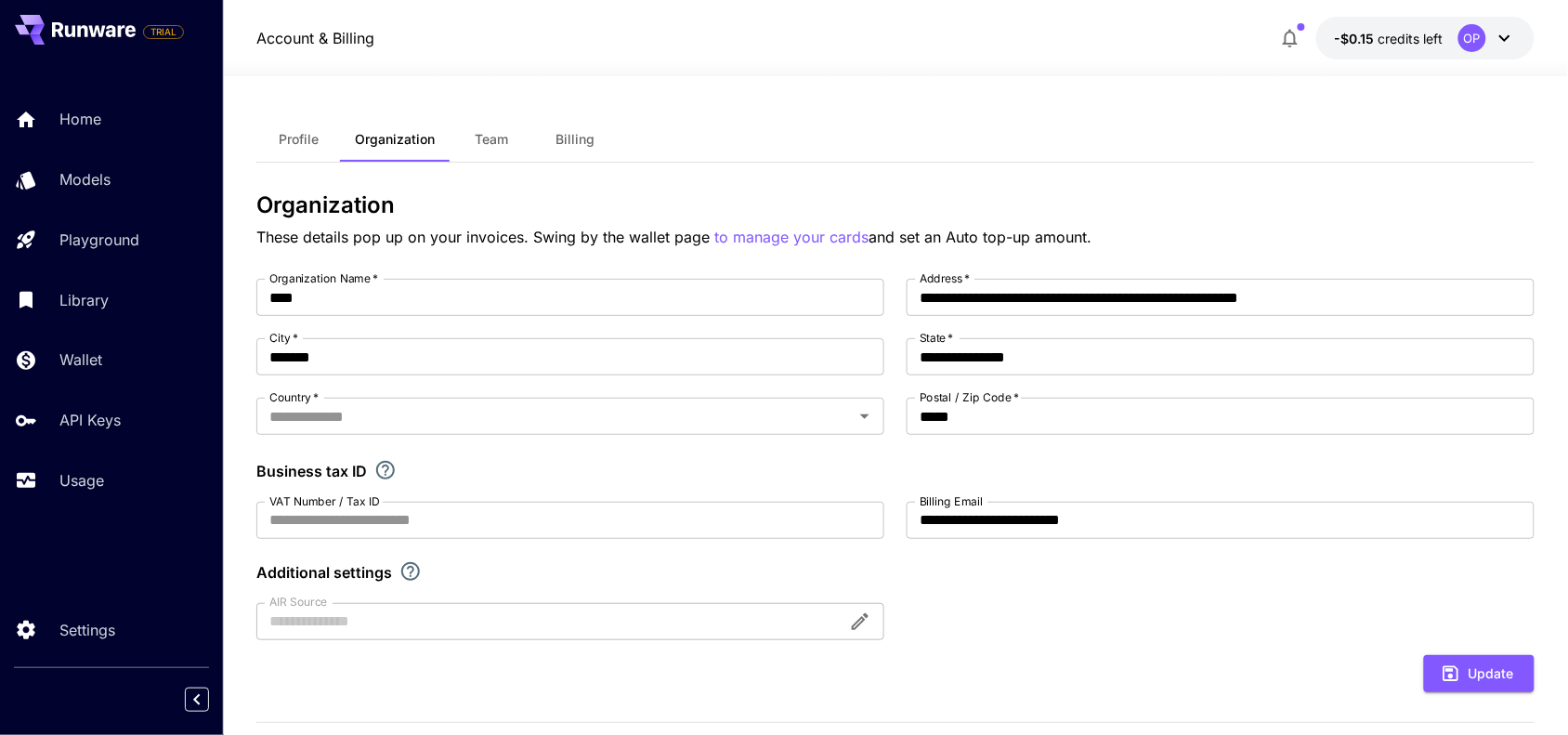 type on "*********" 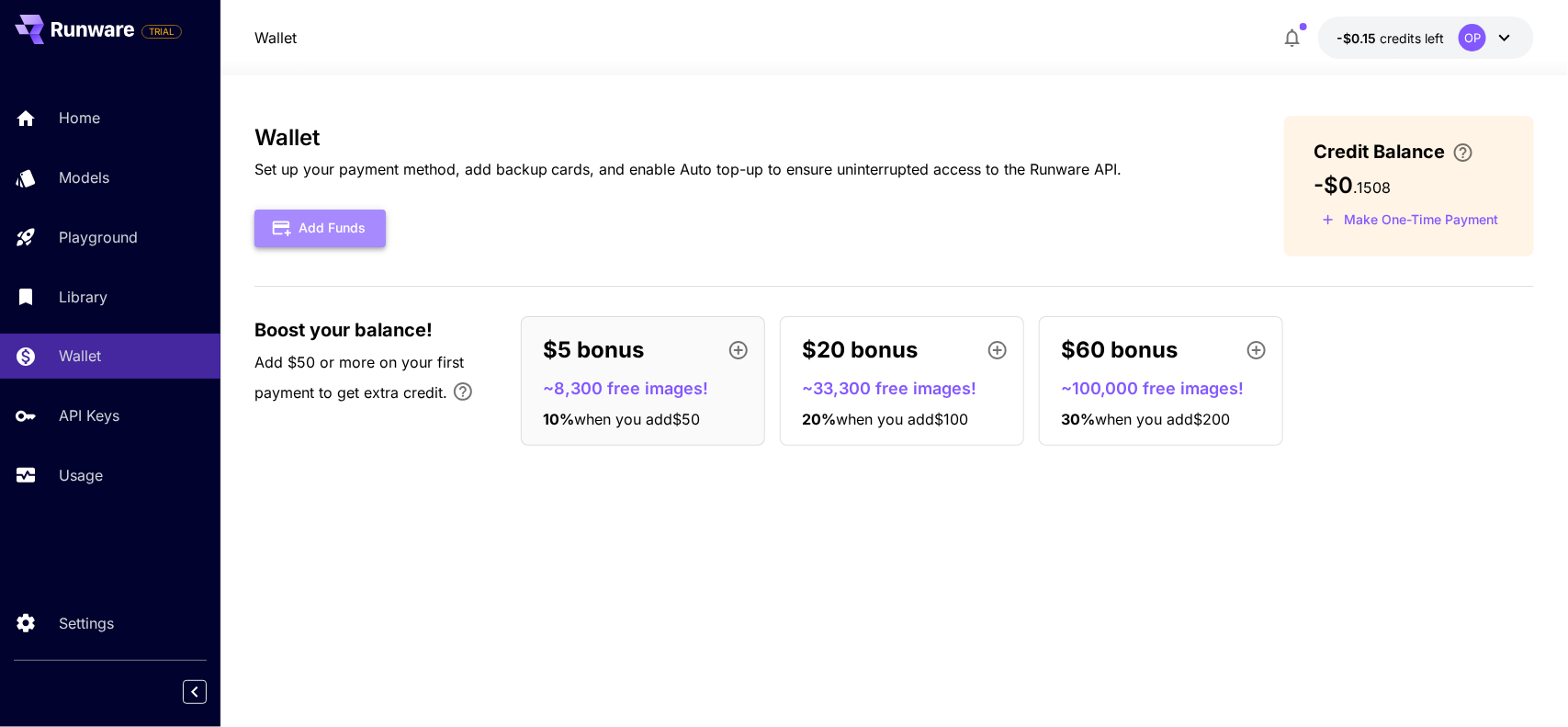 click on "Add Funds" at bounding box center [320, 228] 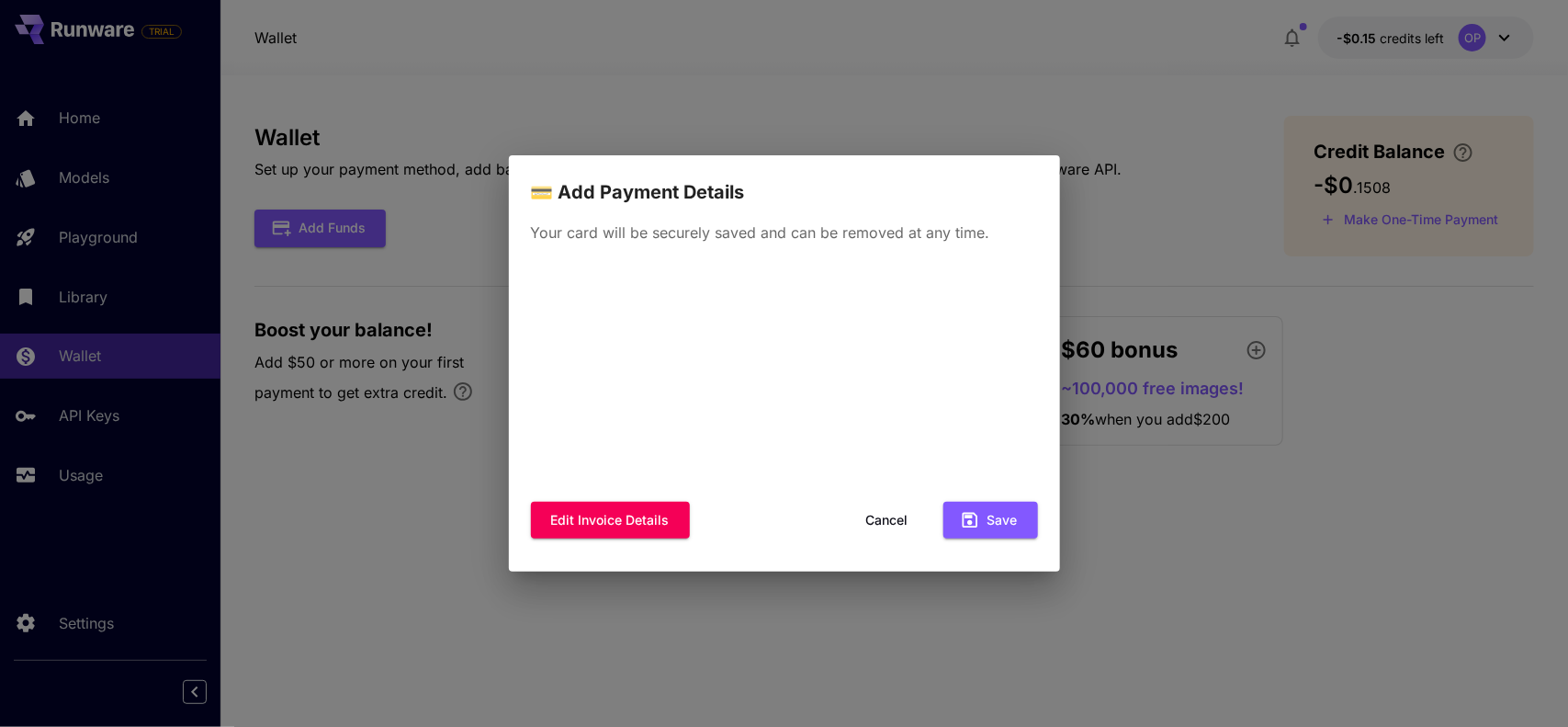 click on "💳 Add Payment Details Your card will be securely saved and can be removed at any time. Edit invoice details Cancel Save" at bounding box center (784, 363) 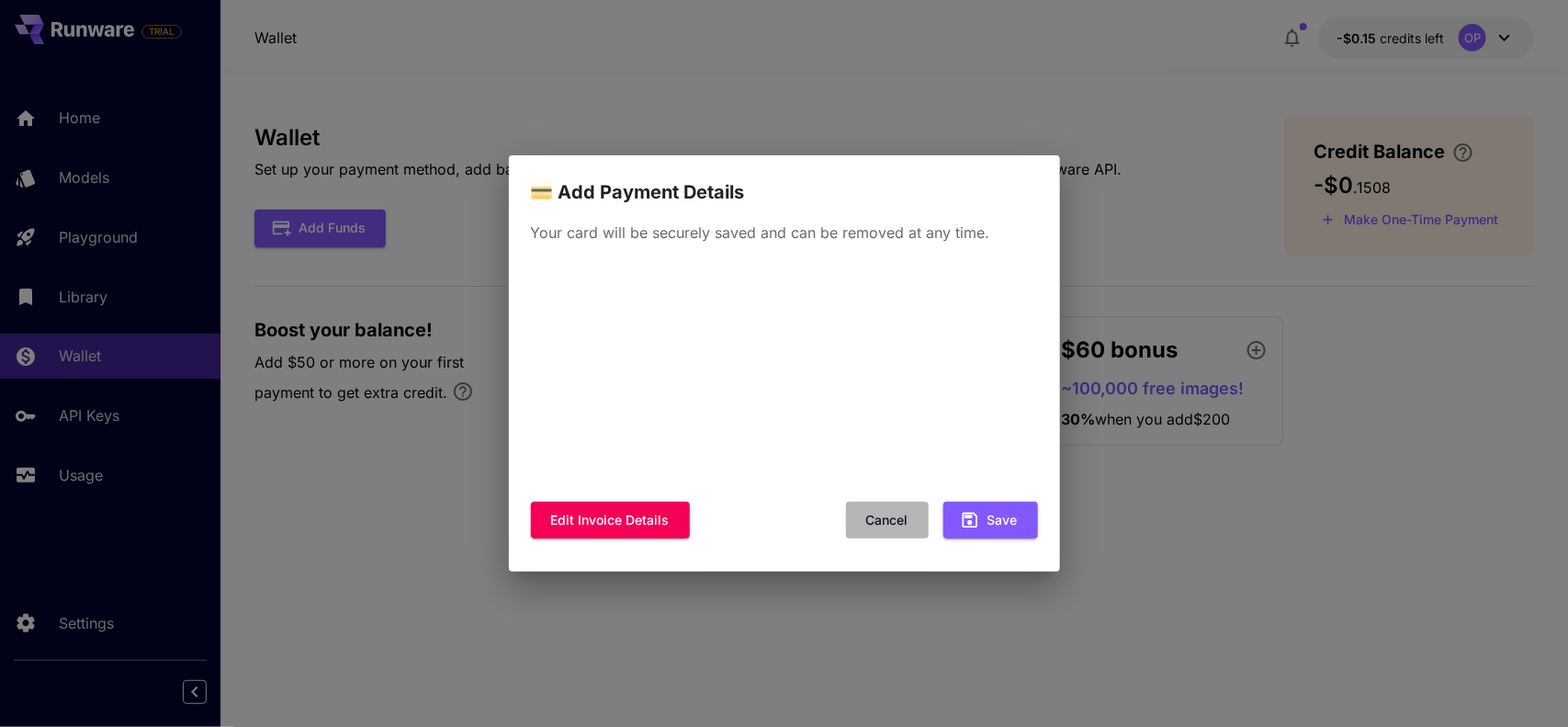 click on "Cancel" at bounding box center (887, 520) 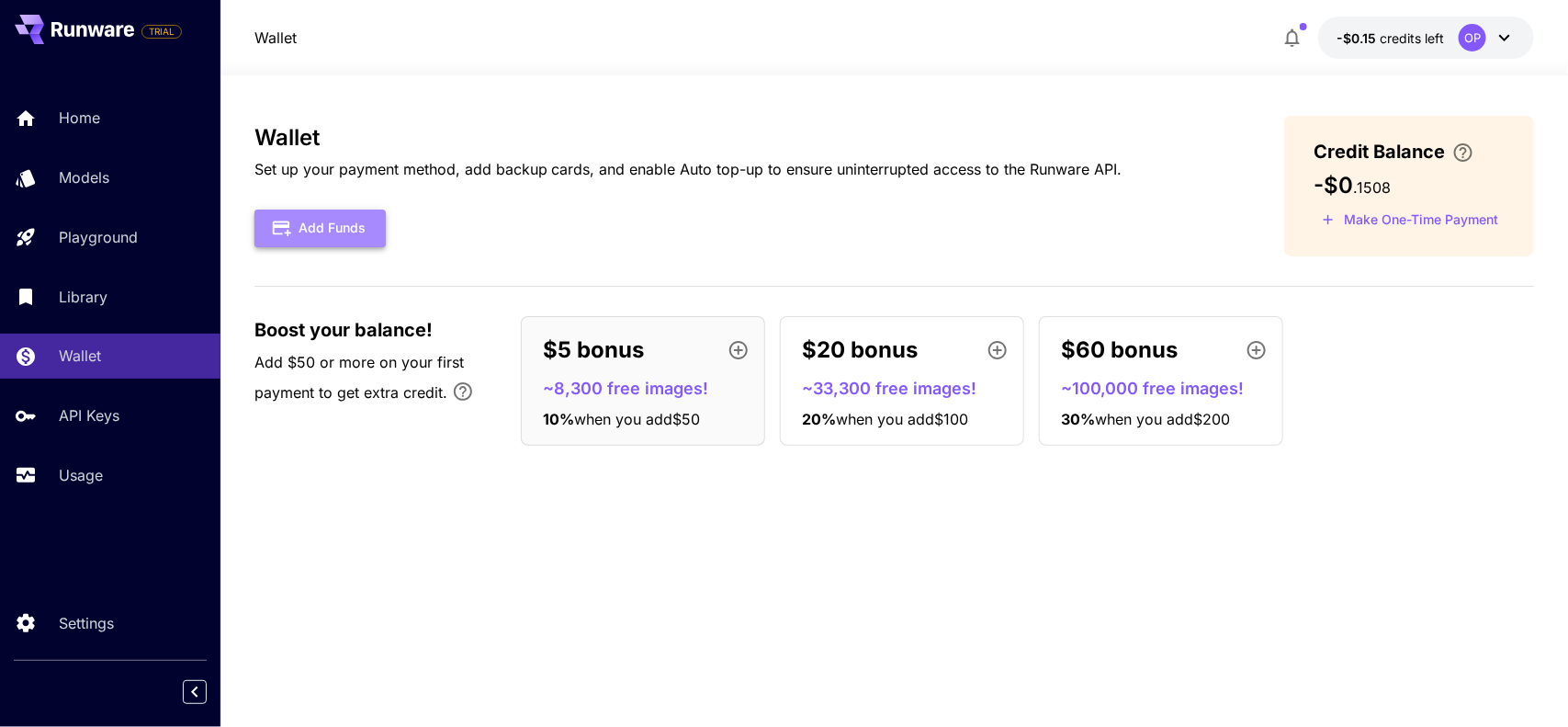click on "Add Funds" at bounding box center (320, 228) 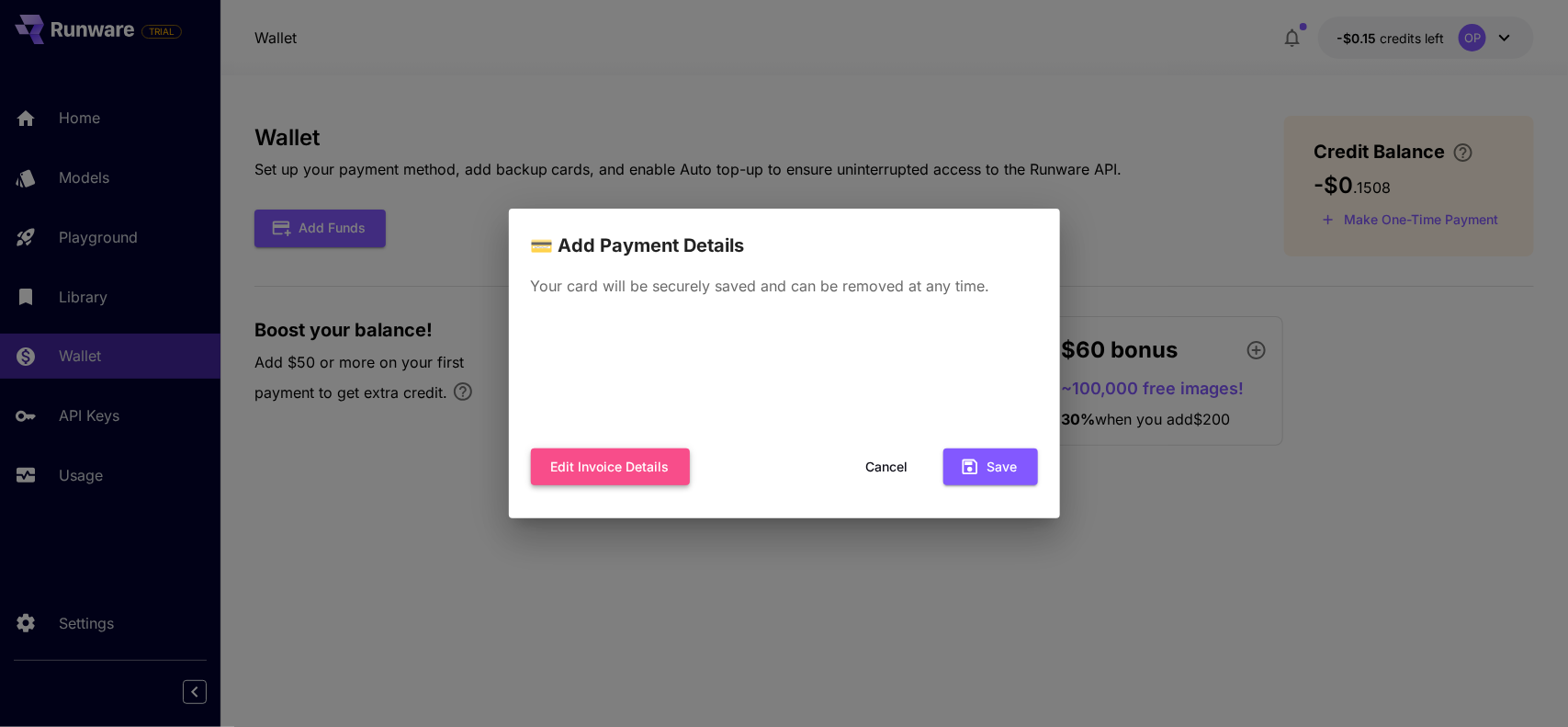 click on "Edit invoice details" at bounding box center [610, 467] 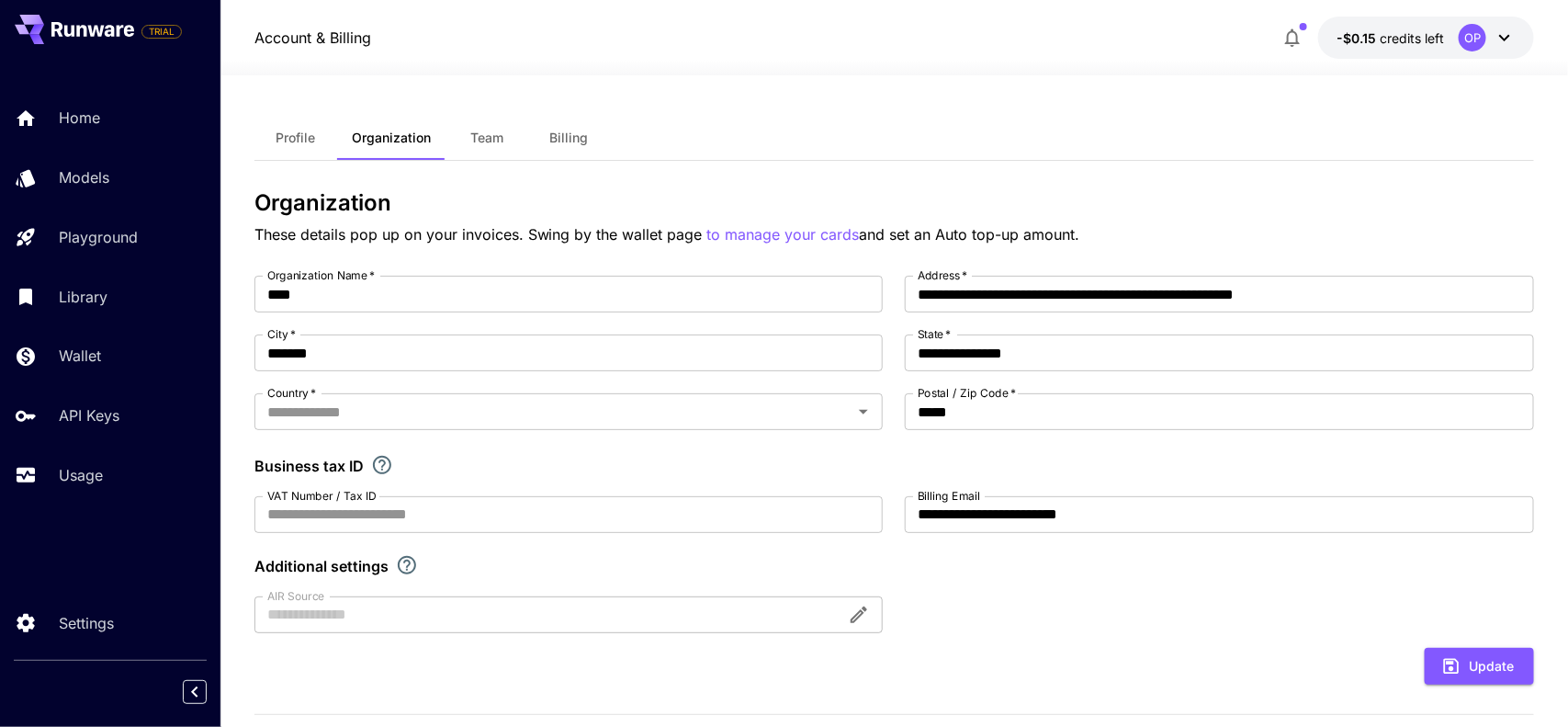 type on "*********" 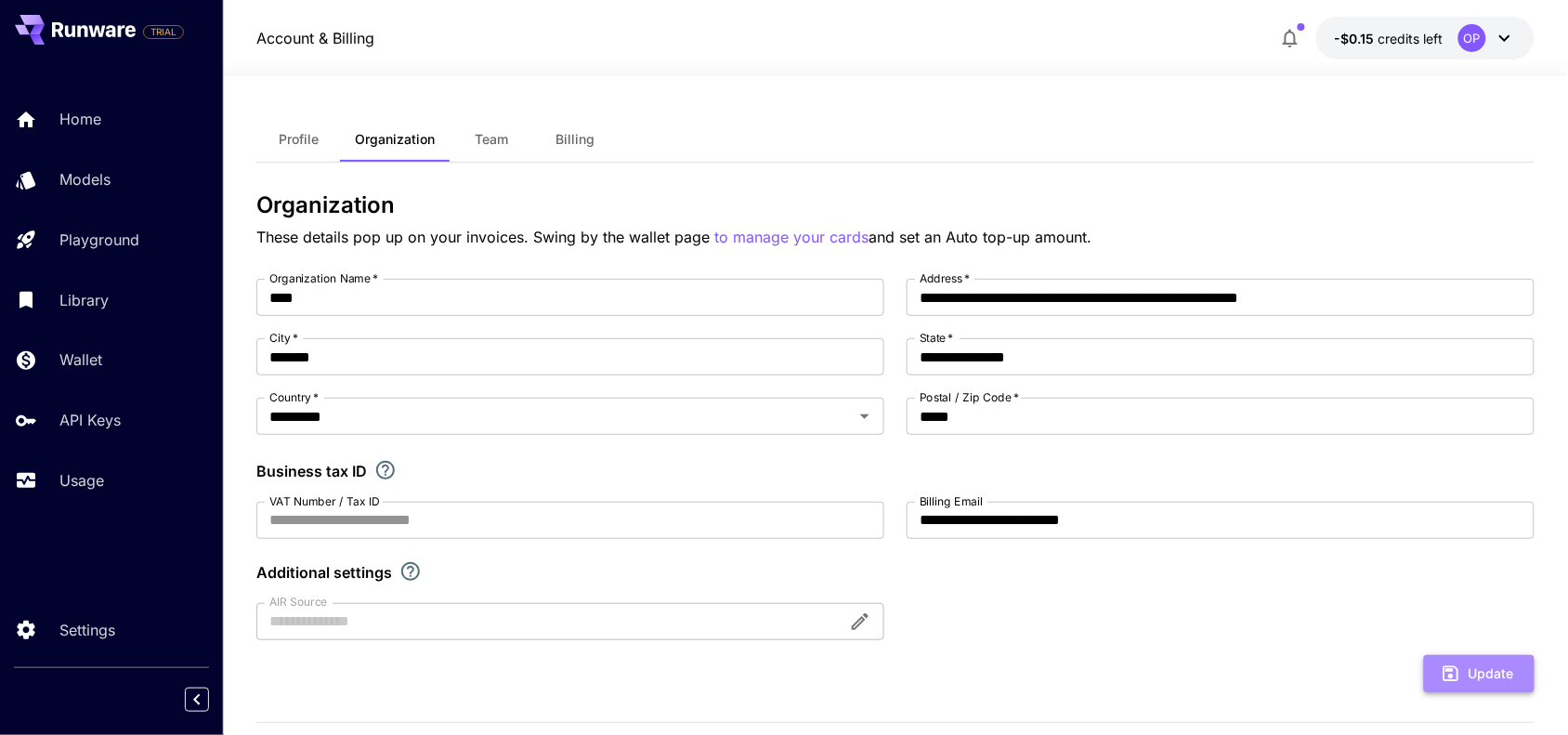 click on "Update" at bounding box center [1479, 674] 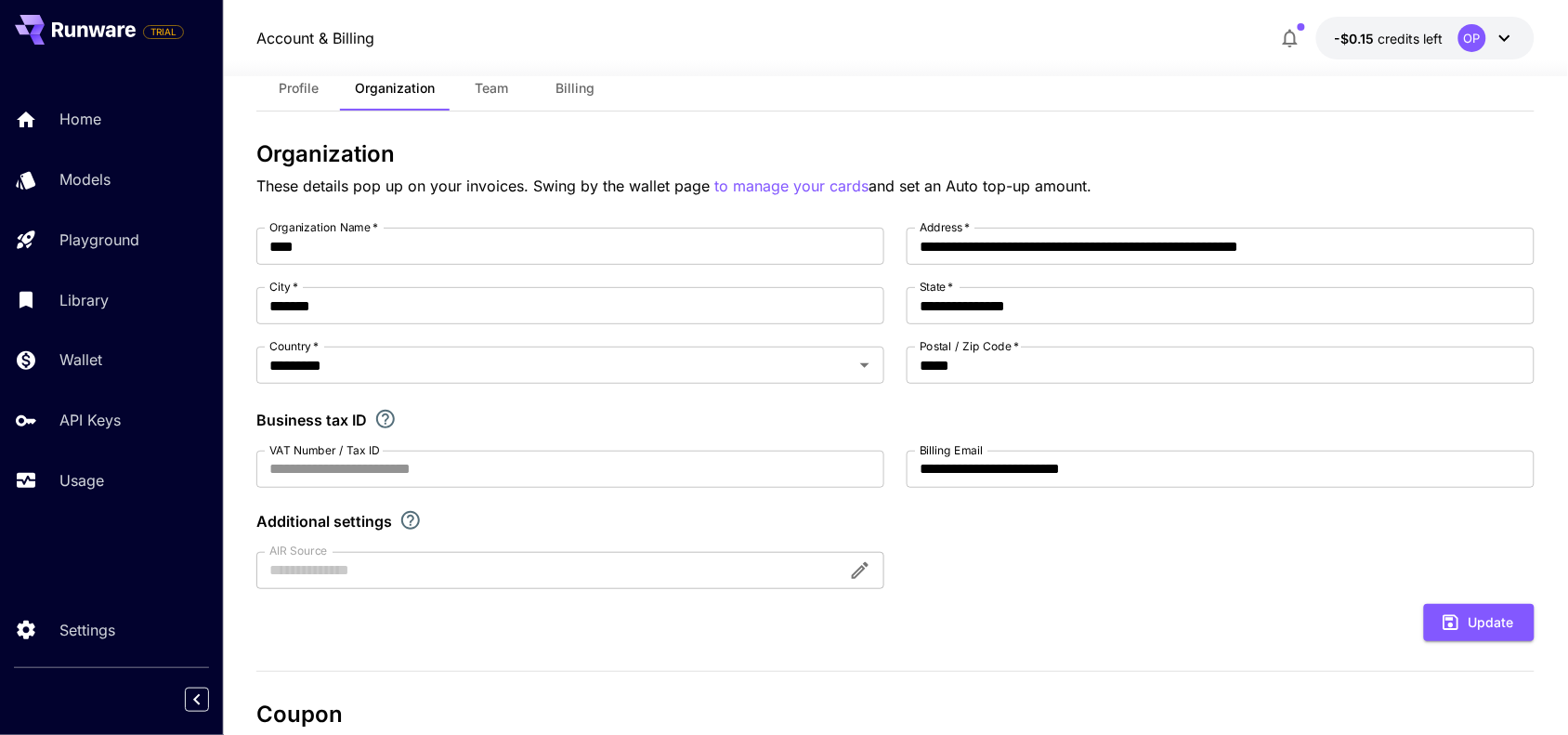 scroll, scrollTop: 0, scrollLeft: 0, axis: both 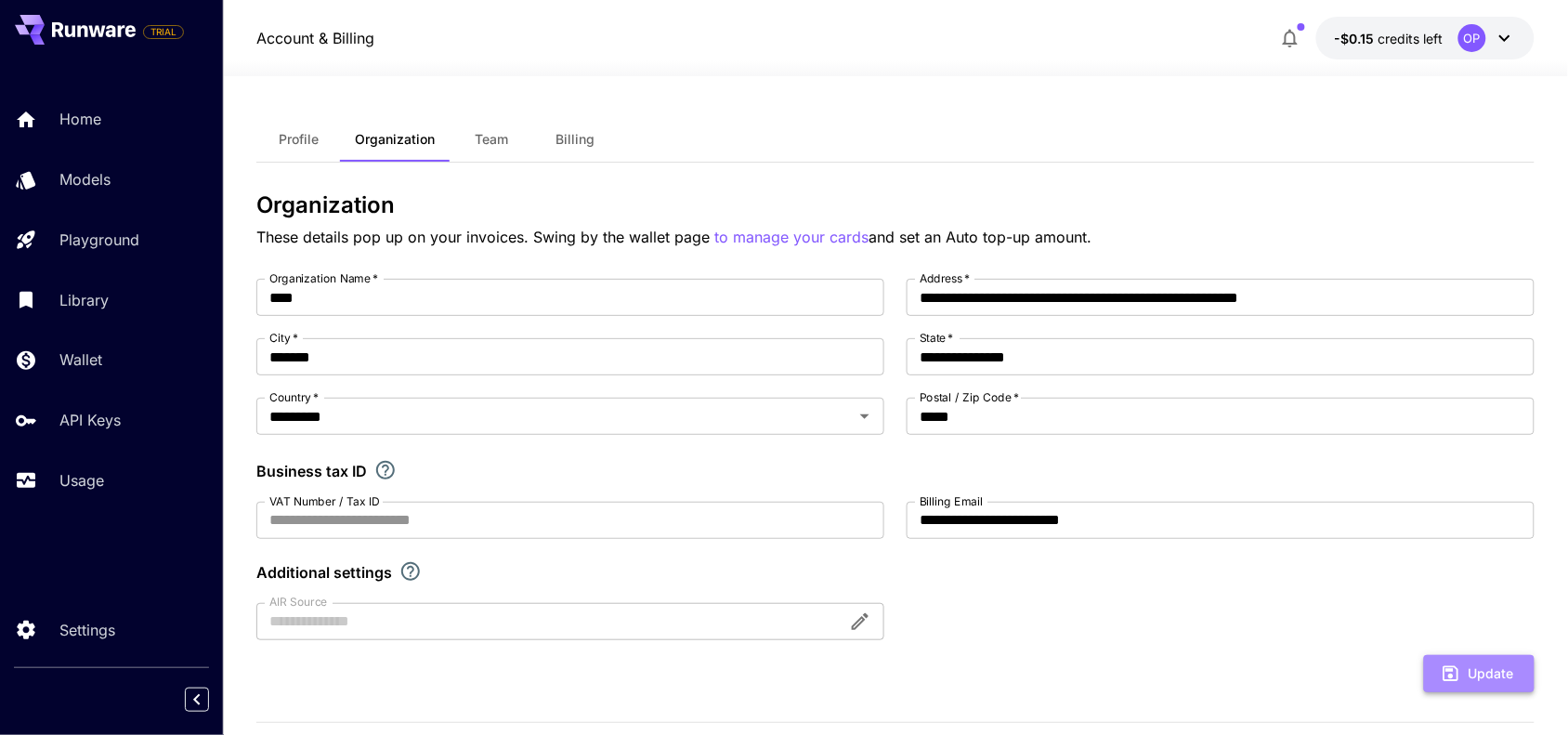 click on "Update" at bounding box center (1479, 674) 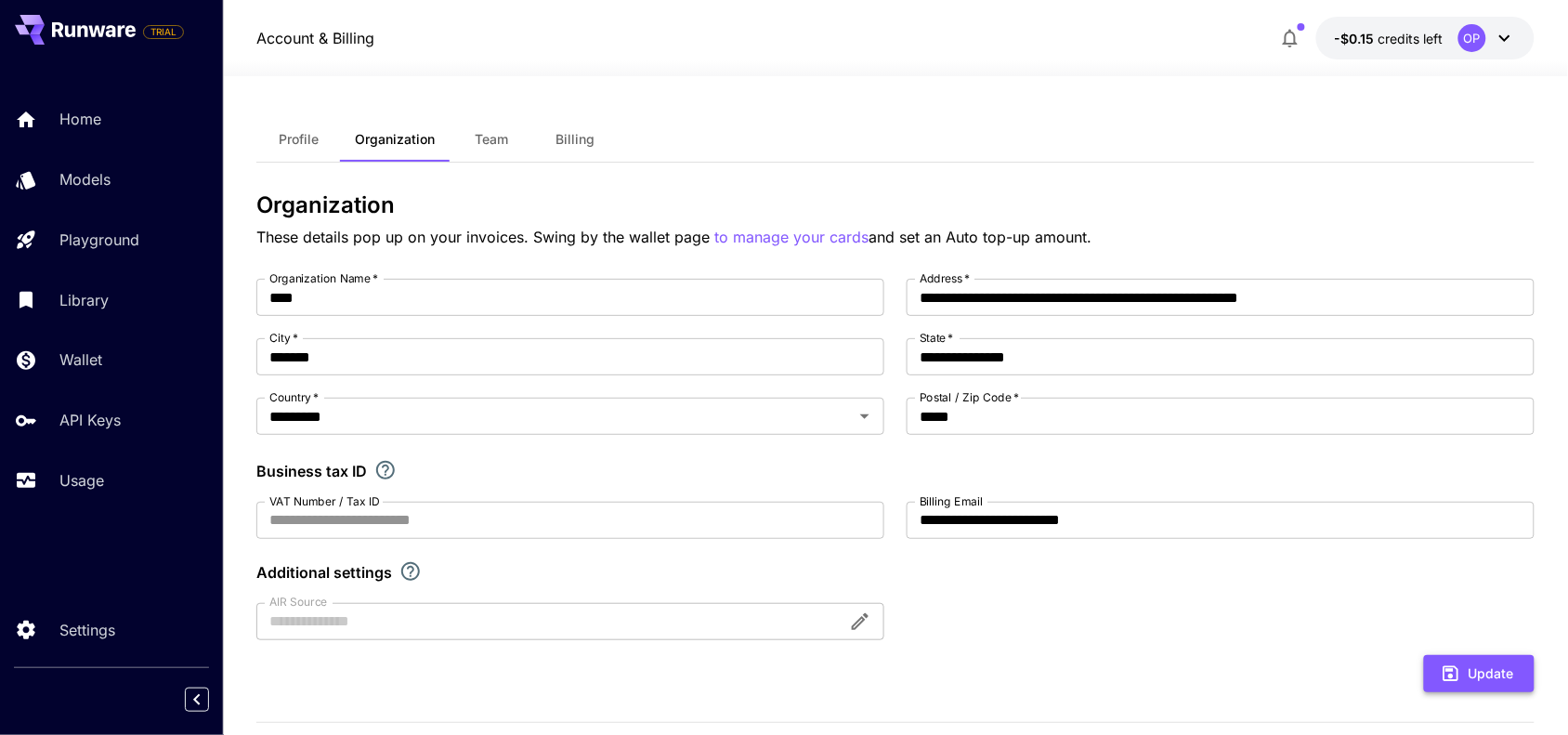 click on "Update" at bounding box center (1479, 674) 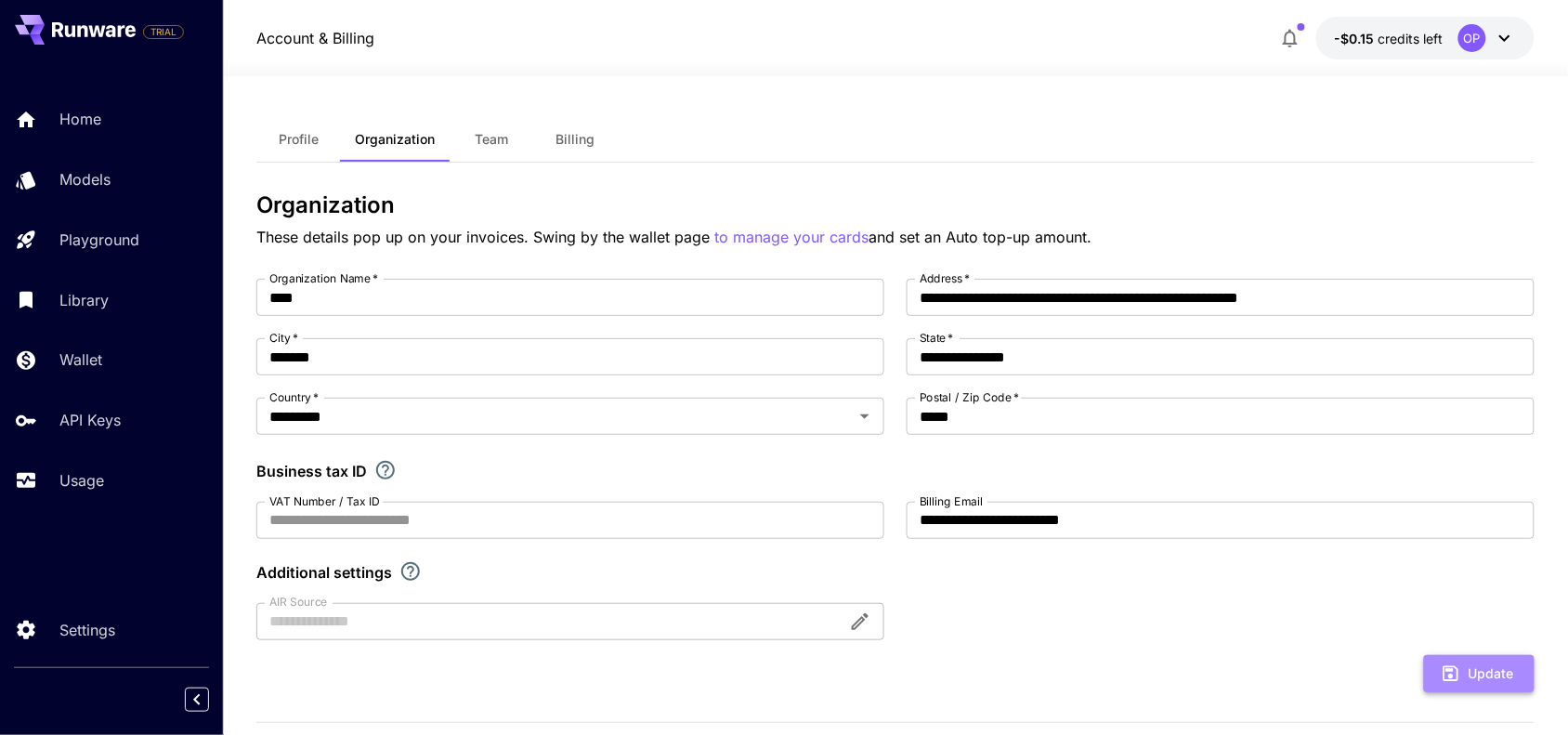 click on "Update" at bounding box center [1479, 674] 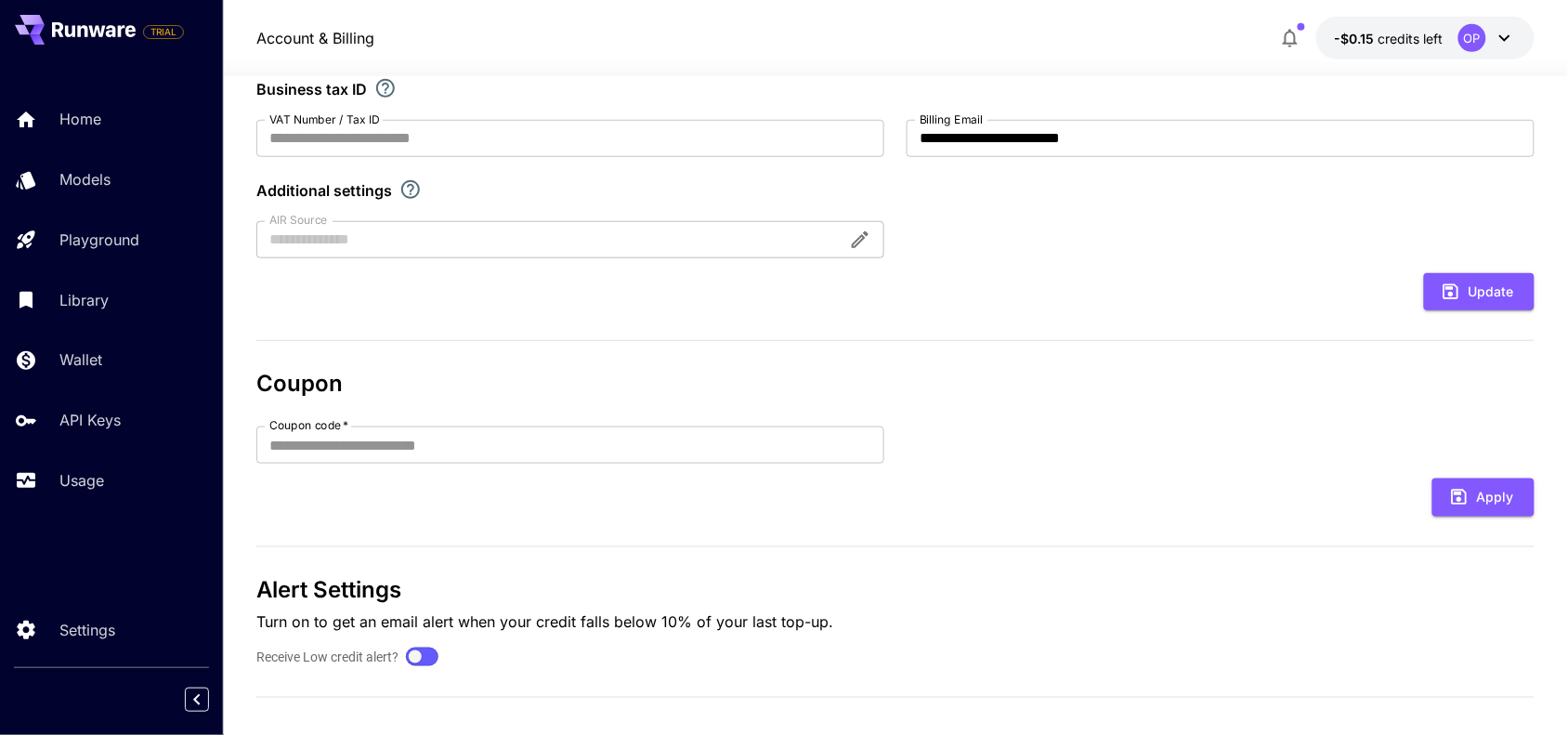 scroll, scrollTop: 400, scrollLeft: 0, axis: vertical 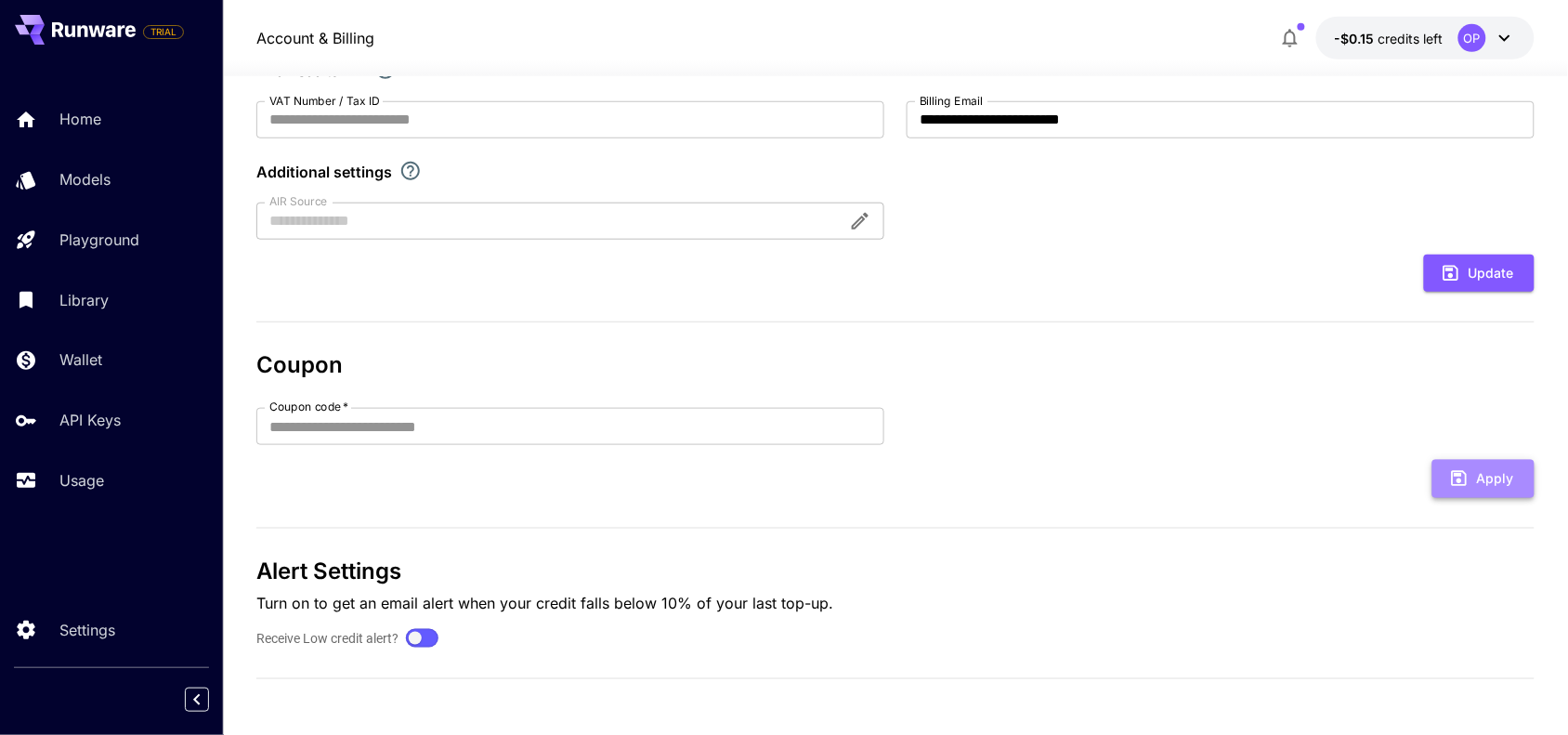 click on "Apply" at bounding box center (1483, 479) 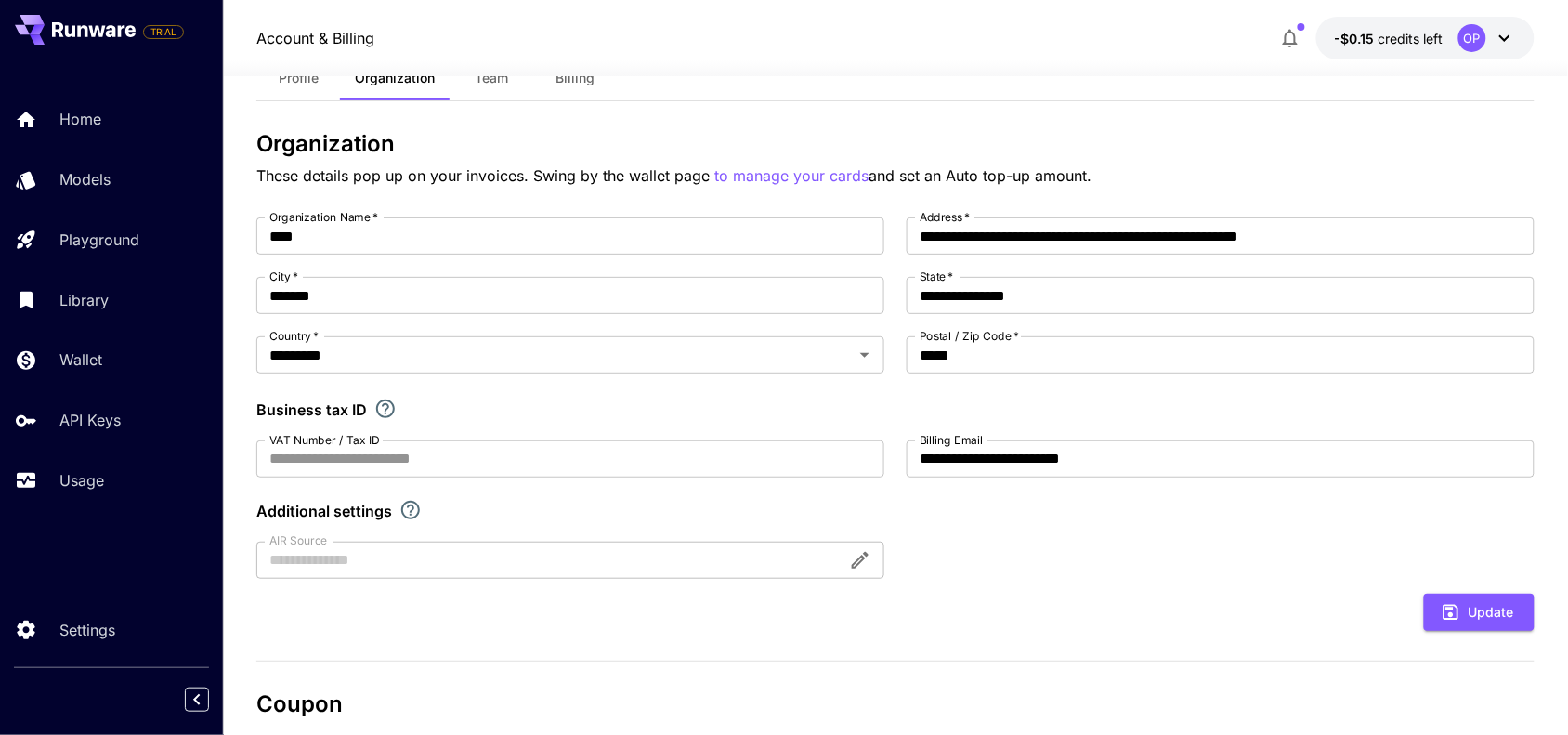 scroll, scrollTop: 0, scrollLeft: 0, axis: both 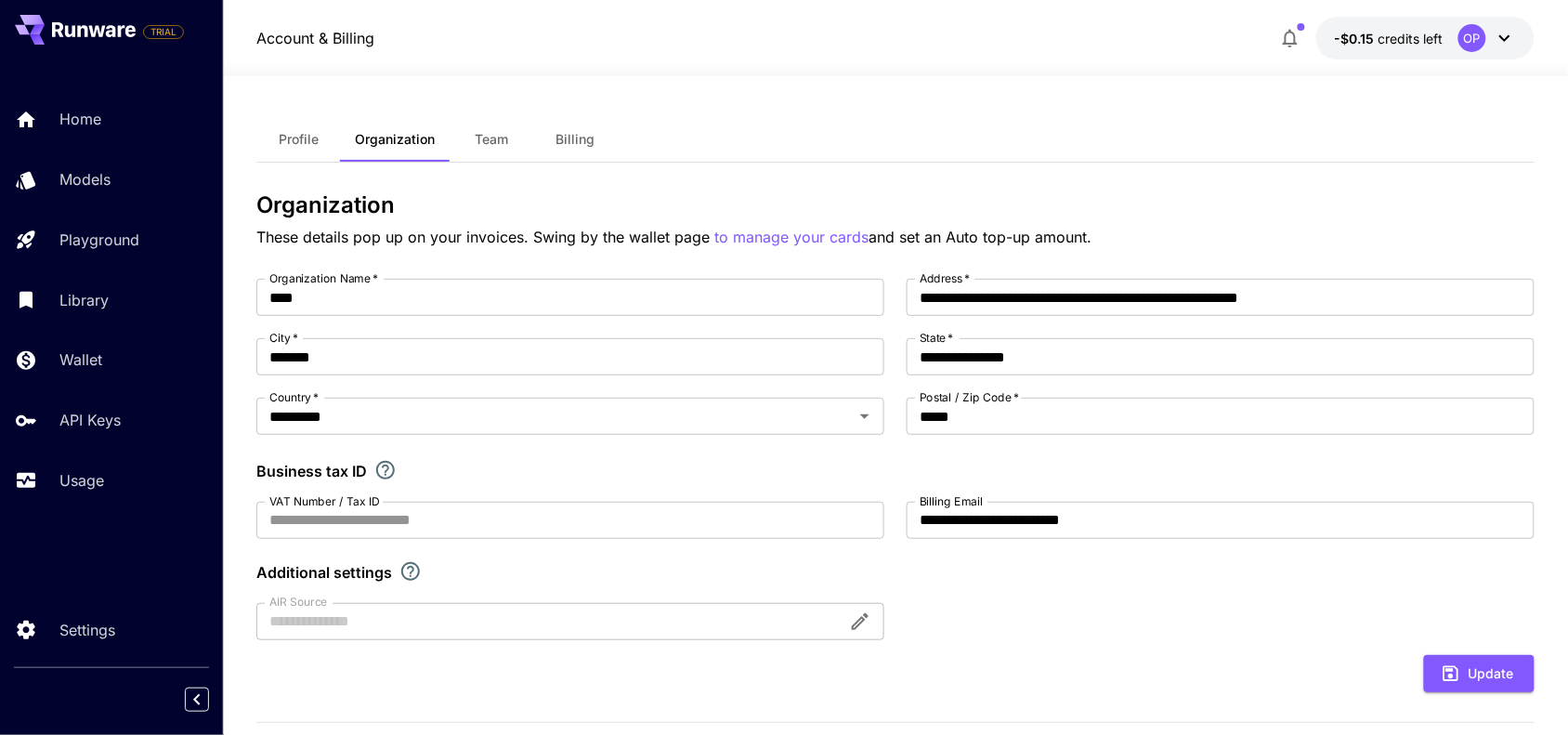 click at bounding box center (570, 622) 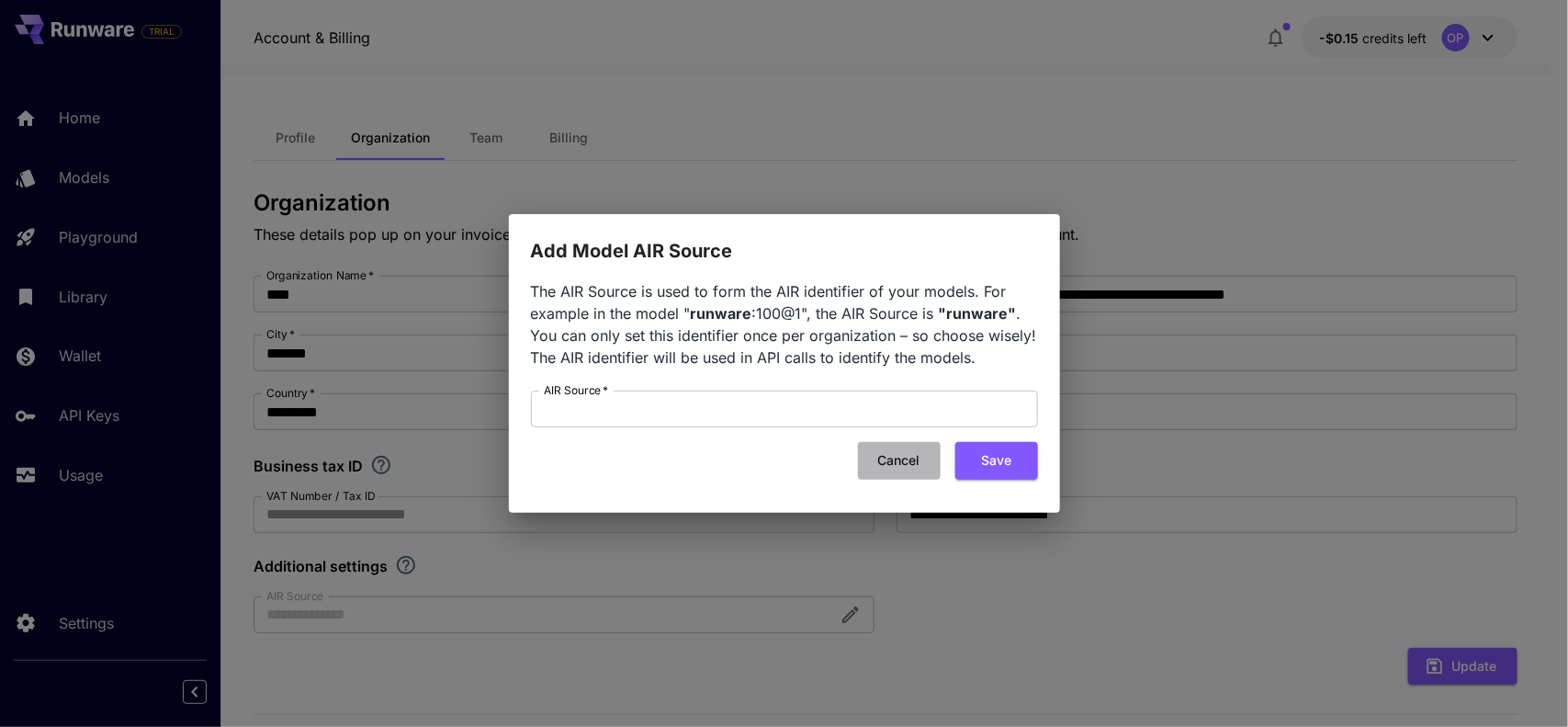 click on "Cancel" at bounding box center (899, 460) 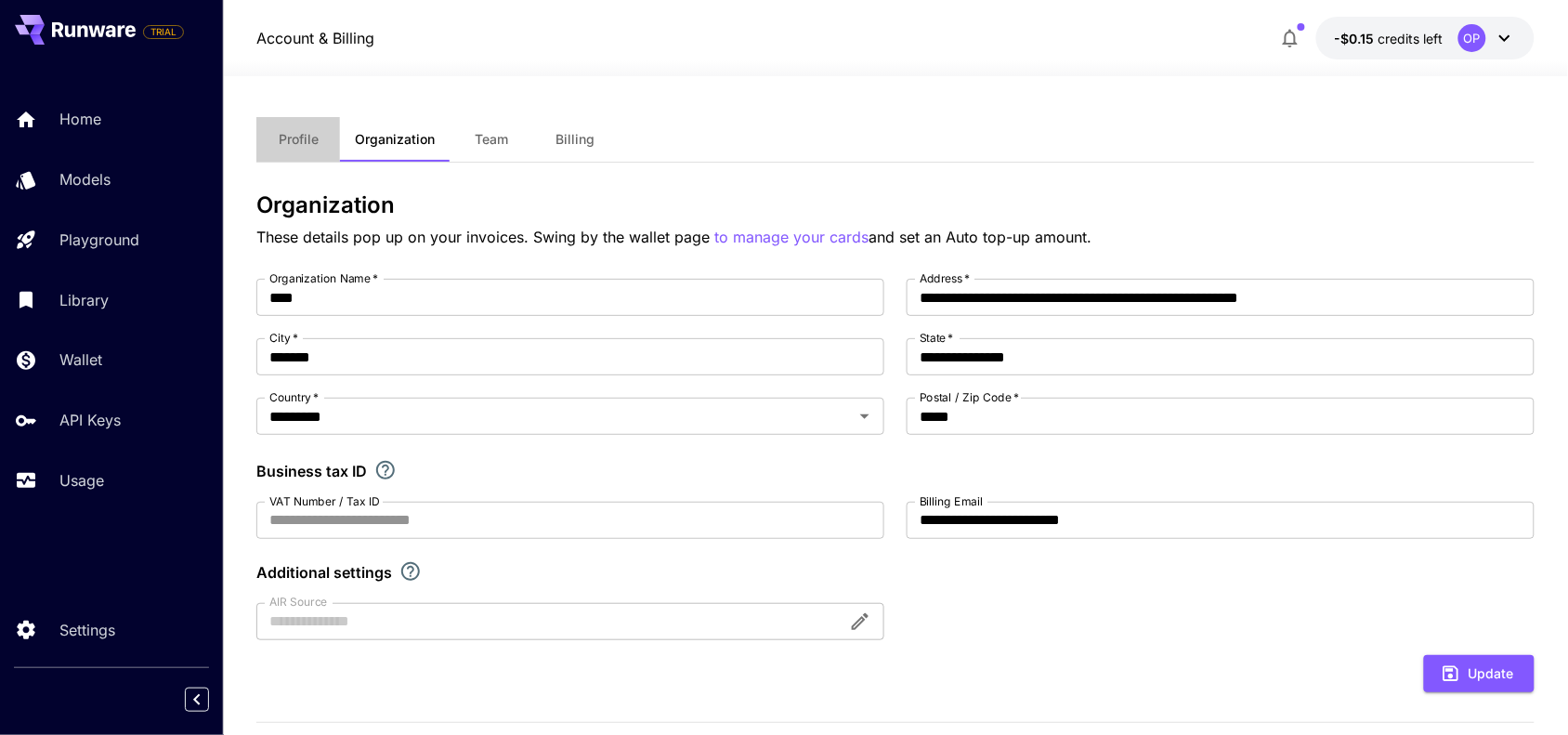 click on "Profile" at bounding box center (298, 139) 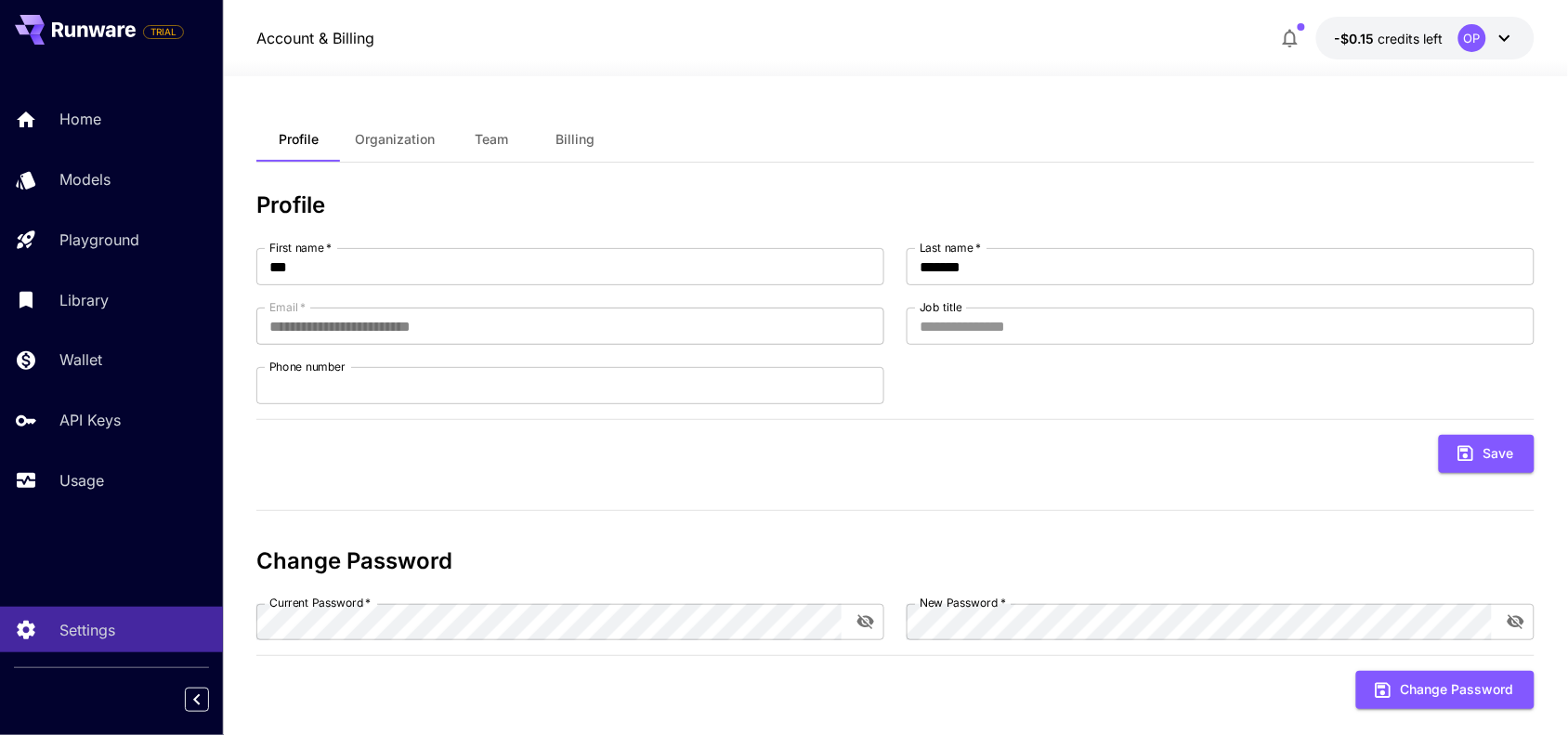 click on "Organization" at bounding box center [395, 139] 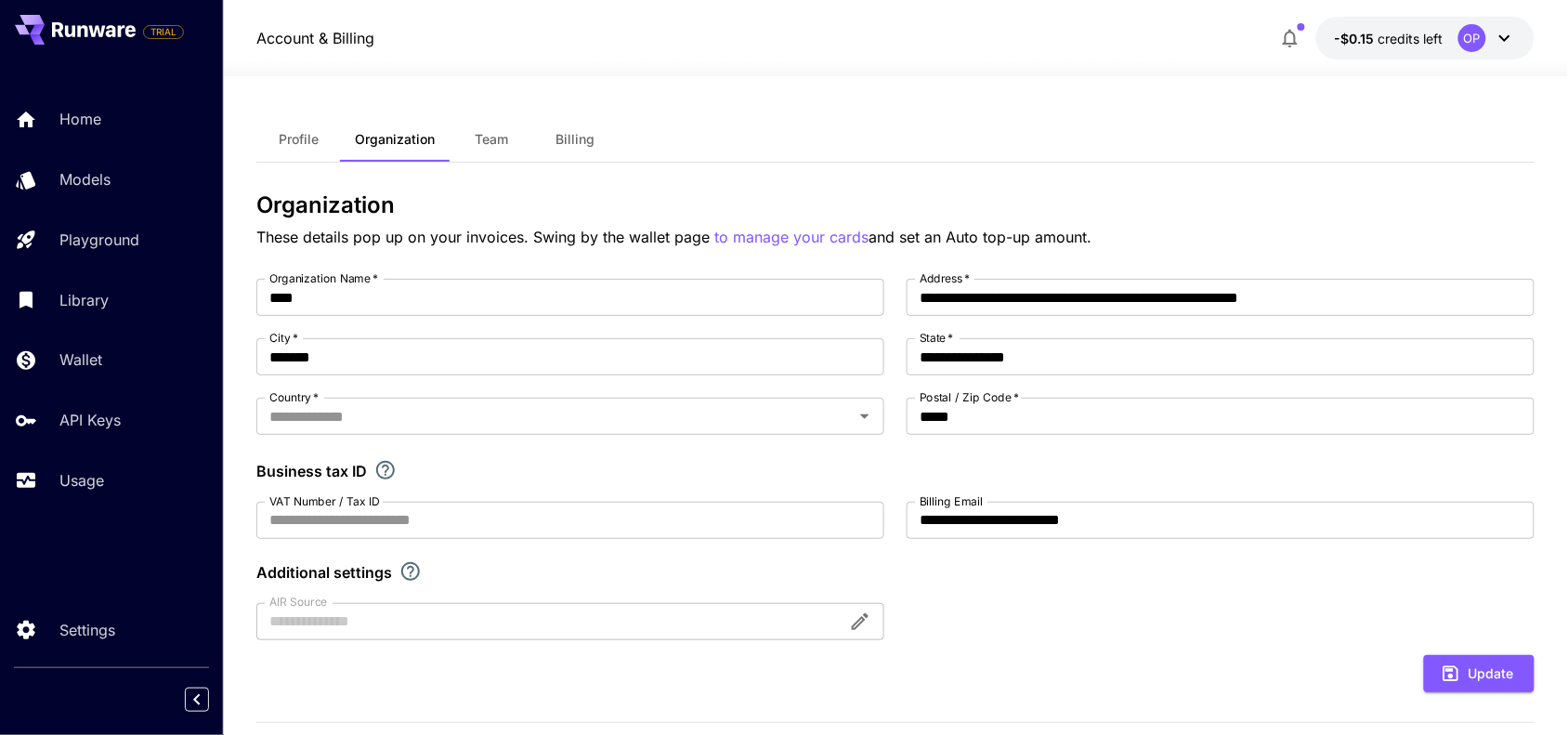 type on "*********" 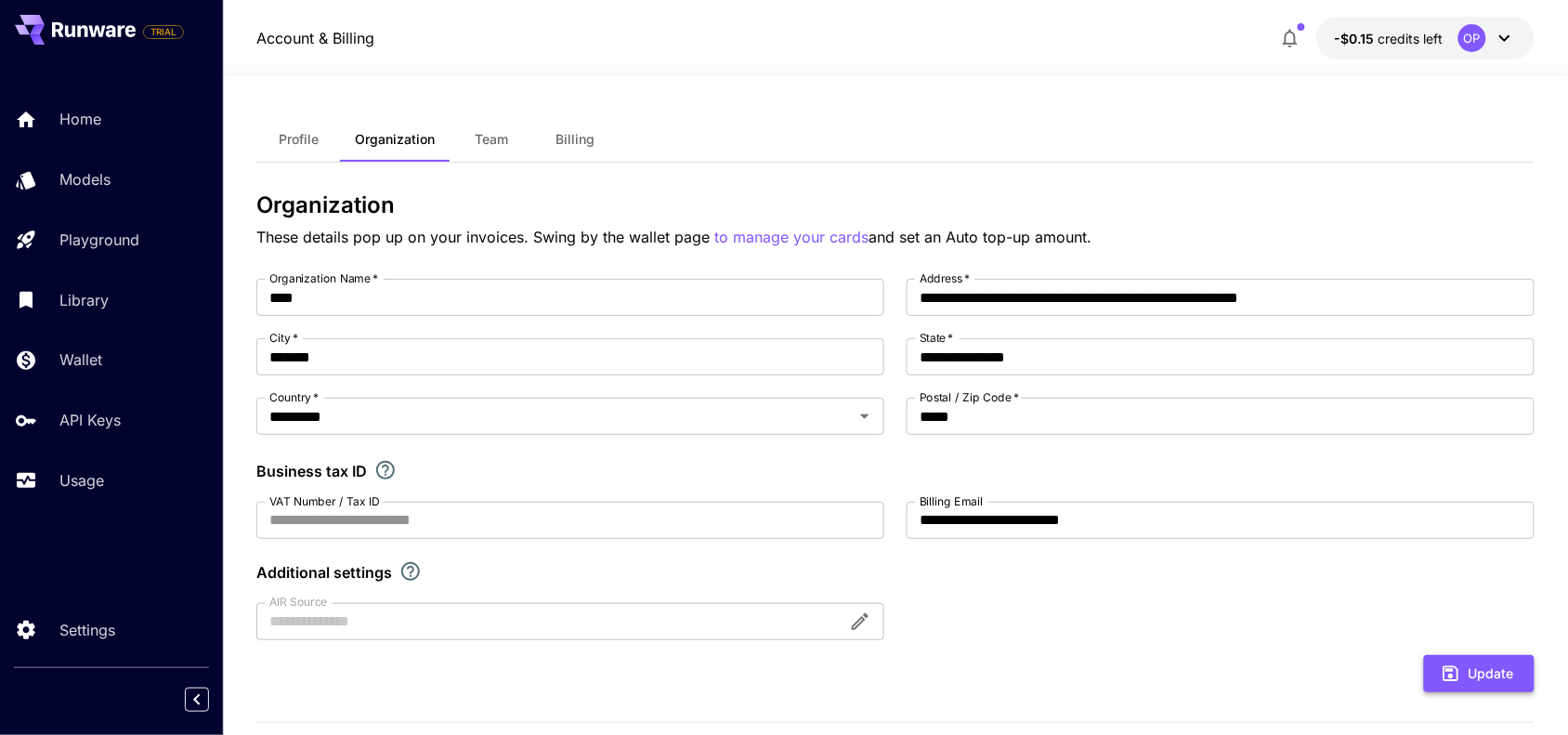 click on "Update" at bounding box center [1479, 674] 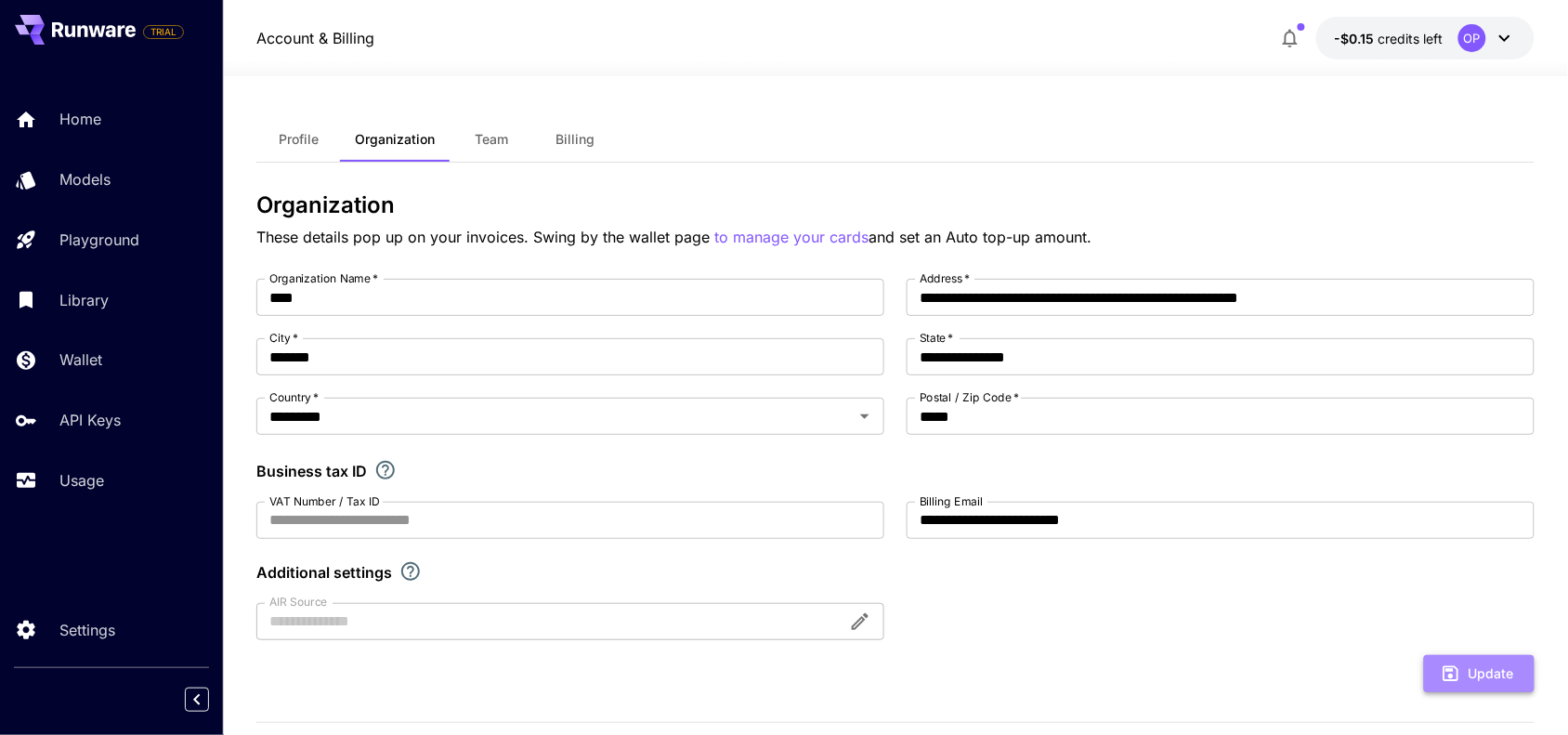 click on "Update" at bounding box center [1479, 674] 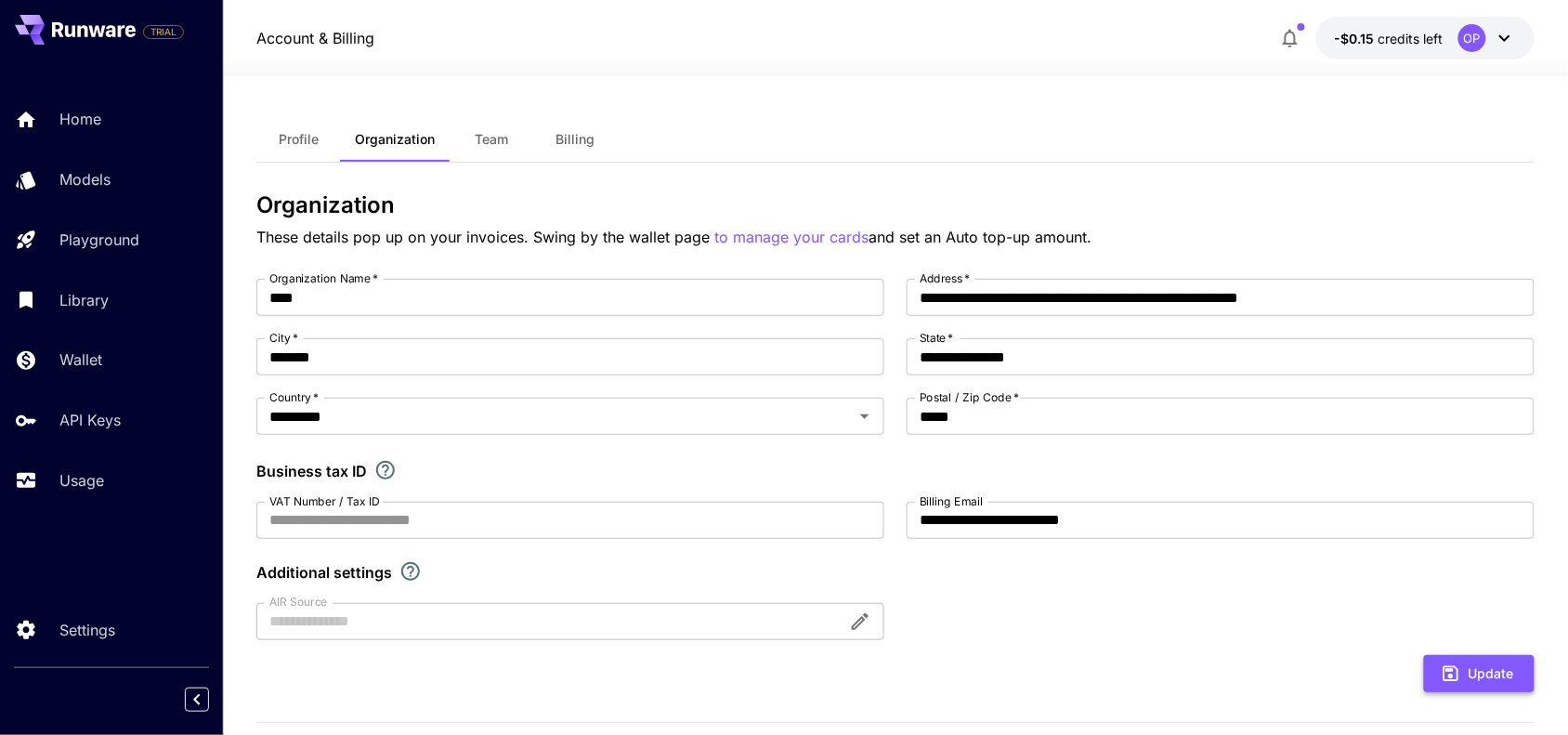 click on "Update" at bounding box center [1479, 674] 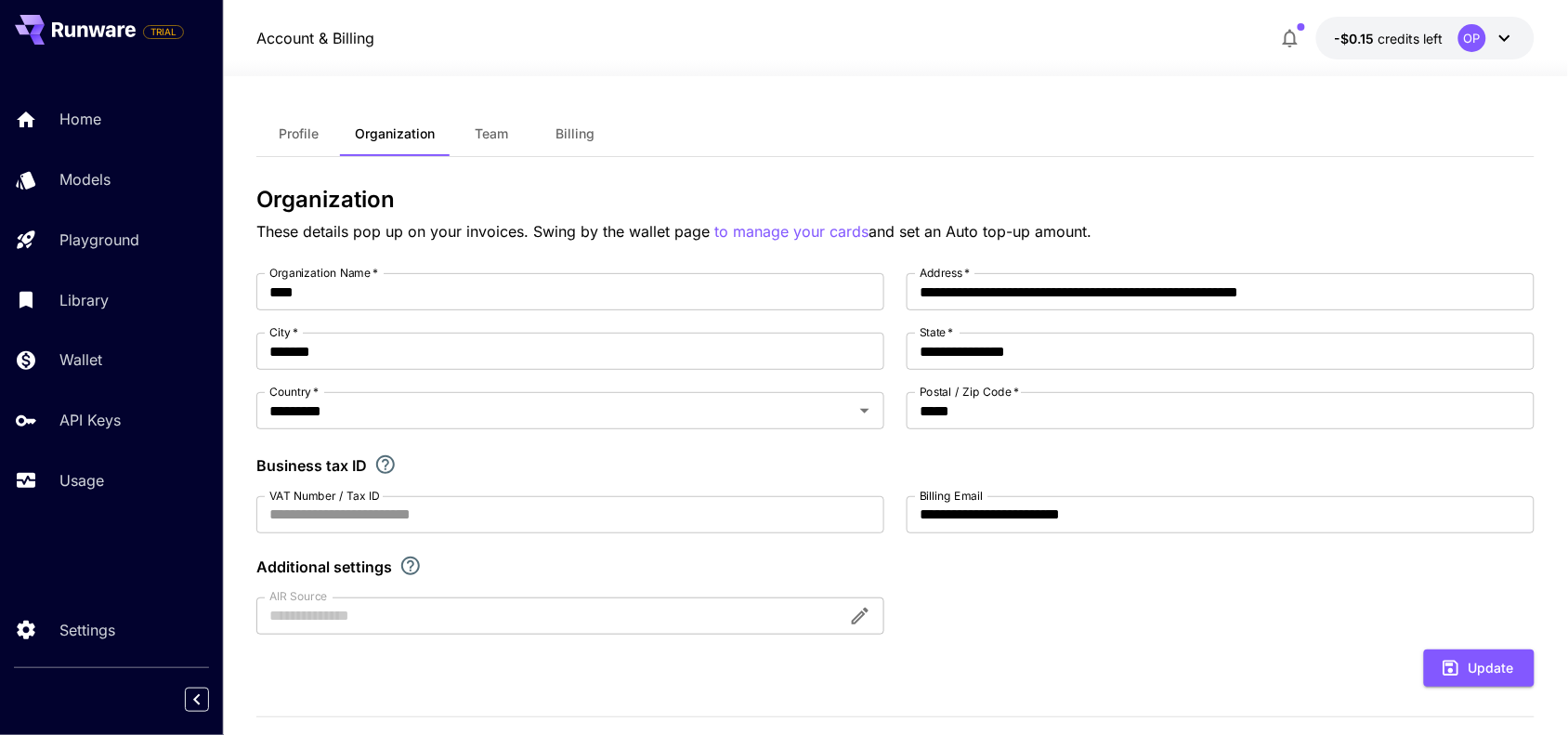 scroll, scrollTop: 0, scrollLeft: 0, axis: both 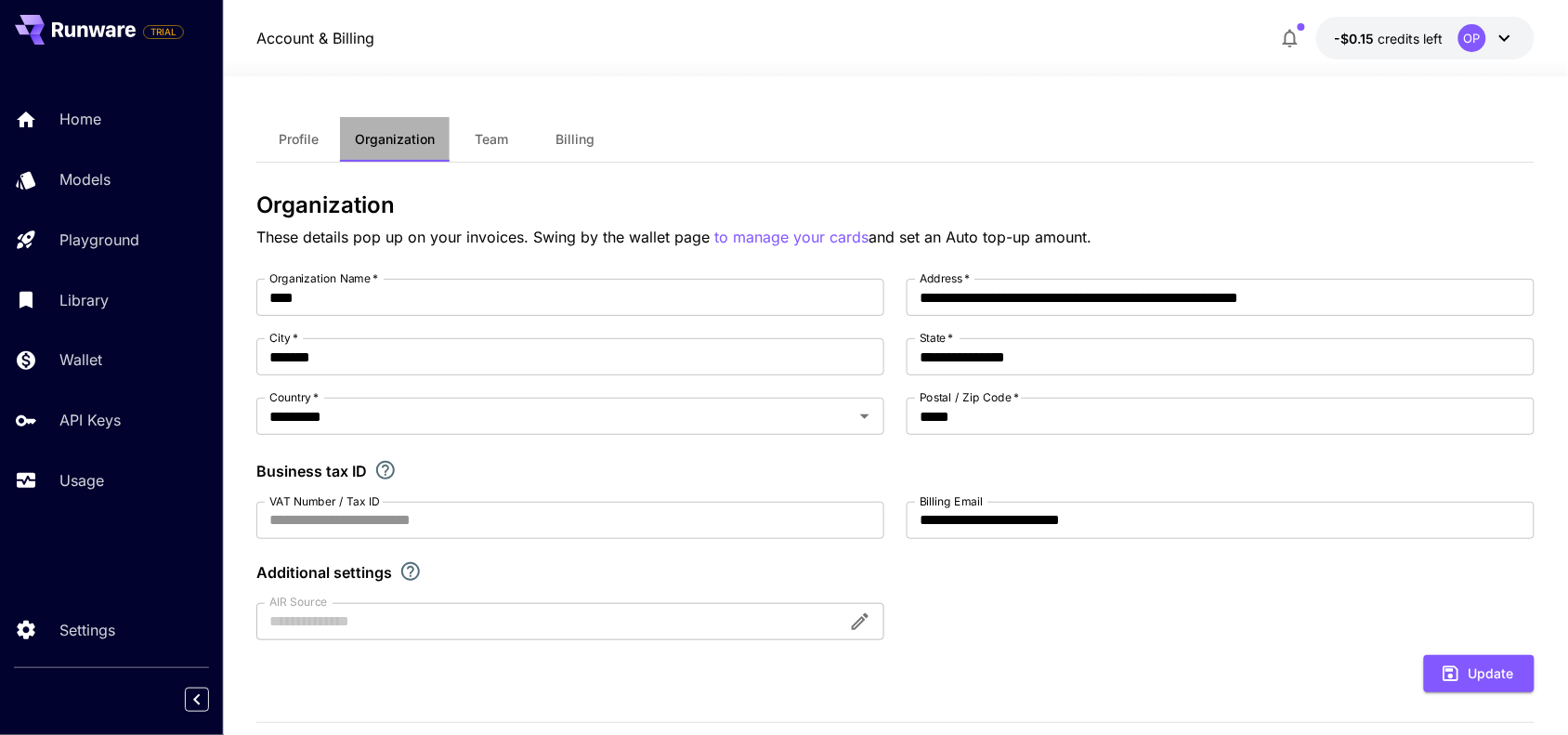 click on "Organization" at bounding box center (395, 139) 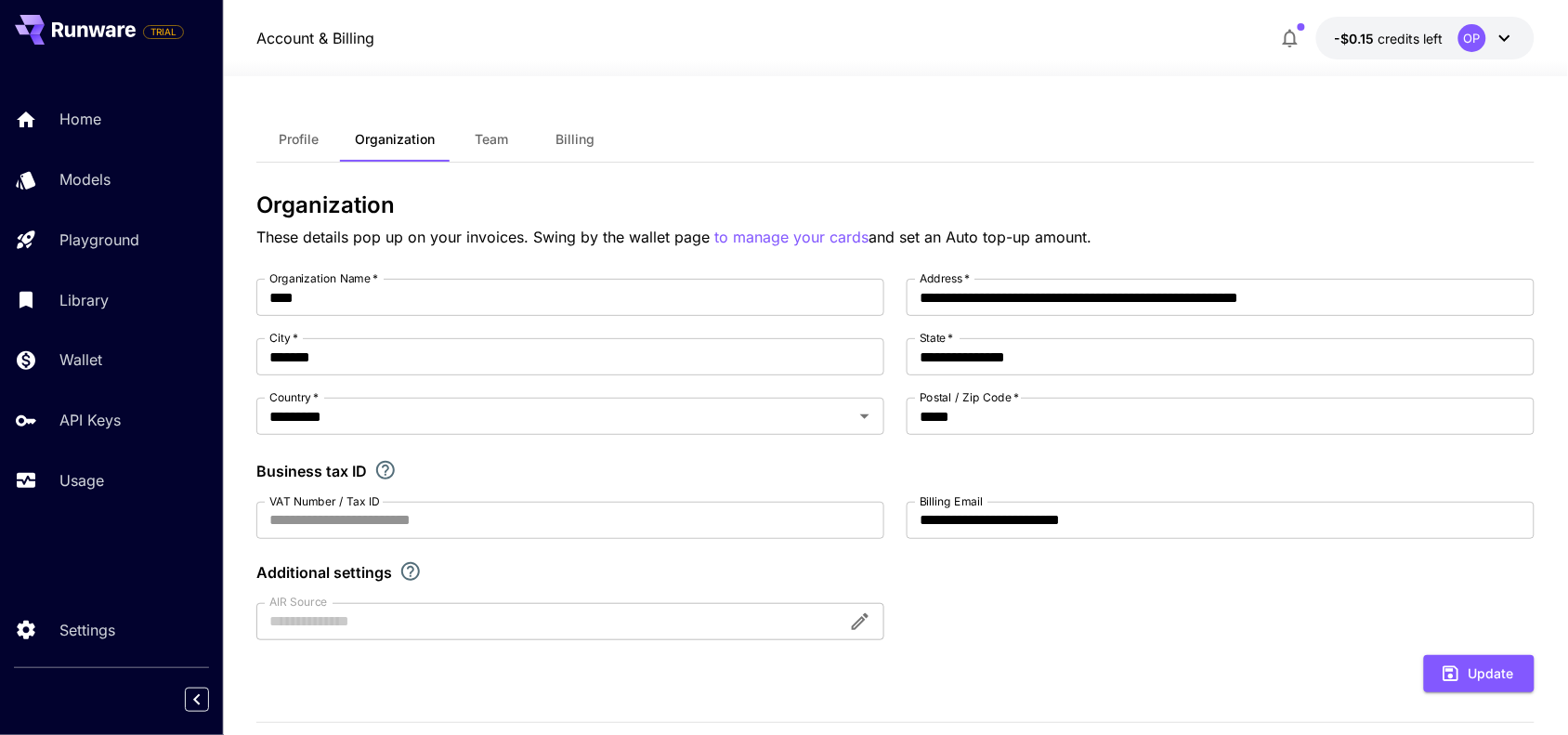 click on "Billing" at bounding box center [575, 139] 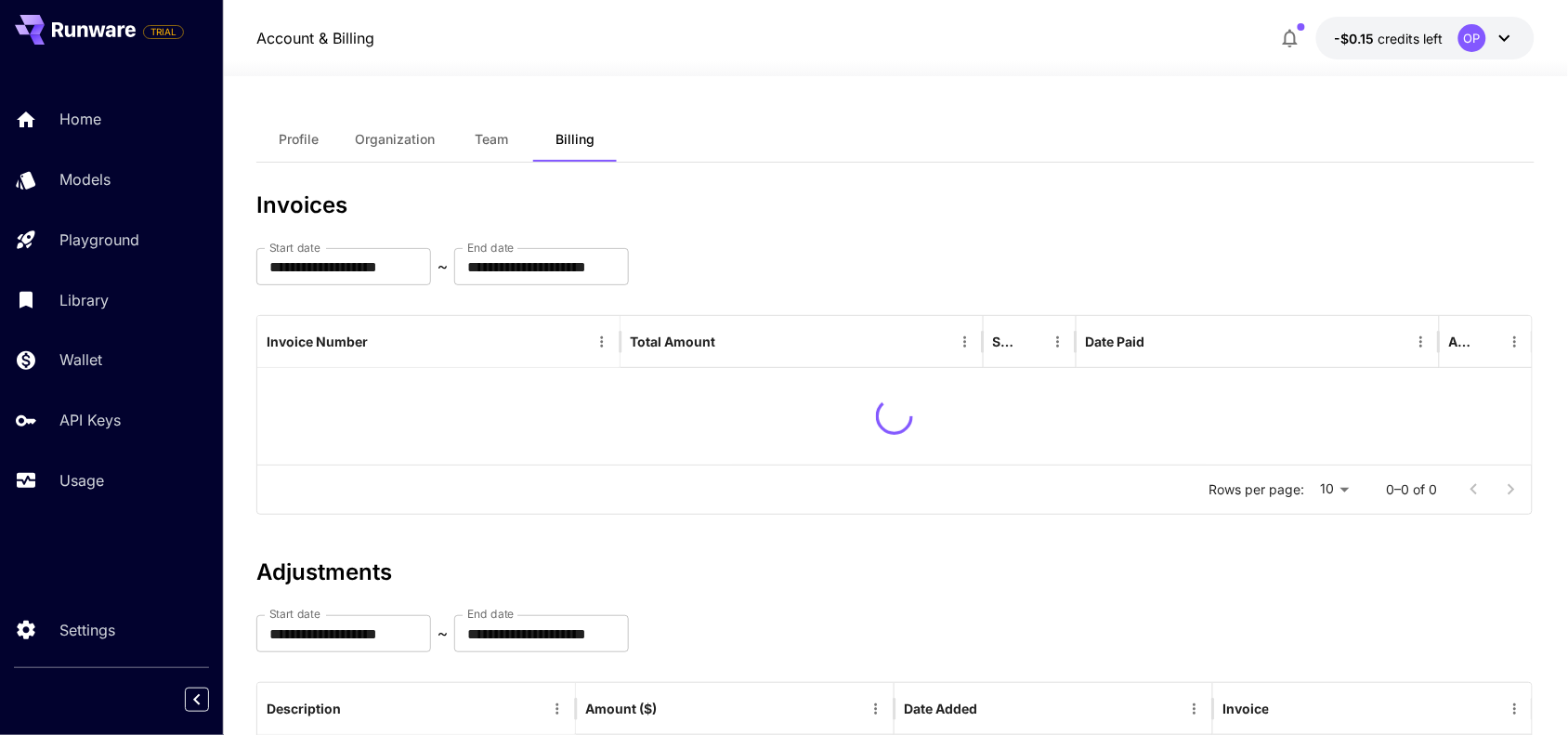 click on "Organization" at bounding box center (395, 139) 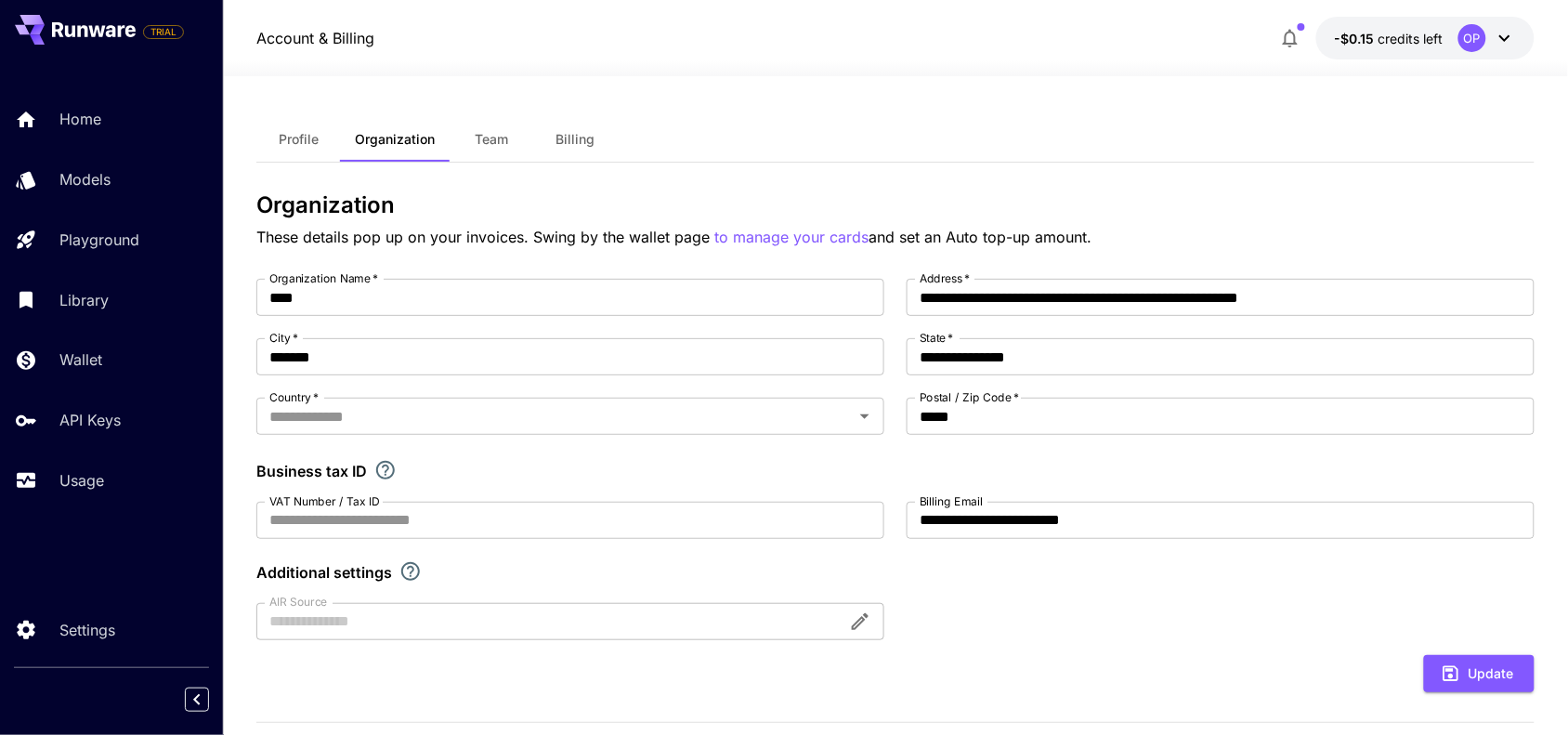 type on "*********" 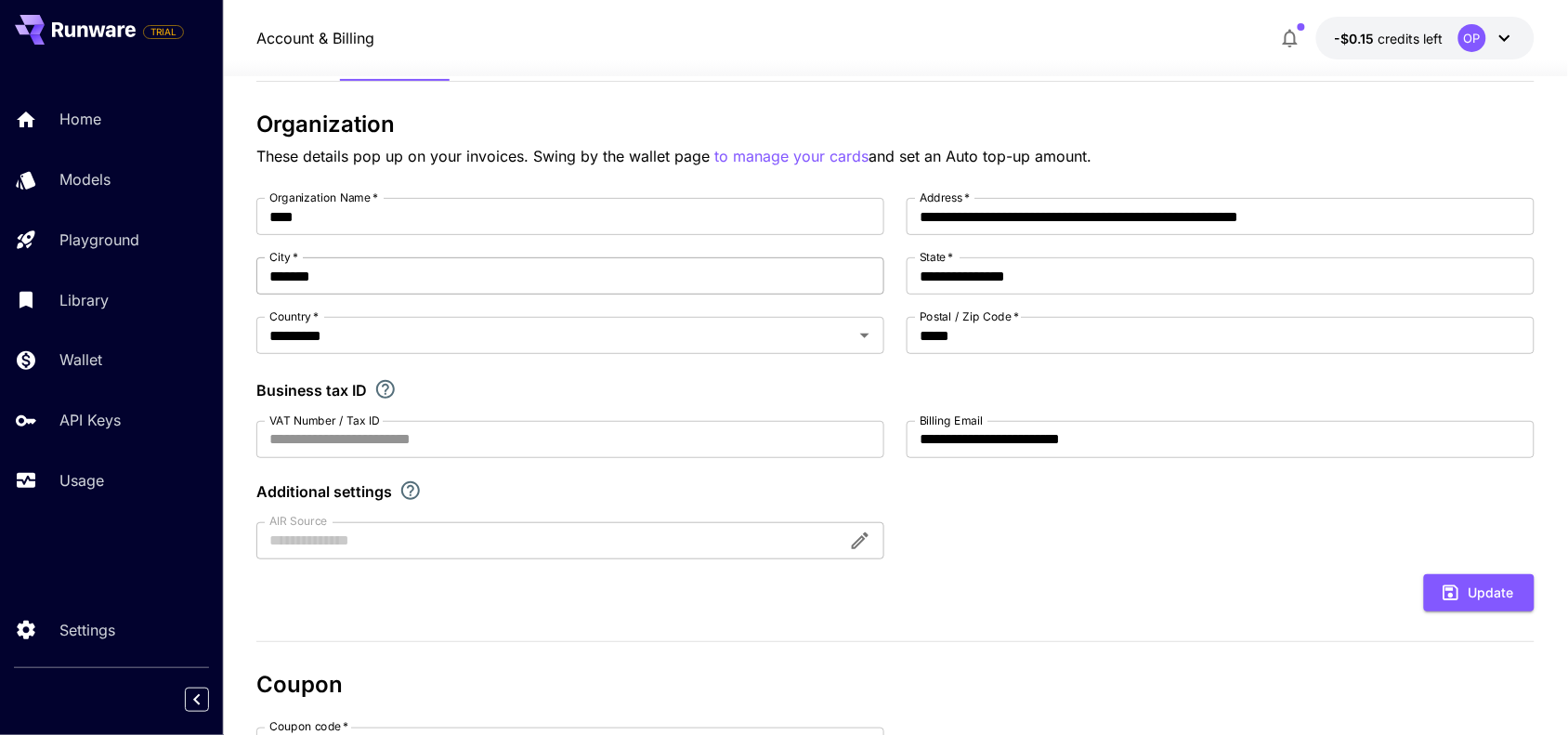 scroll, scrollTop: 52, scrollLeft: 0, axis: vertical 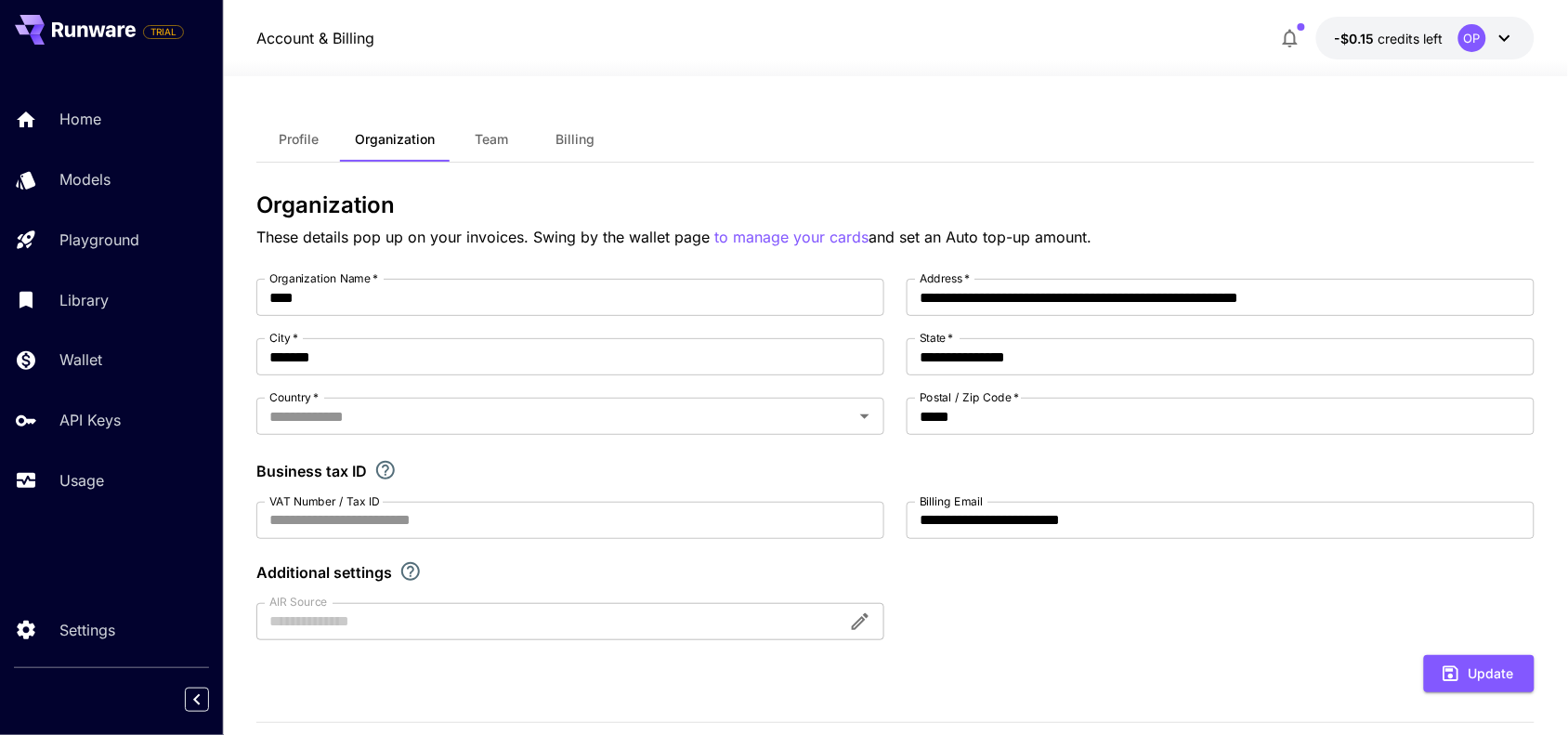 type on "*********" 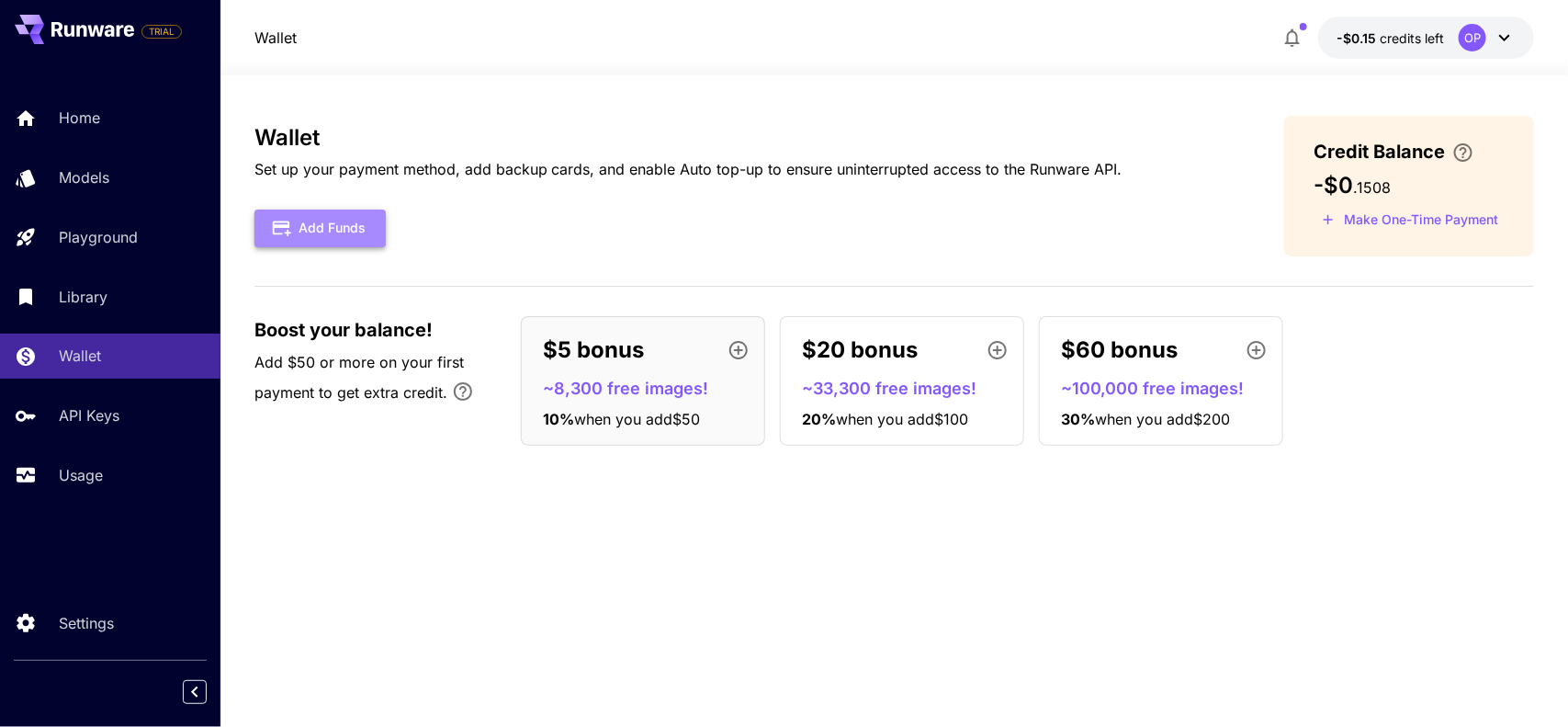 click on "Add Funds" at bounding box center (320, 228) 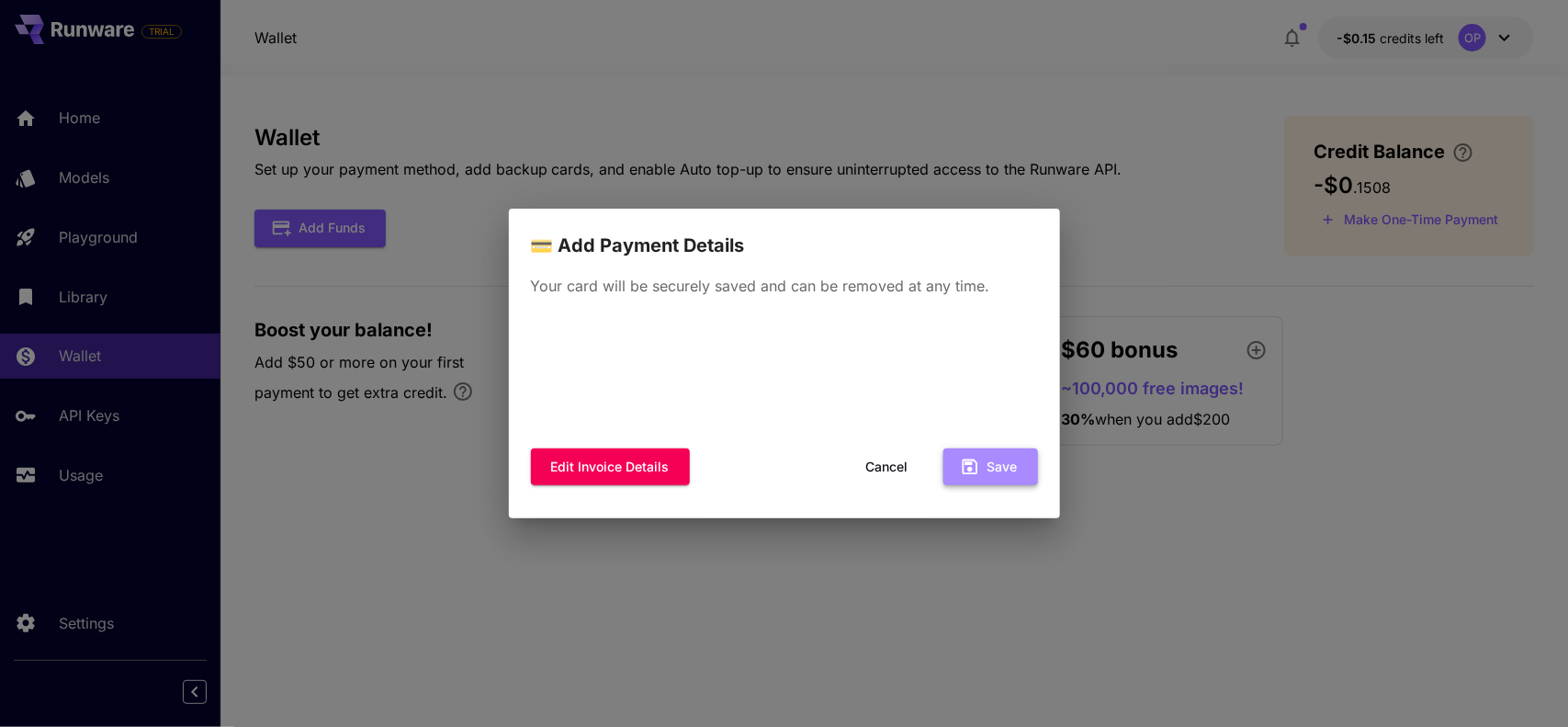click 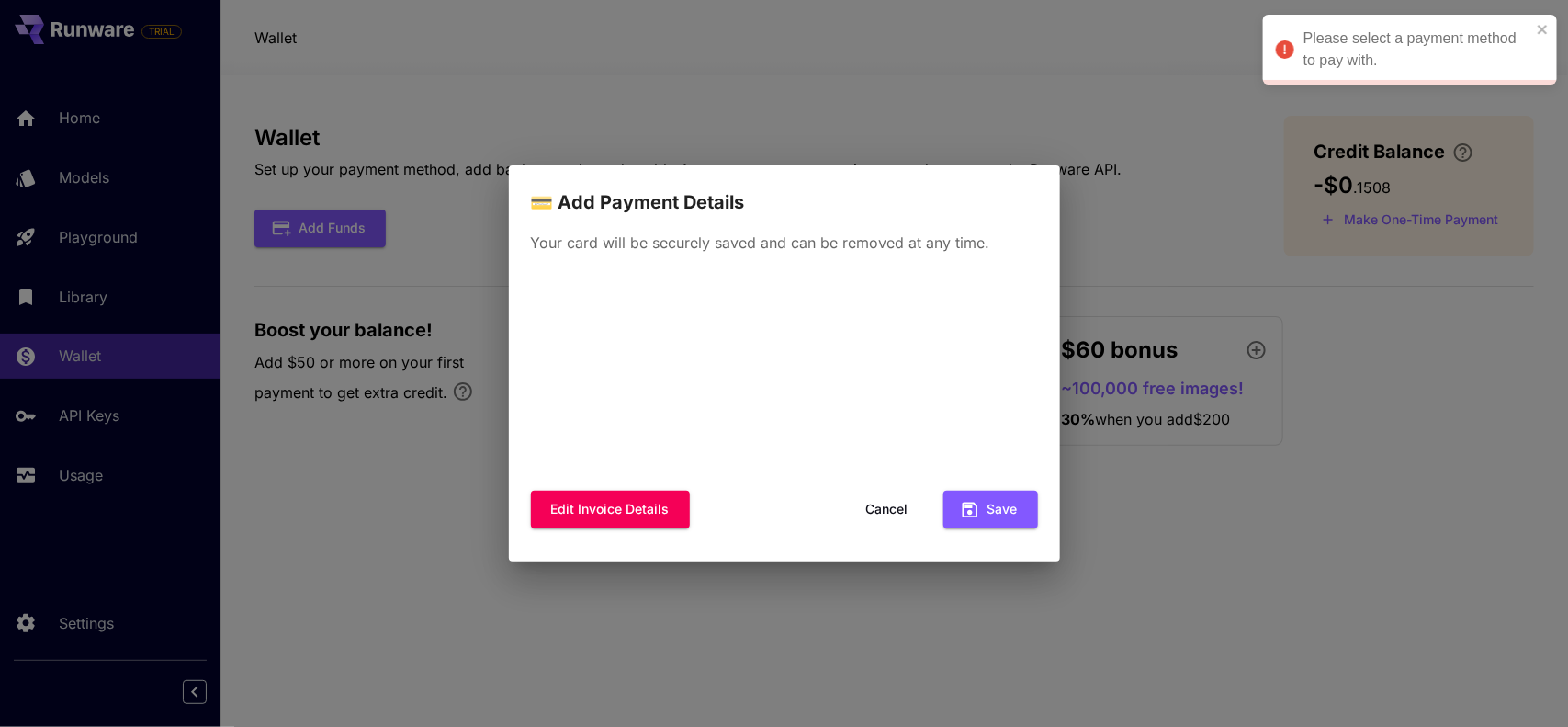 click on "Your card will be securely saved and can be removed at any time. Edit invoice details Cancel Save" at bounding box center (784, 389) 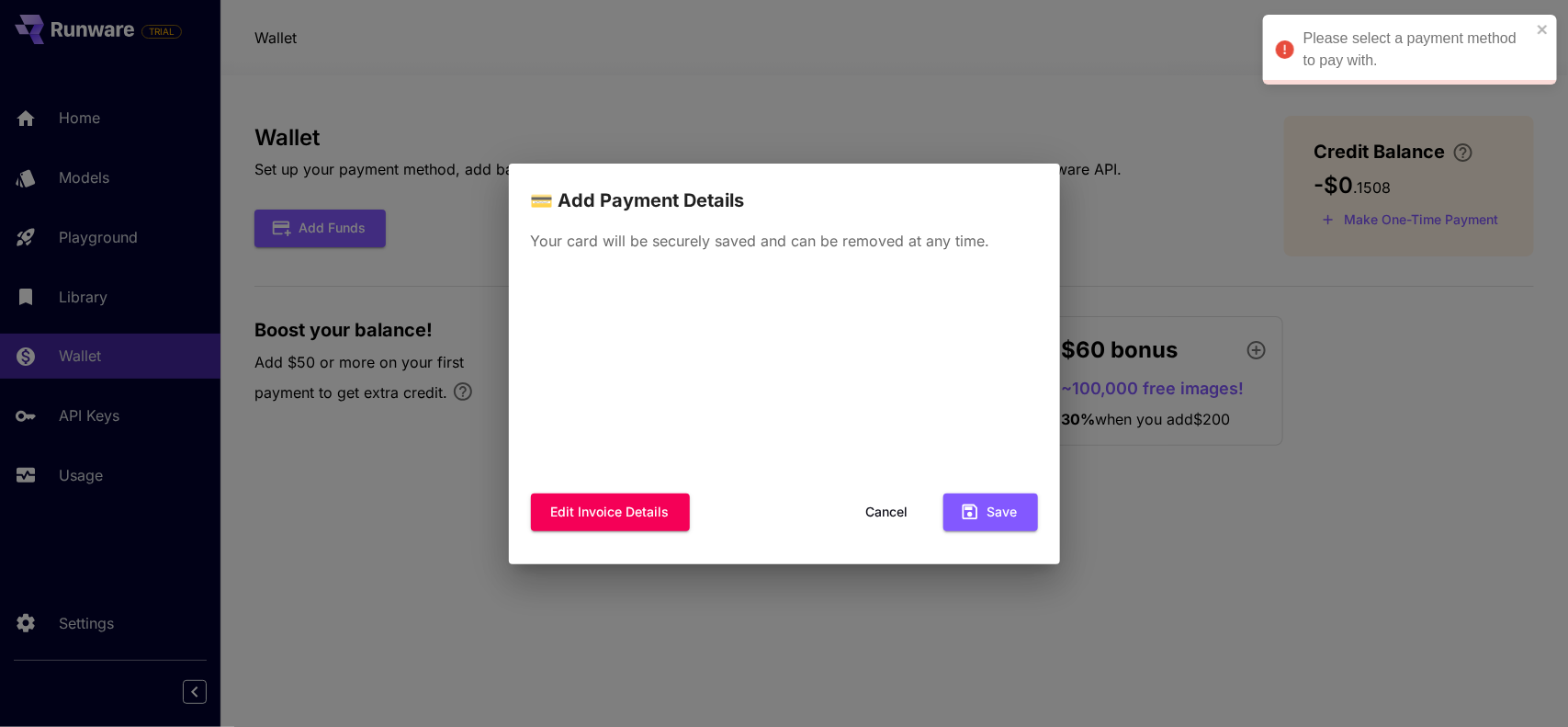 click on "Please select a payment method to pay with." at bounding box center [1404, 50] 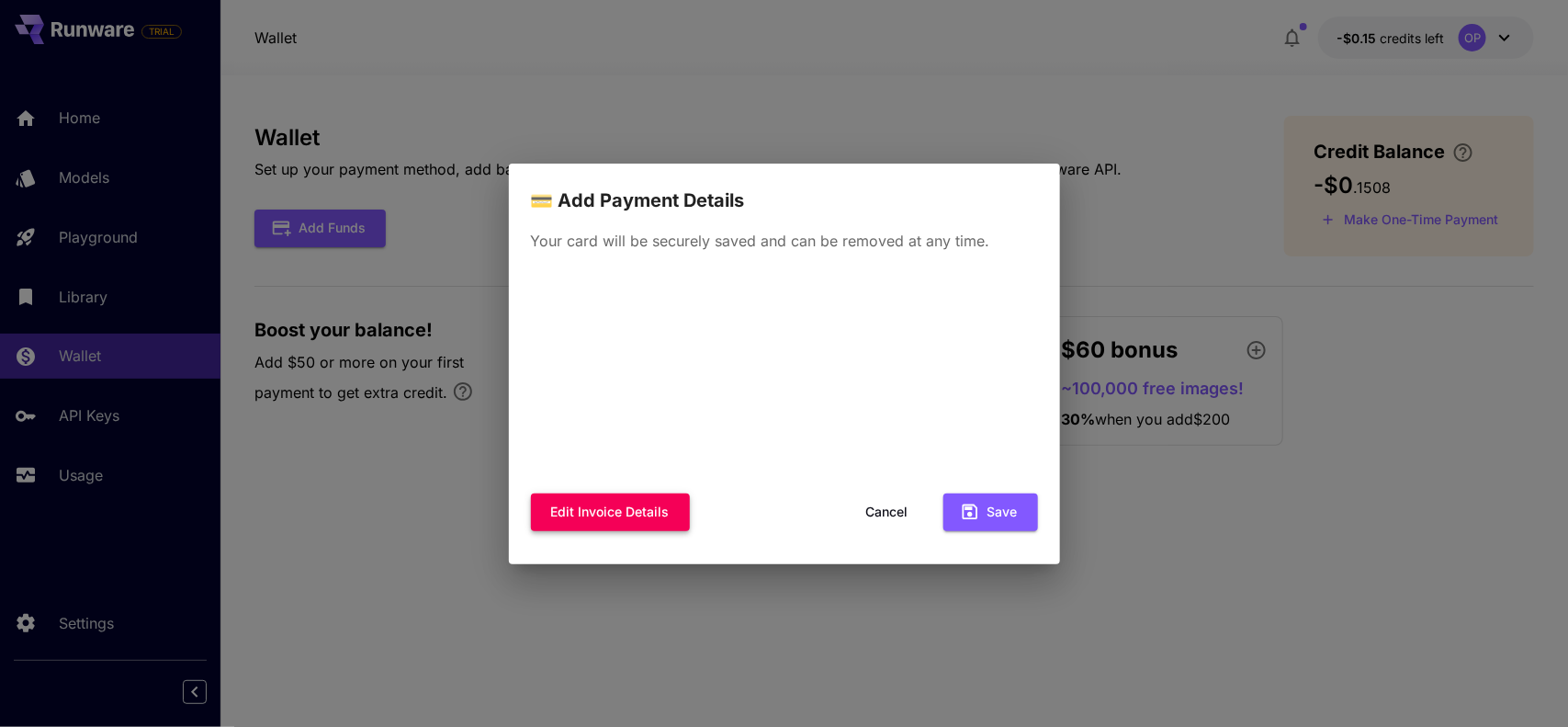 click on "Edit invoice details" at bounding box center [610, 512] 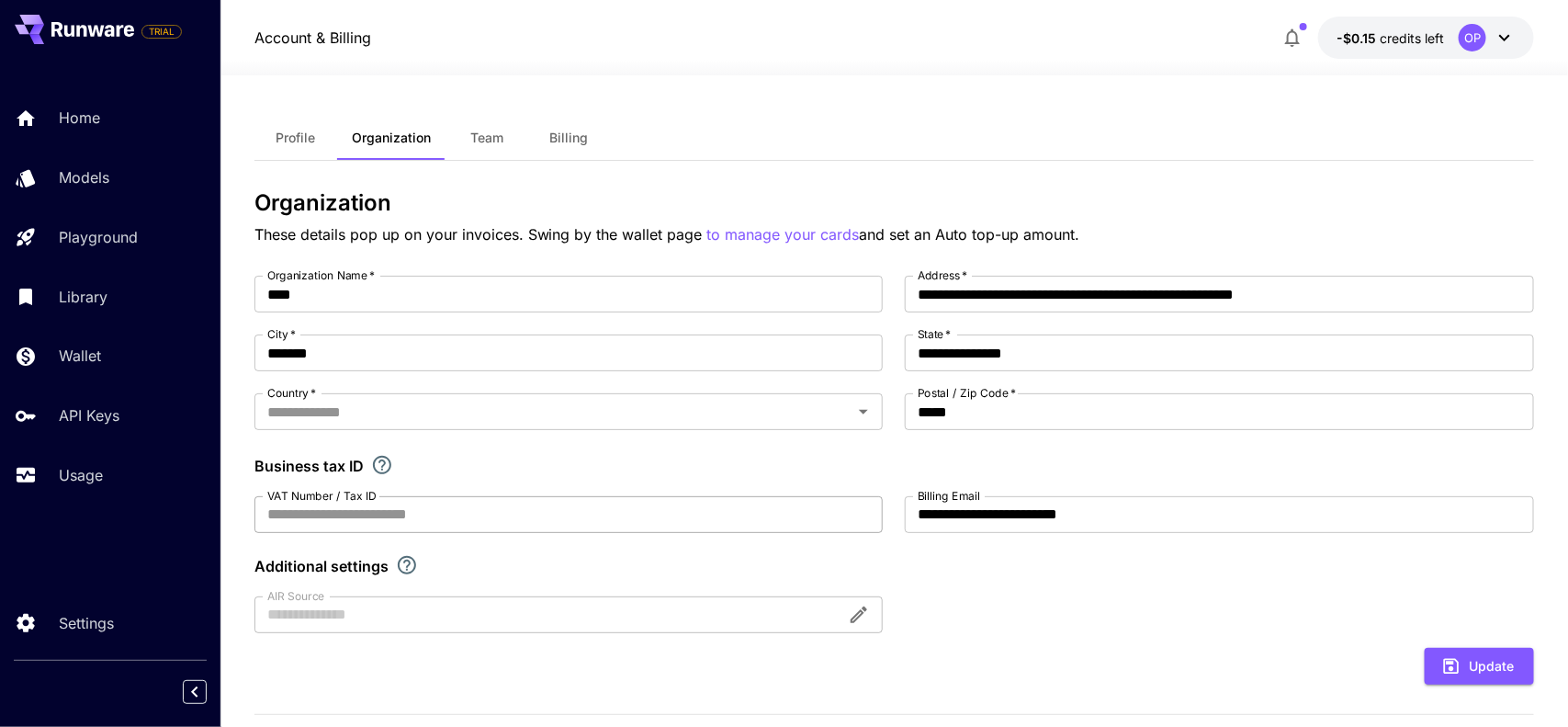 type on "*********" 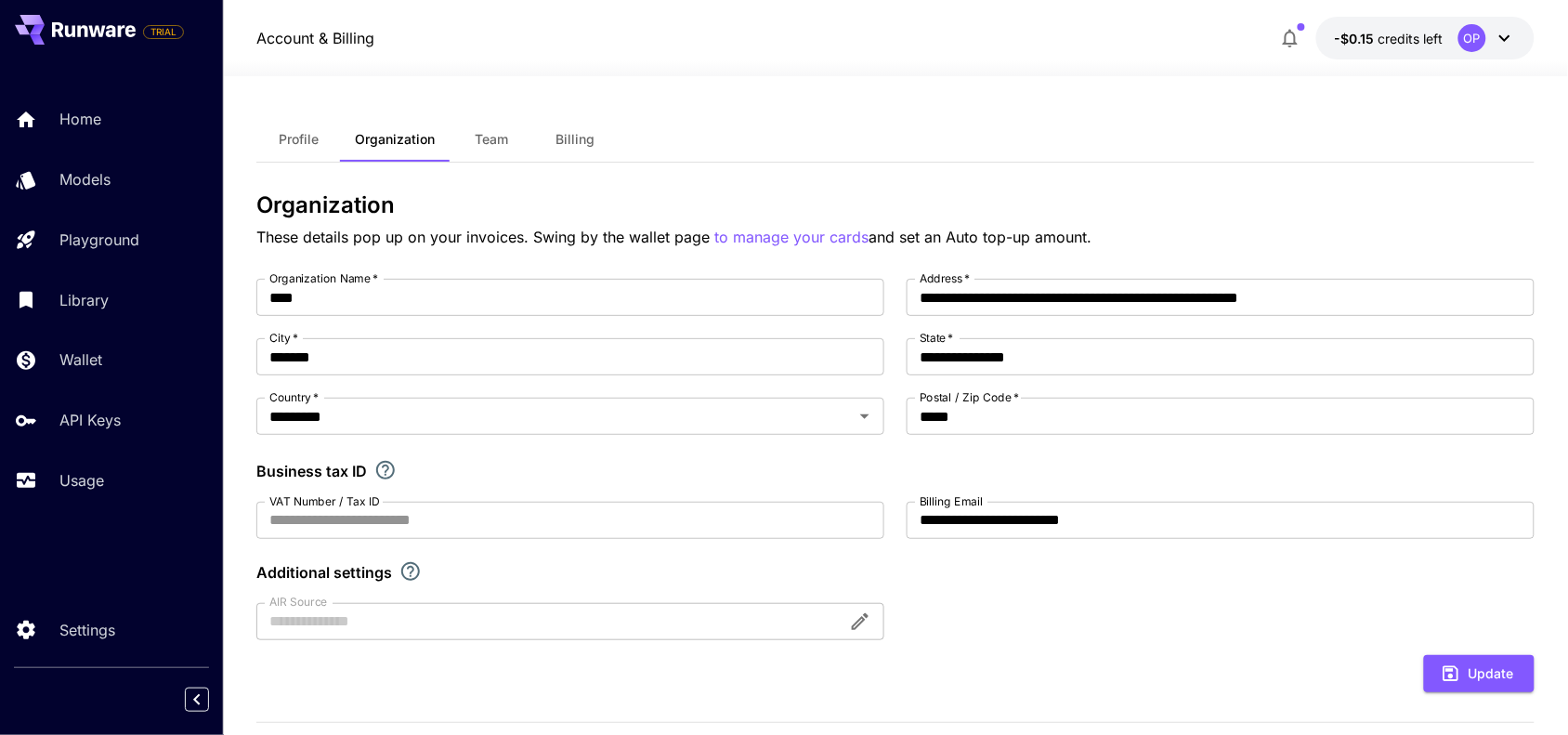 click on "Profile" at bounding box center (298, 139) 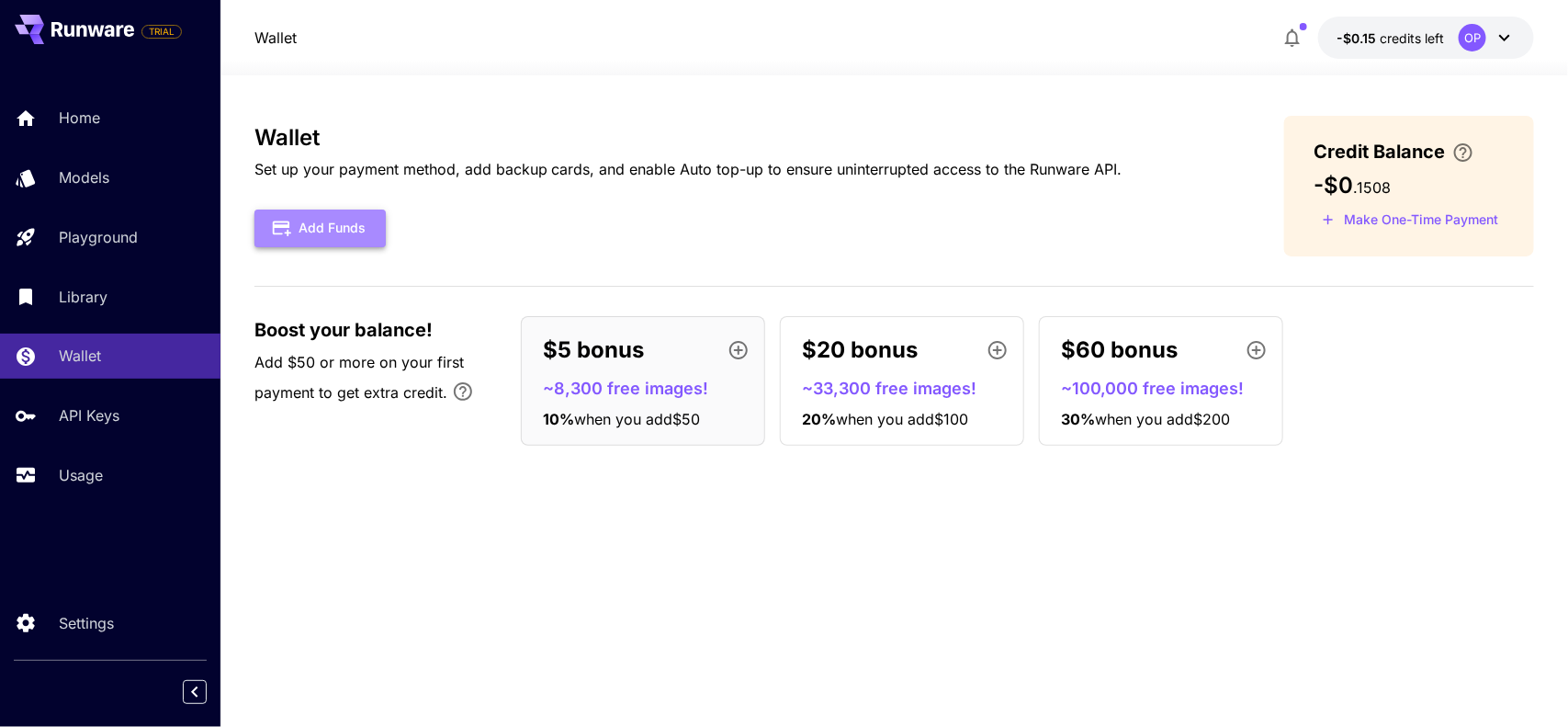 click on "Add Funds" at bounding box center (320, 228) 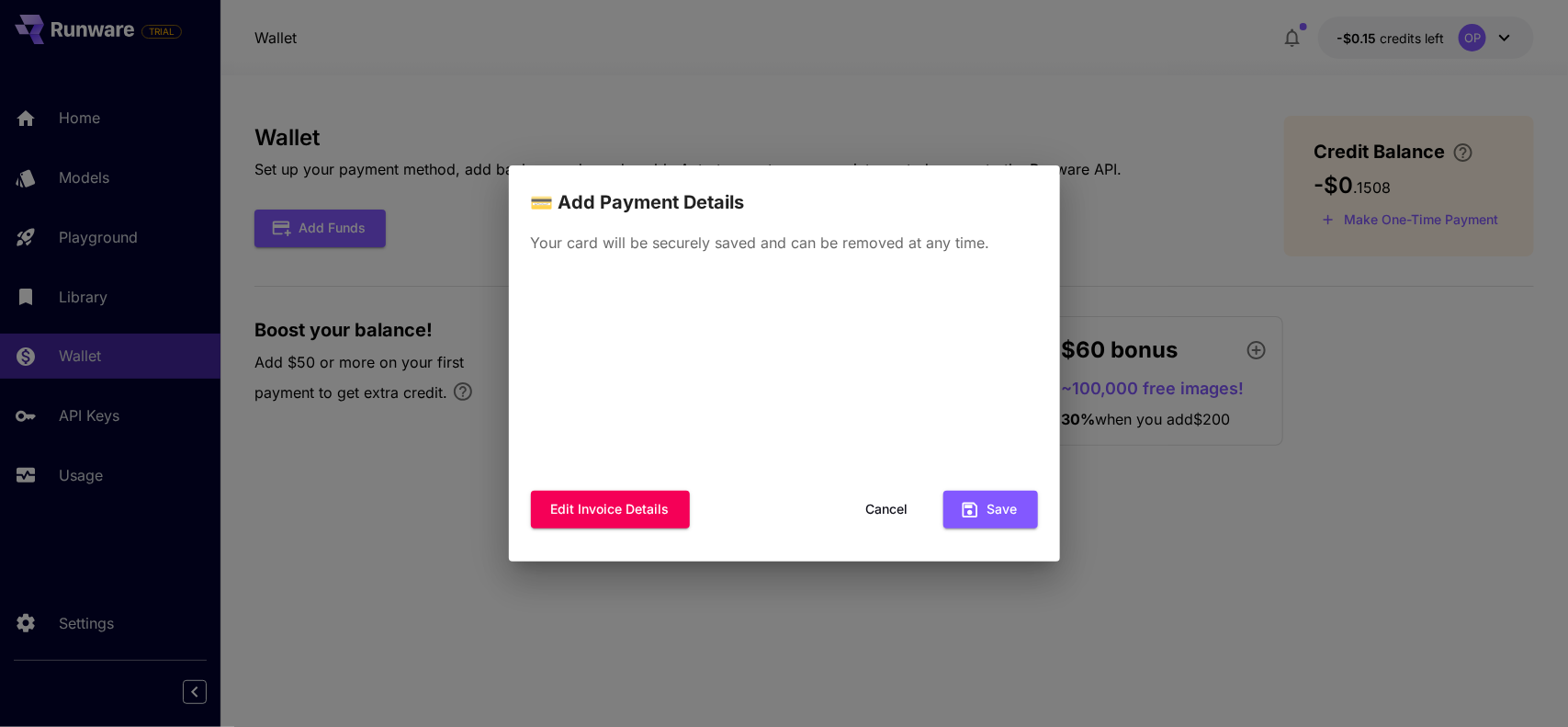 click on "Cancel" at bounding box center [887, 509] 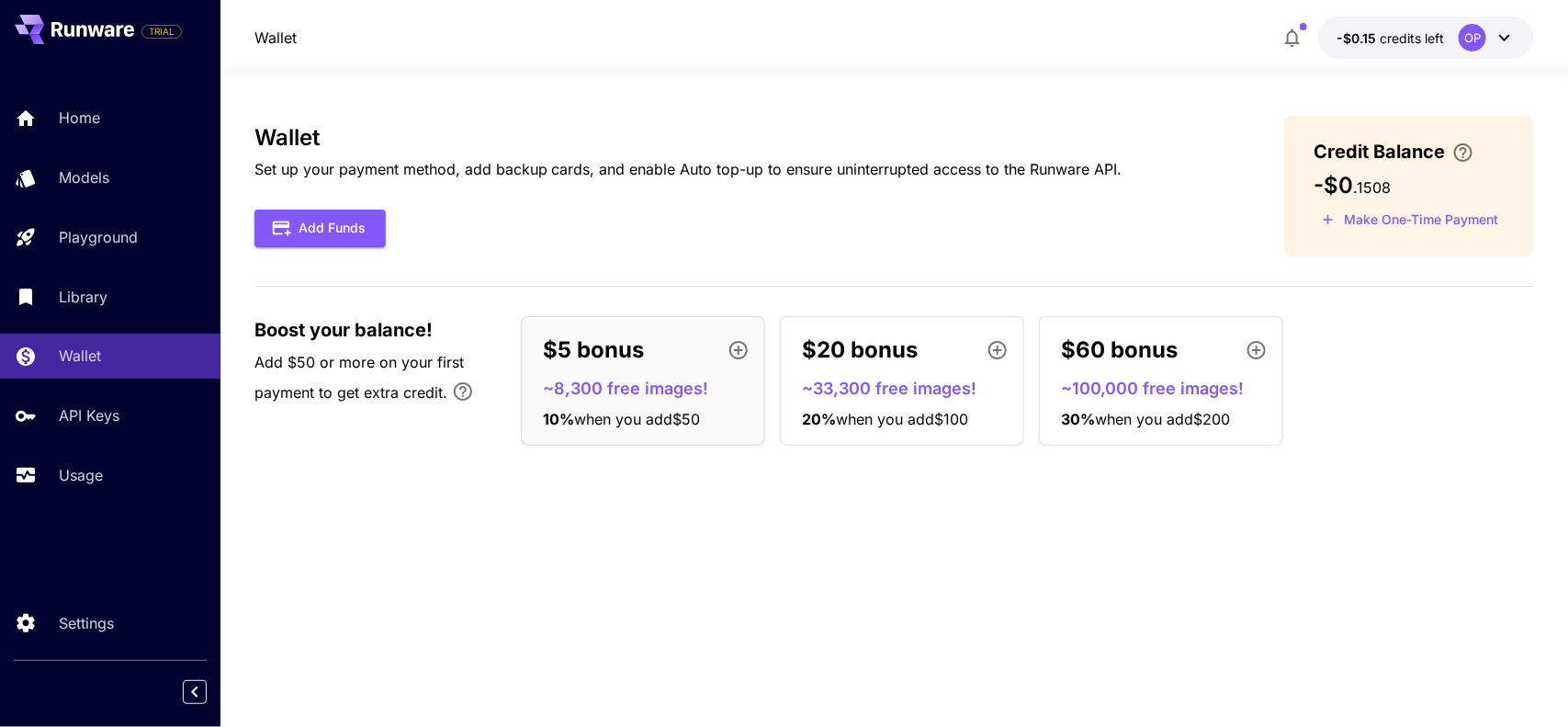 click on "OP" at bounding box center [1472, 38] 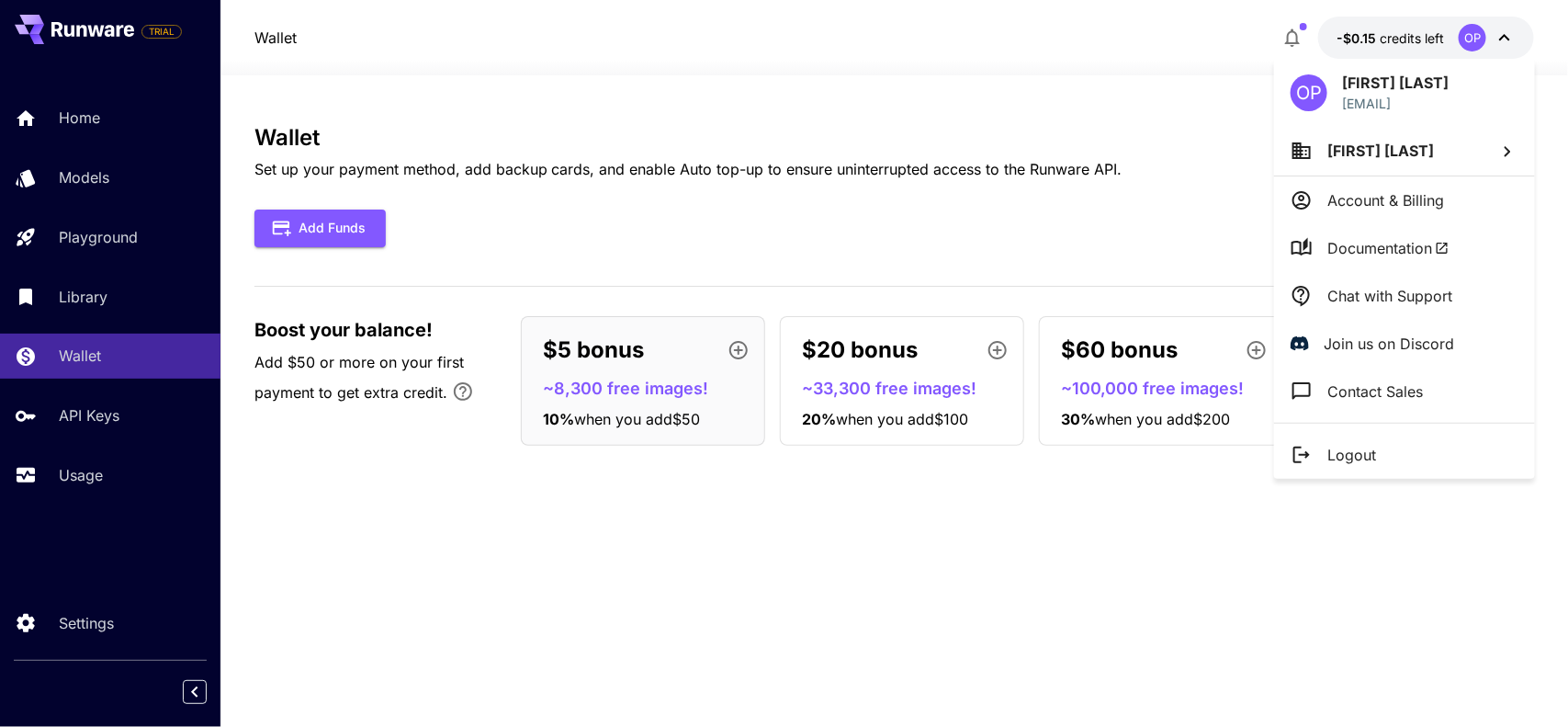 click at bounding box center [784, 363] 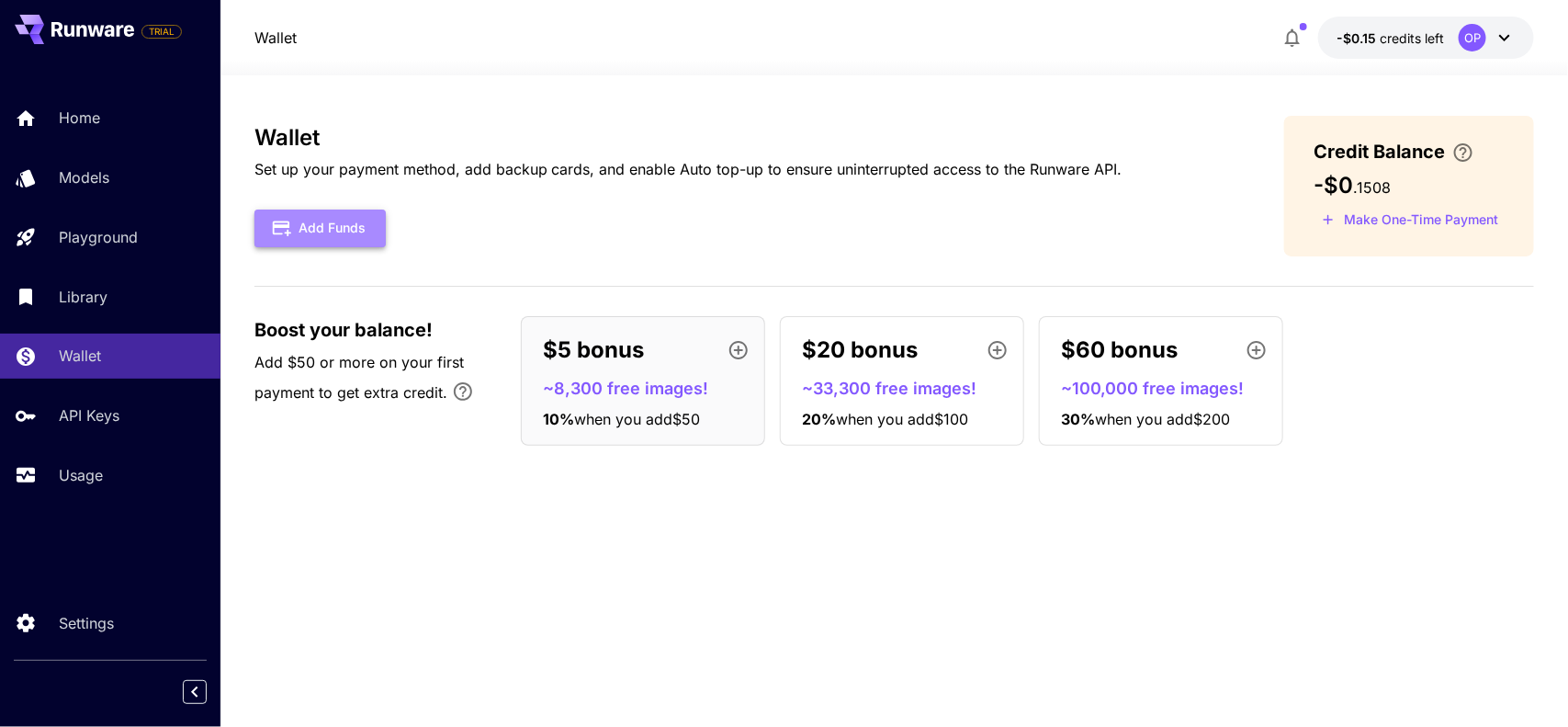 click on "Add Funds" at bounding box center [320, 228] 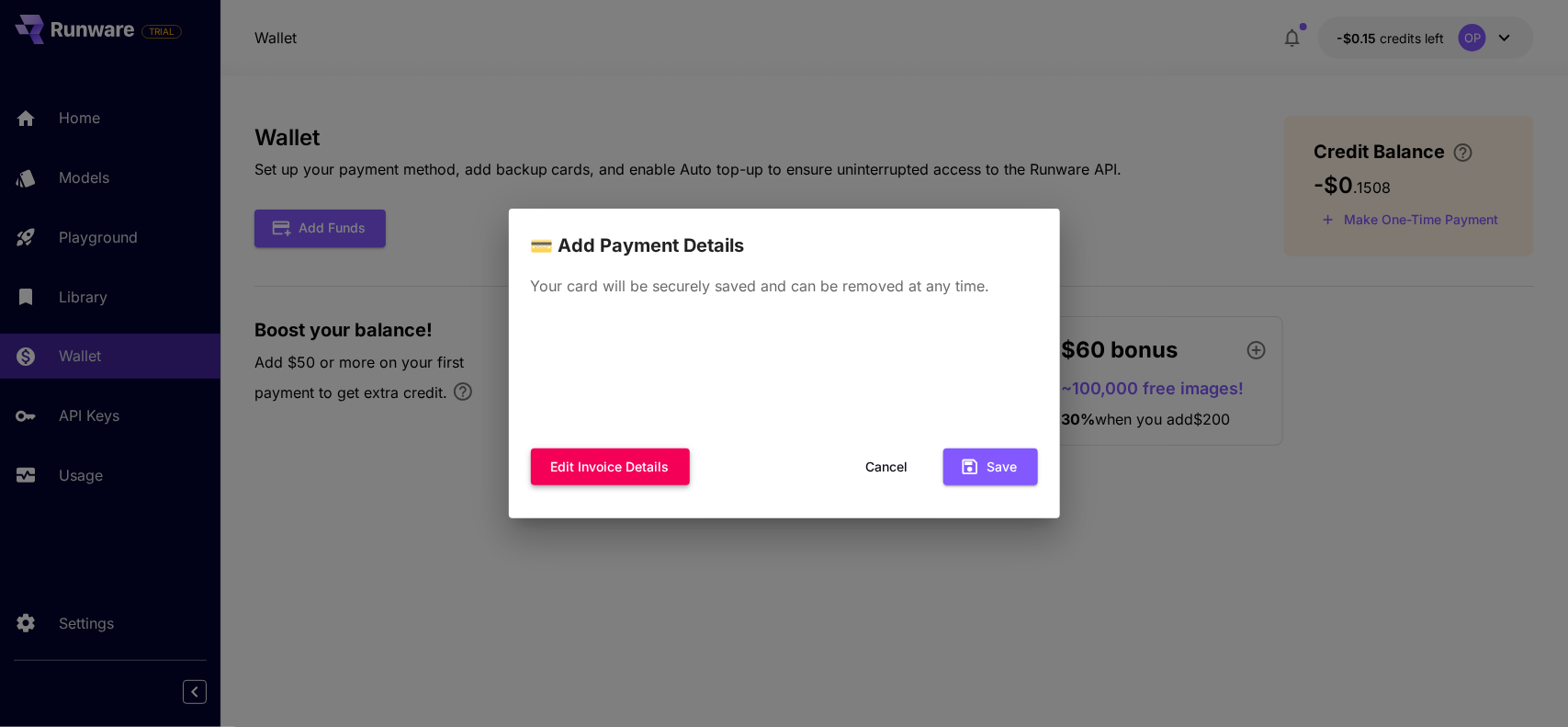 click on "Edit invoice details" at bounding box center [610, 467] 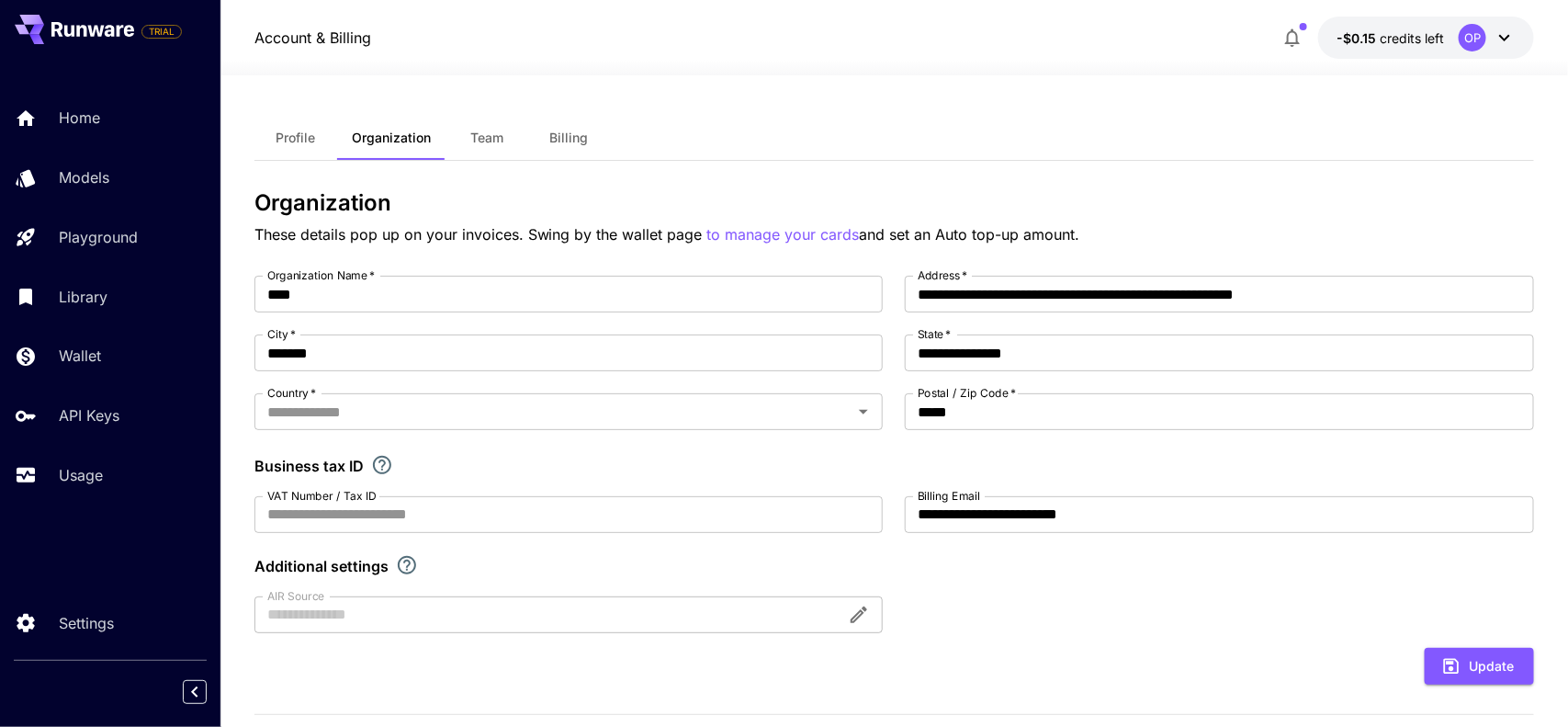 type on "*********" 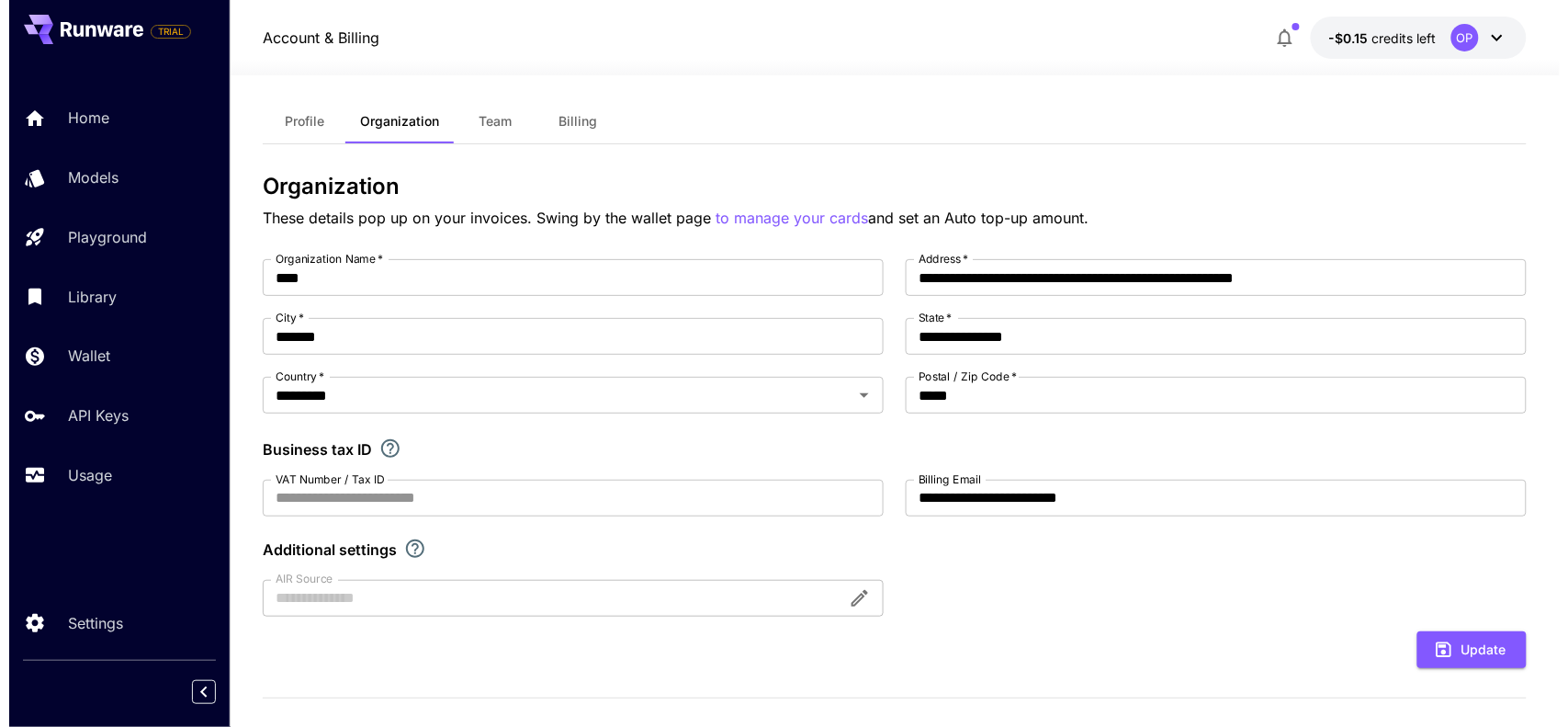 scroll, scrollTop: 0, scrollLeft: 0, axis: both 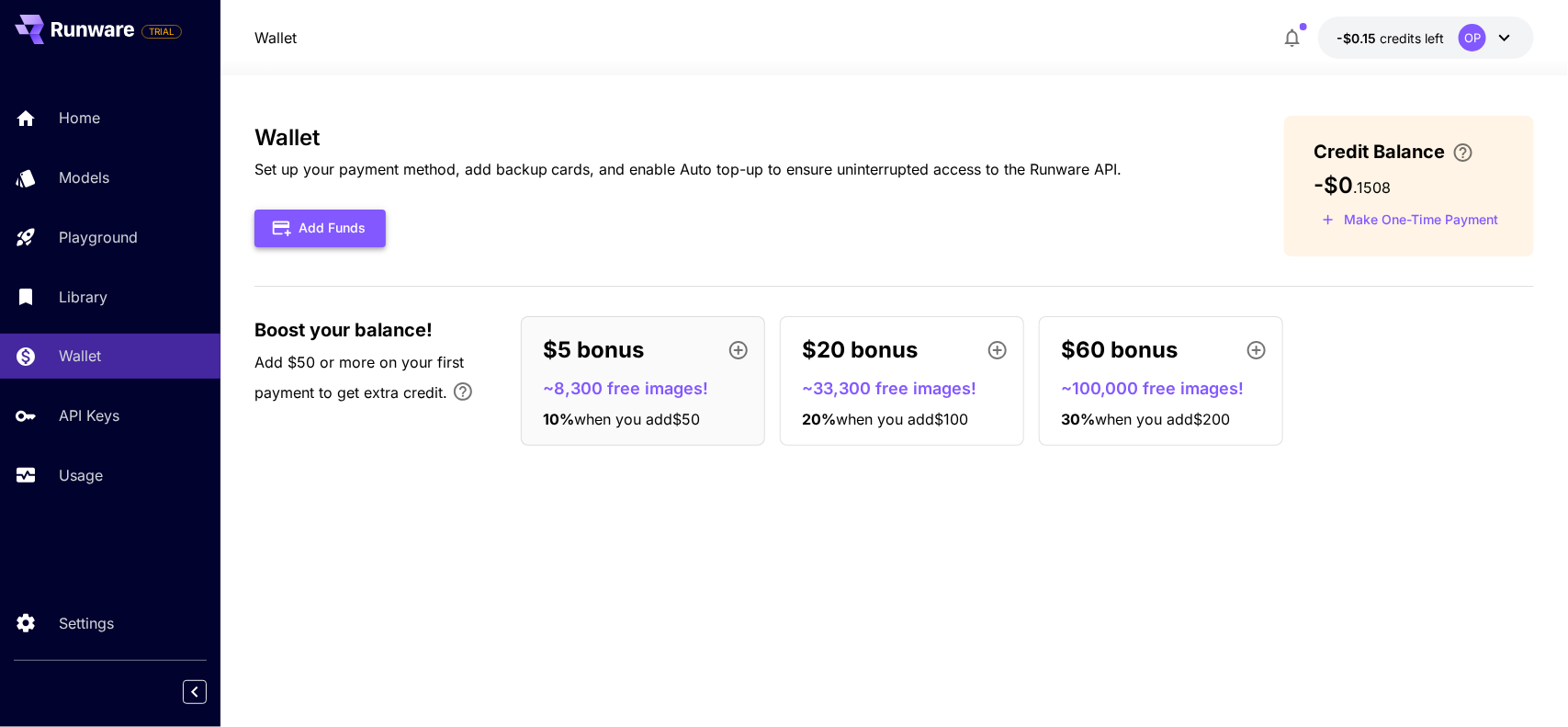 click on "Add Funds" at bounding box center (320, 228) 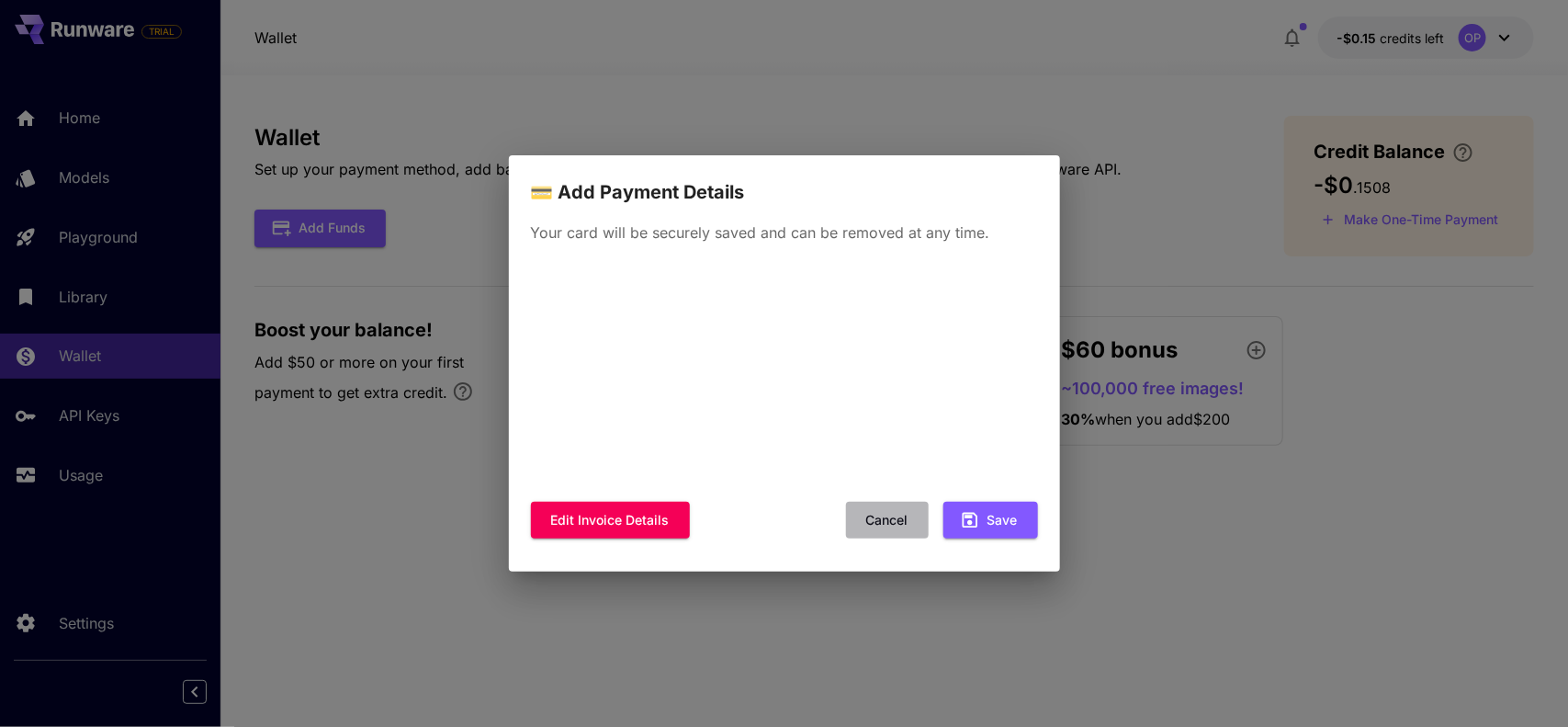 click on "Cancel" at bounding box center [887, 520] 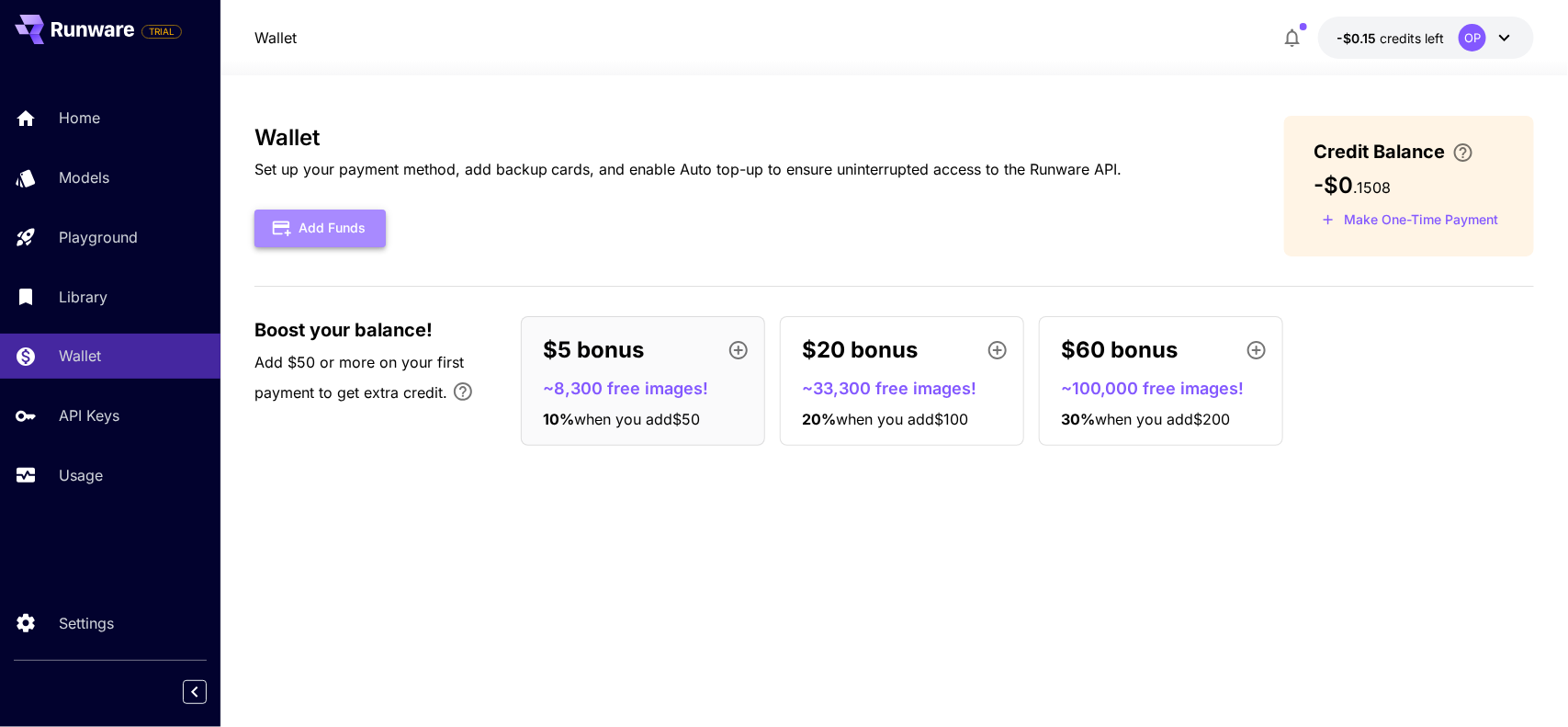 click on "Add Funds" at bounding box center (320, 228) 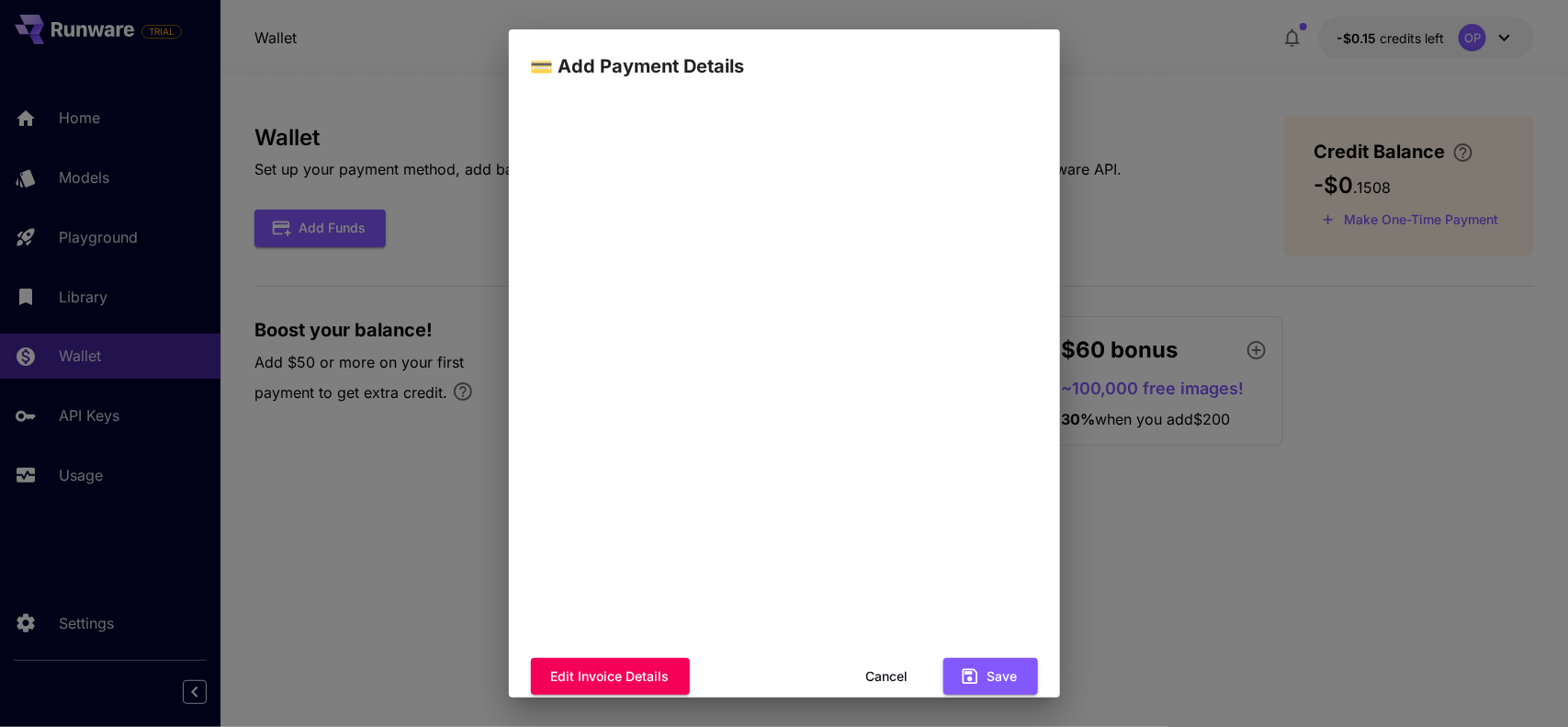 scroll, scrollTop: 124, scrollLeft: 0, axis: vertical 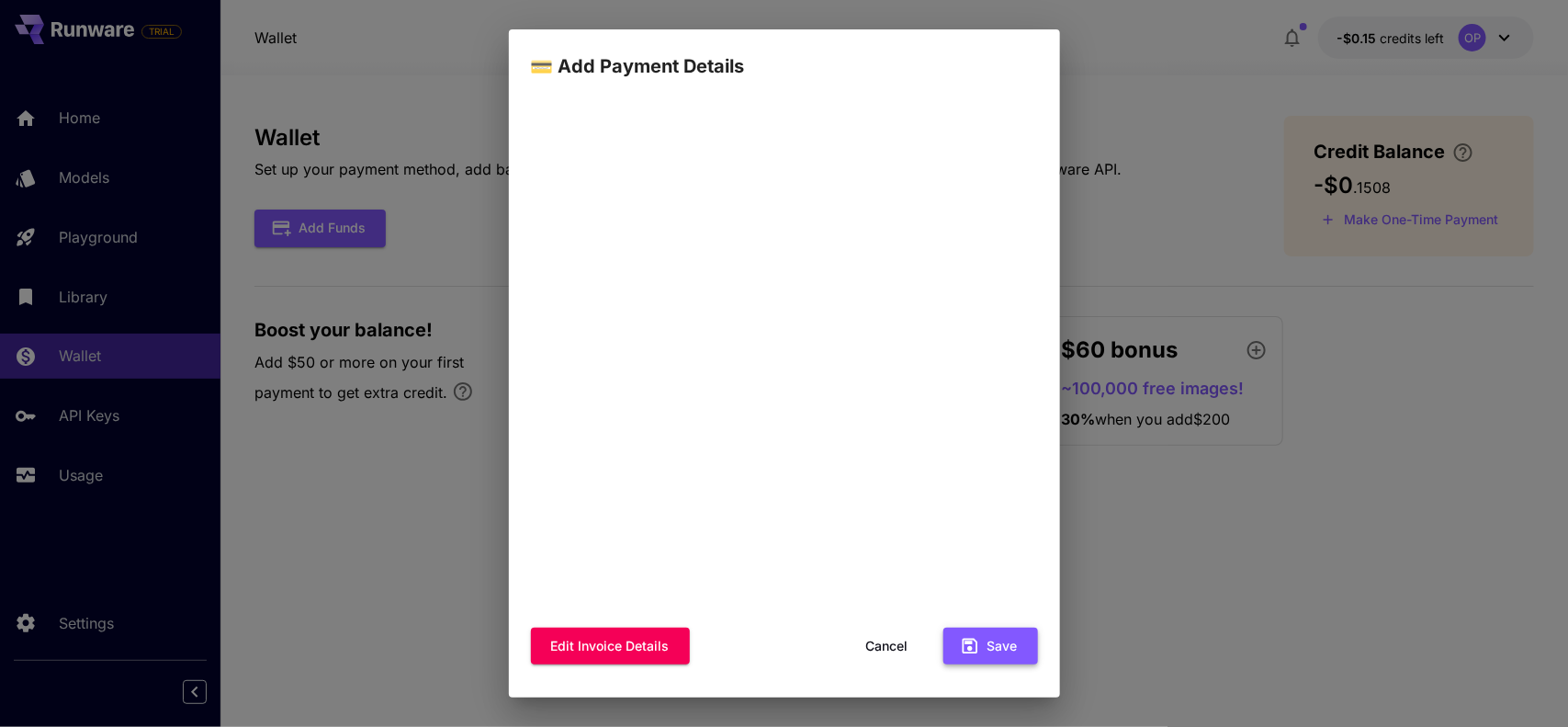 click on "Save" at bounding box center [990, 646] 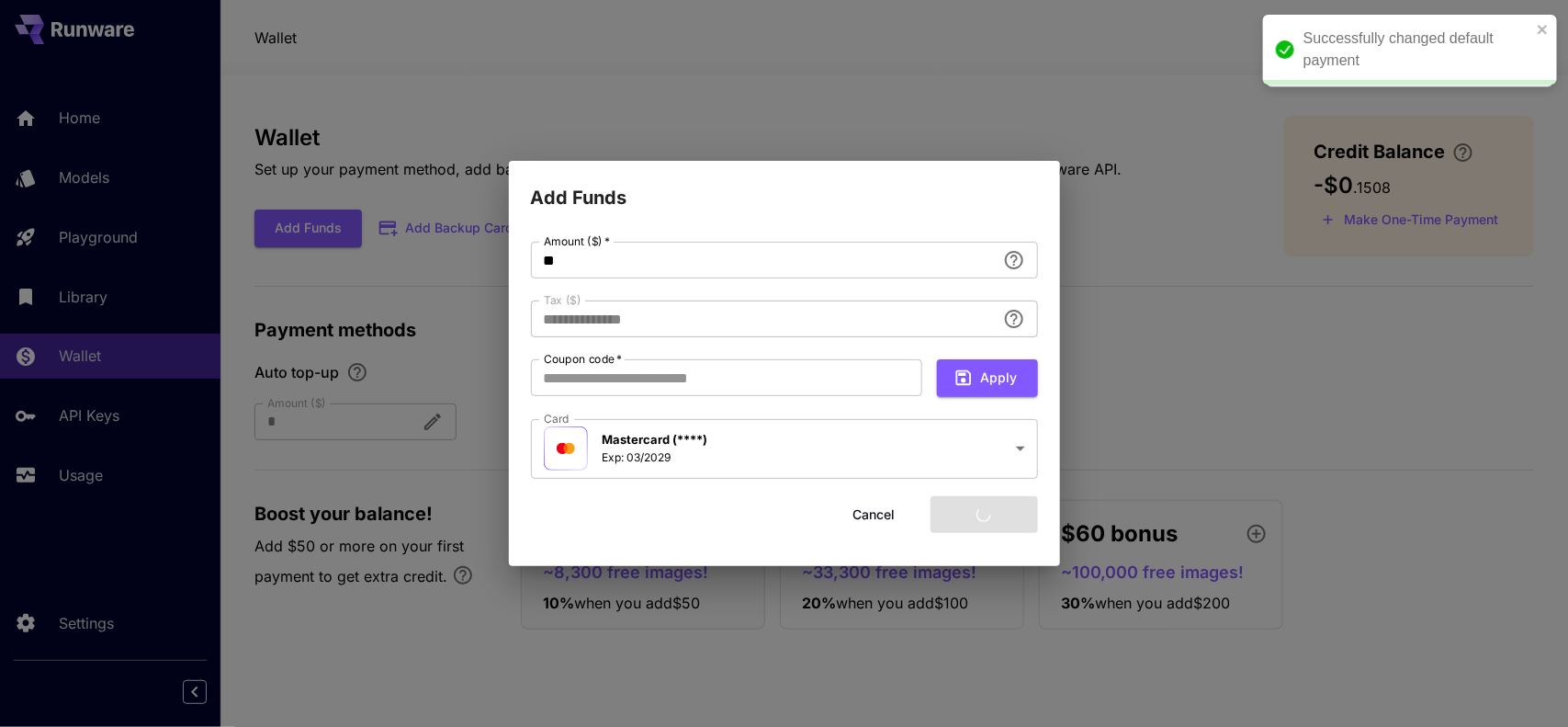 type on "****" 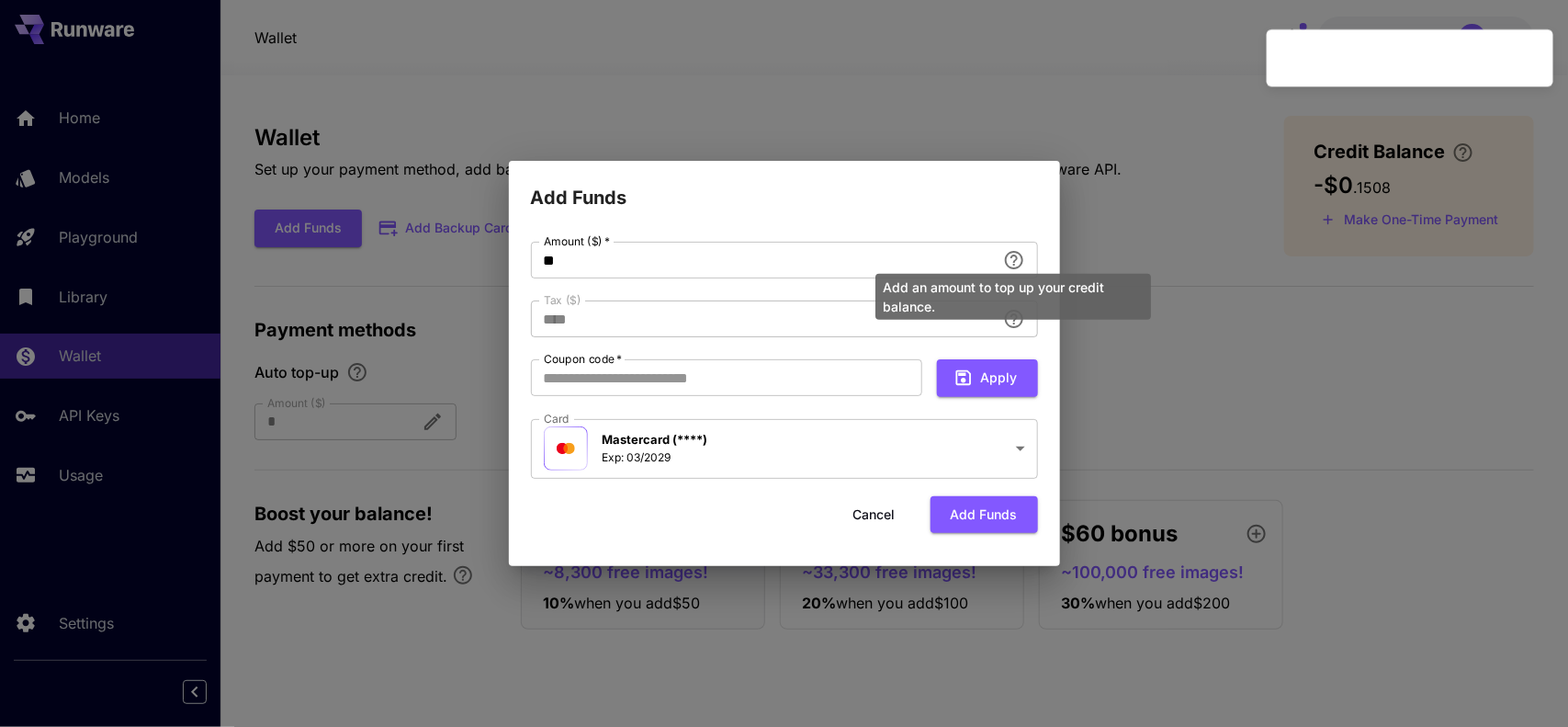 click on "Add an amount to top up your credit balance." at bounding box center (1013, 291) 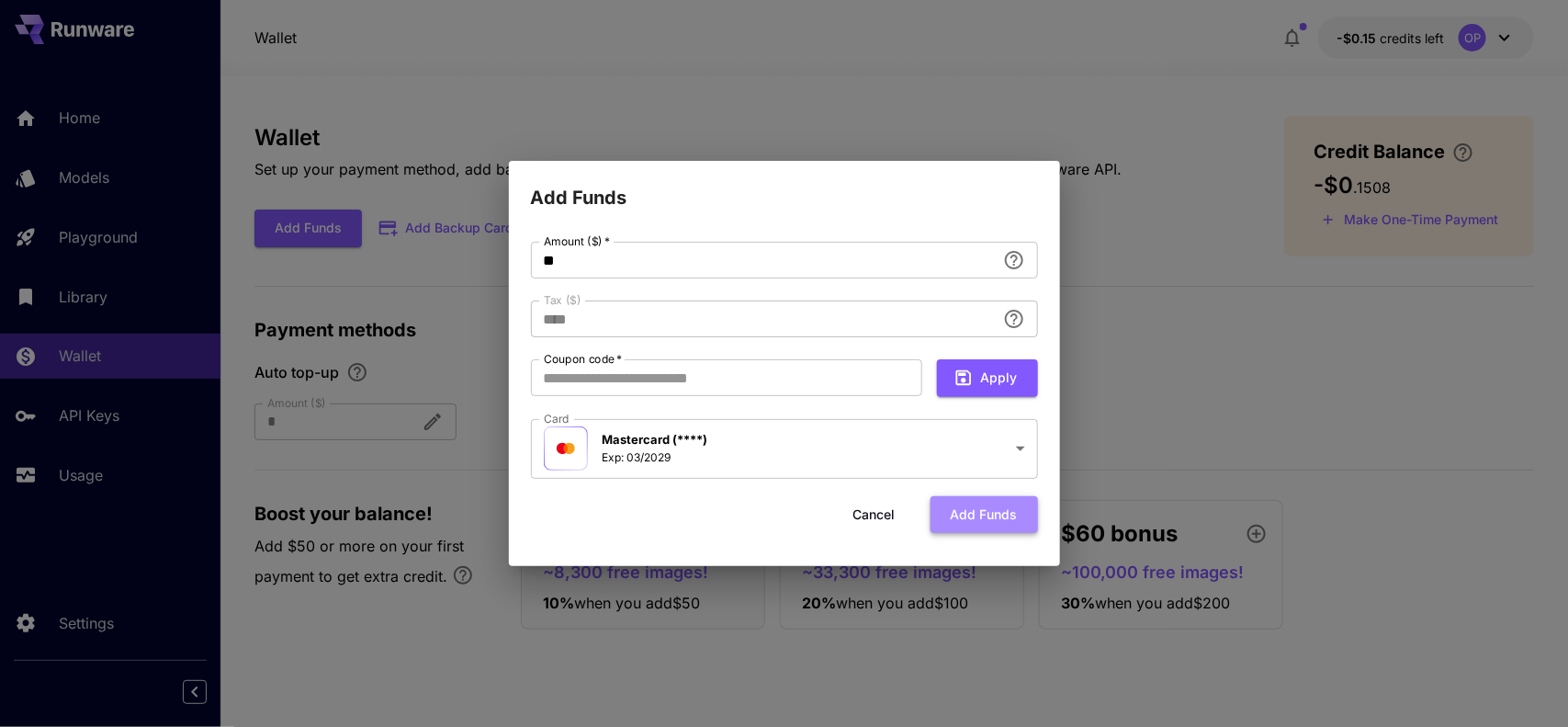 click on "Add funds" at bounding box center [984, 515] 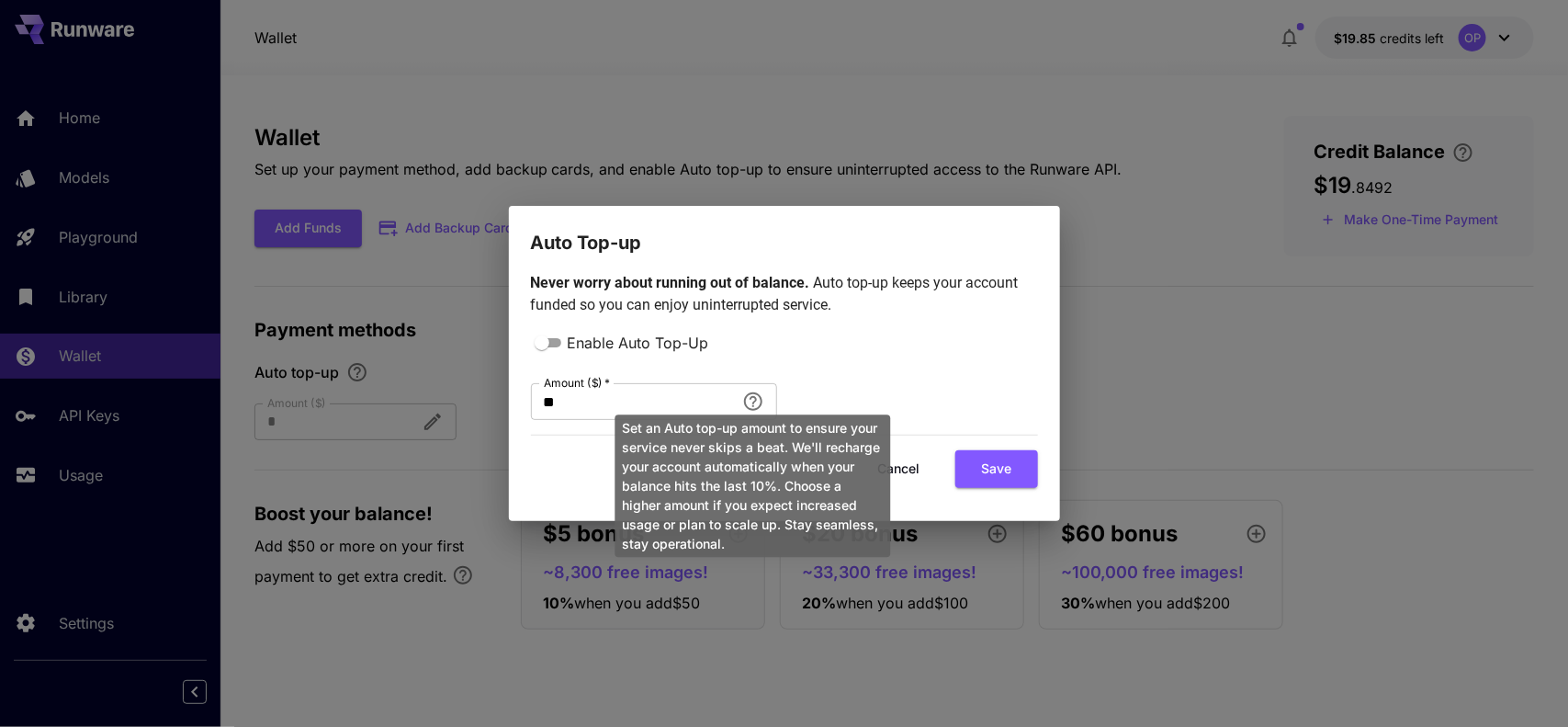 click on "Set an Auto top-up amount to ensure your service never skips a beat. We'll recharge your account automatically when your balance hits the last 10%. Choose a higher amount if you expect increased usage or plan to scale up. Stay seamless, stay operational." at bounding box center [753, 481] 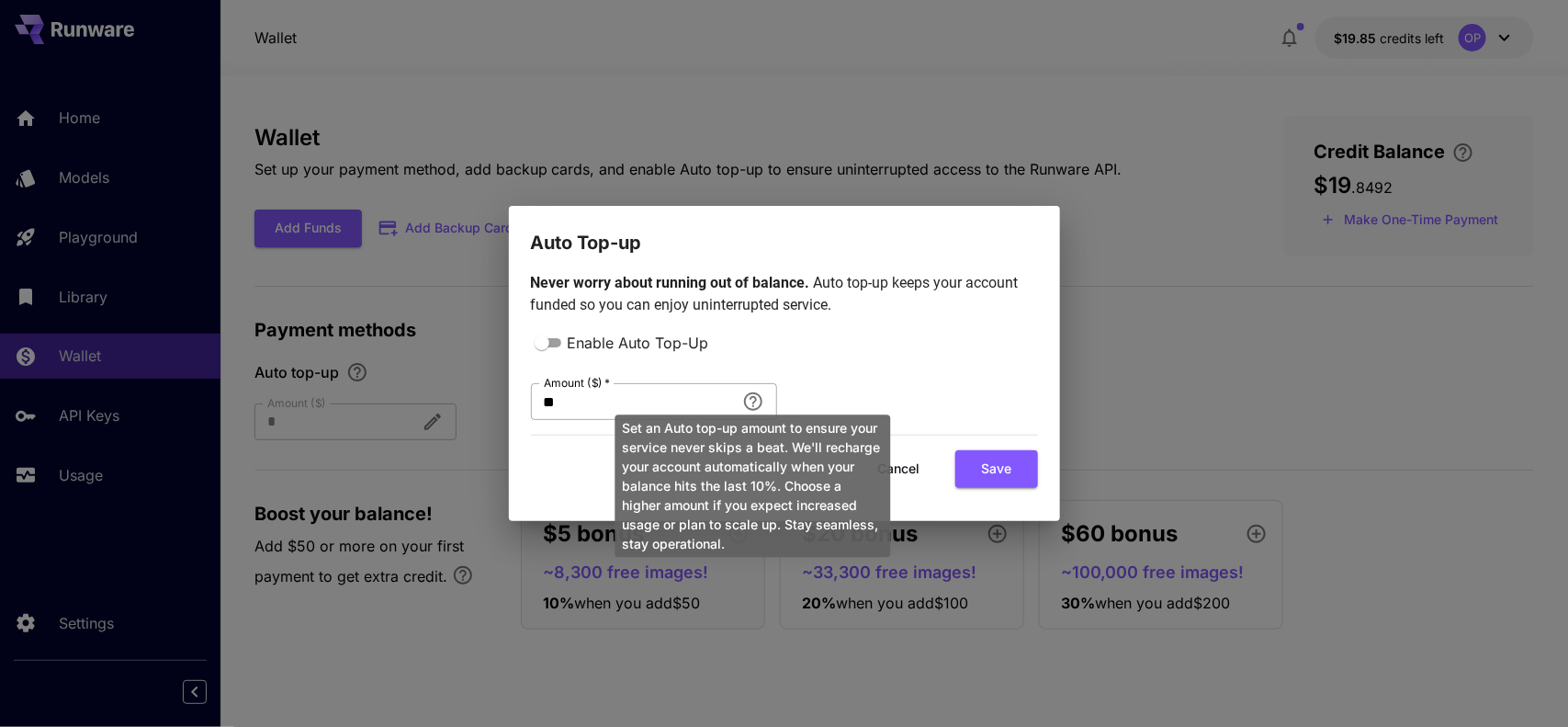 click on "Set an Auto top-up amount to ensure your service never skips a beat. We'll recharge your account automatically when your balance hits the last 10%. Choose a higher amount if you expect increased usage or plan to scale up. Stay seamless, stay operational." at bounding box center [753, 481] 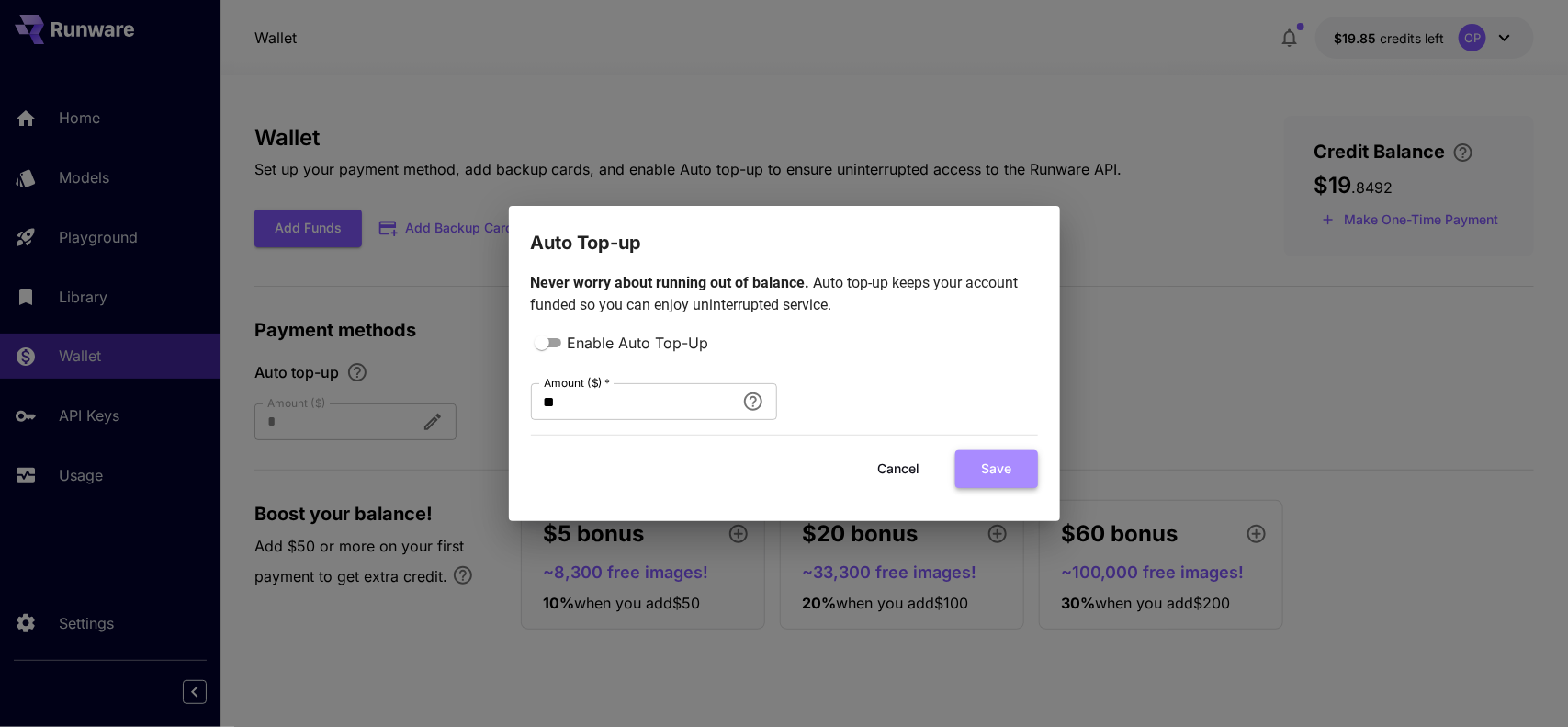 click on "Save" at bounding box center [997, 469] 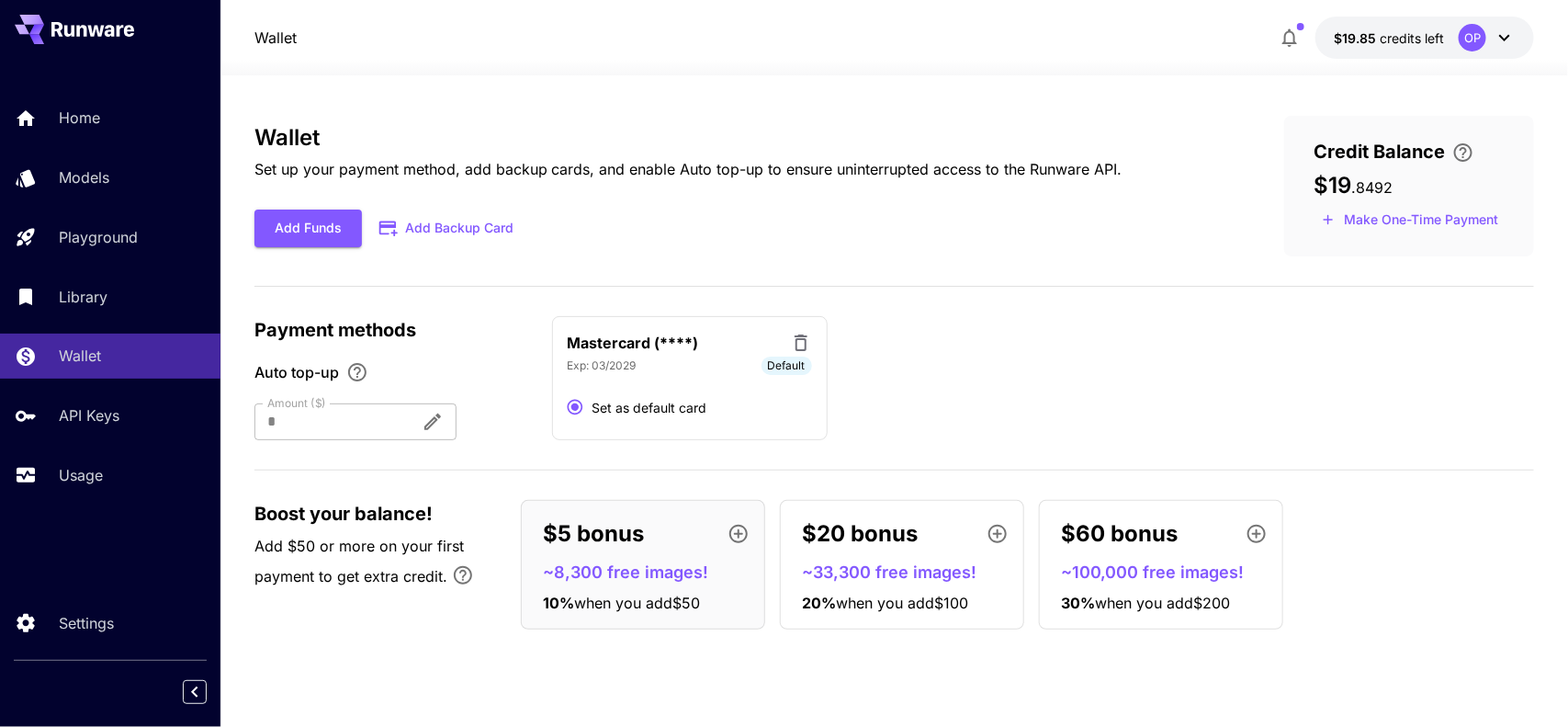 type 